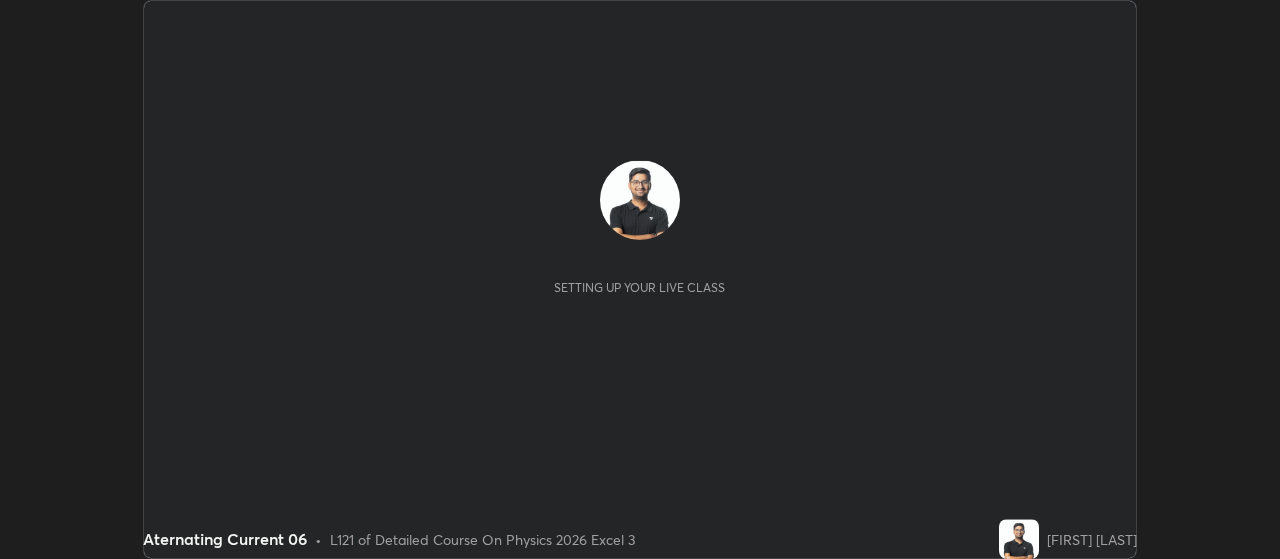 scroll, scrollTop: 0, scrollLeft: 0, axis: both 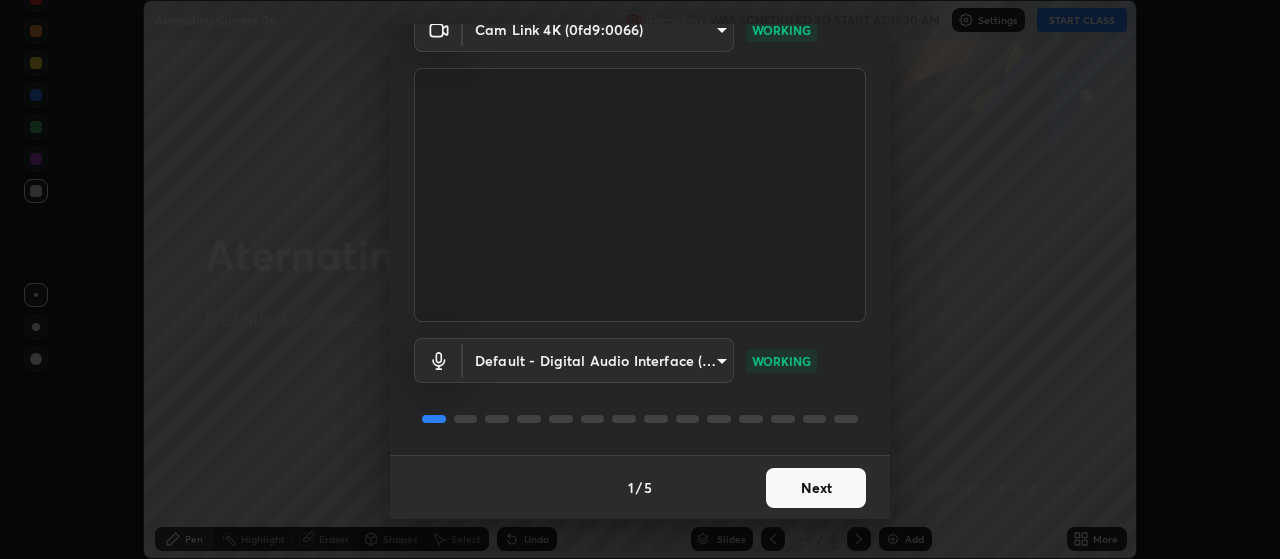 click on "Next" at bounding box center [816, 488] 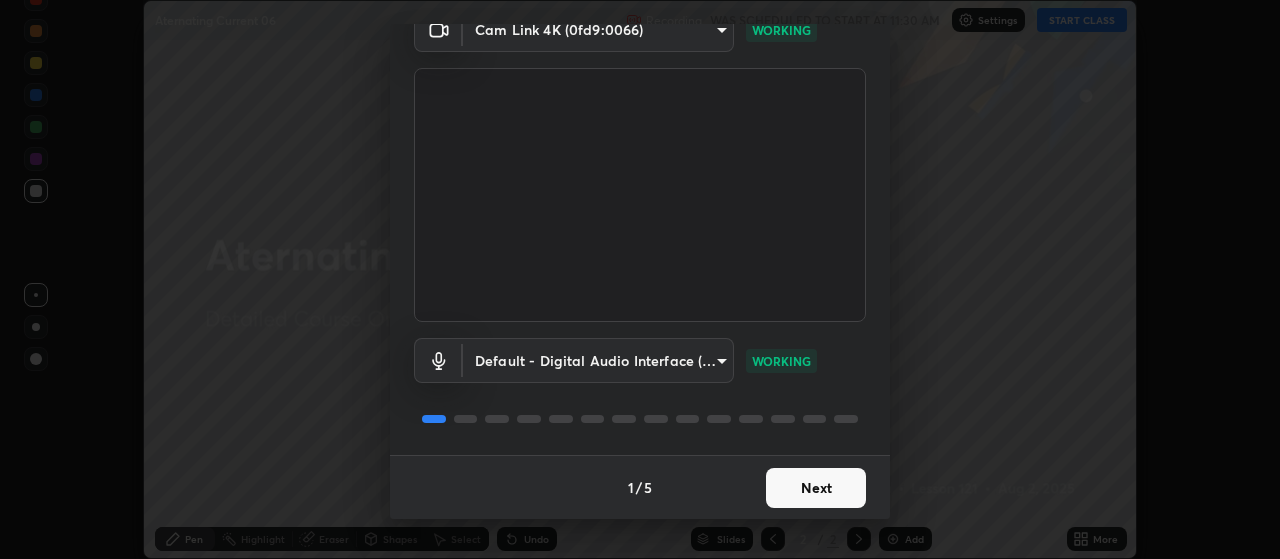 scroll, scrollTop: 0, scrollLeft: 0, axis: both 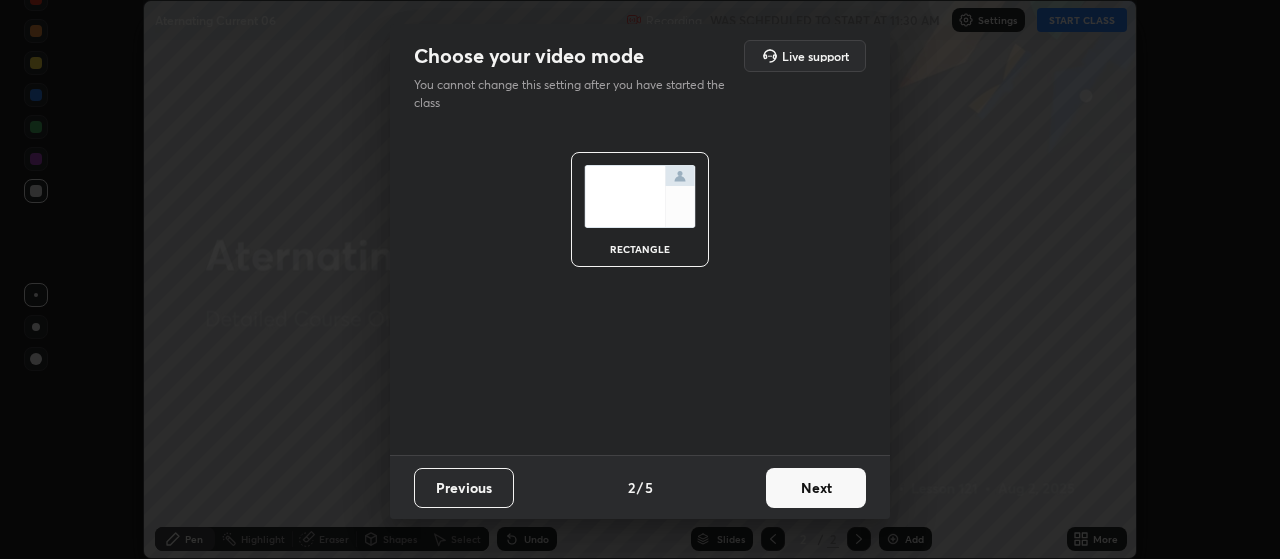 click on "Next" at bounding box center [816, 488] 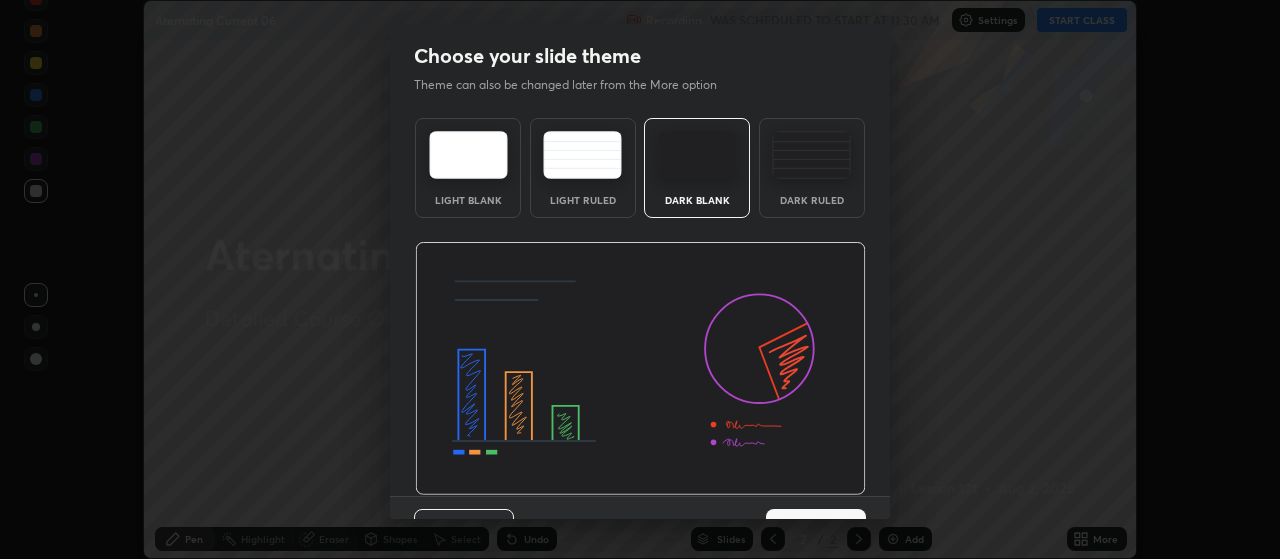 scroll, scrollTop: 41, scrollLeft: 0, axis: vertical 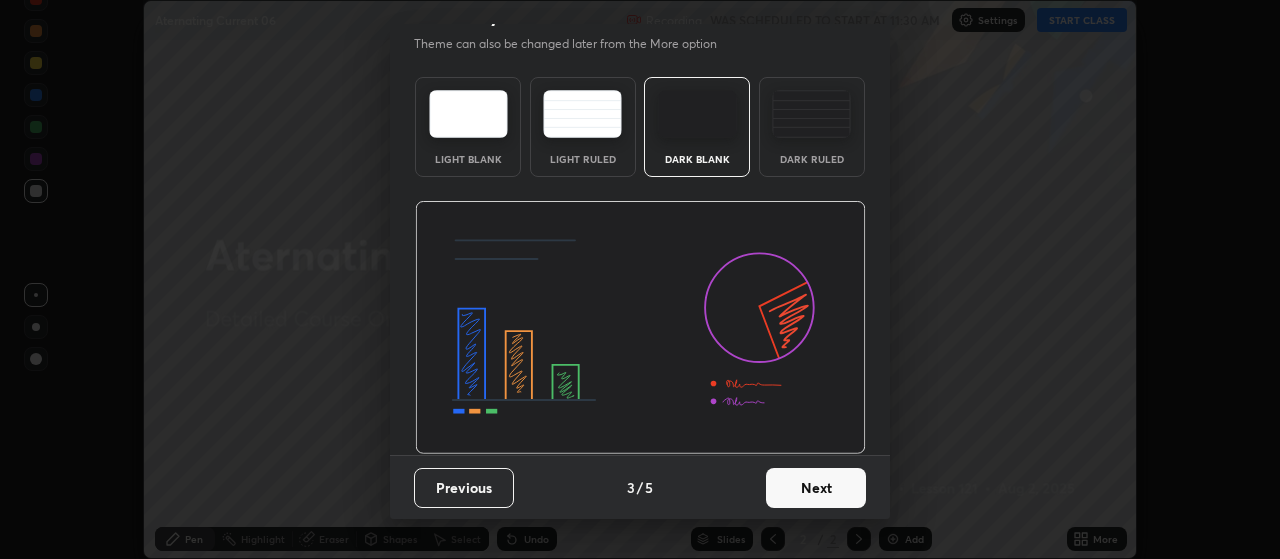 click on "Next" at bounding box center (816, 488) 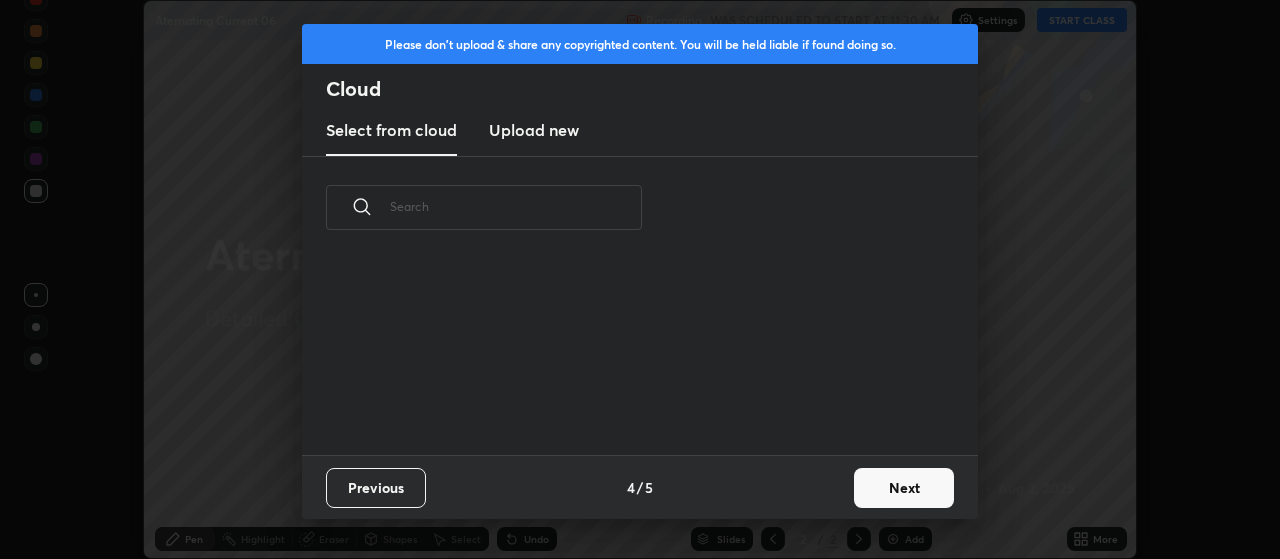 scroll, scrollTop: 0, scrollLeft: 0, axis: both 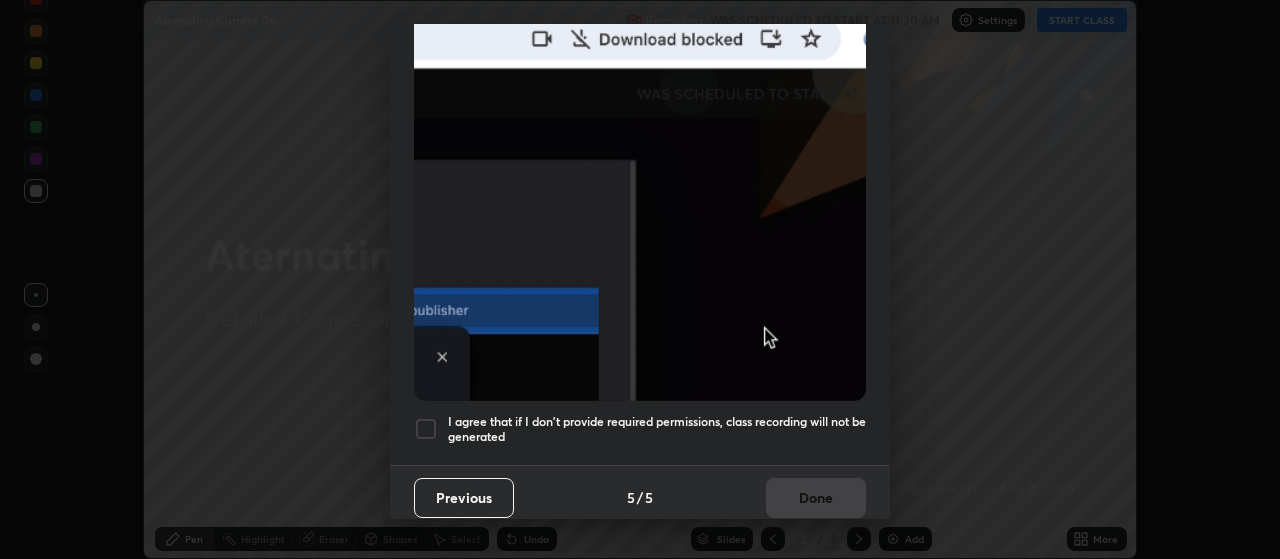 click on "I agree that if I don't provide required permissions, class recording will not be generated" at bounding box center [657, 429] 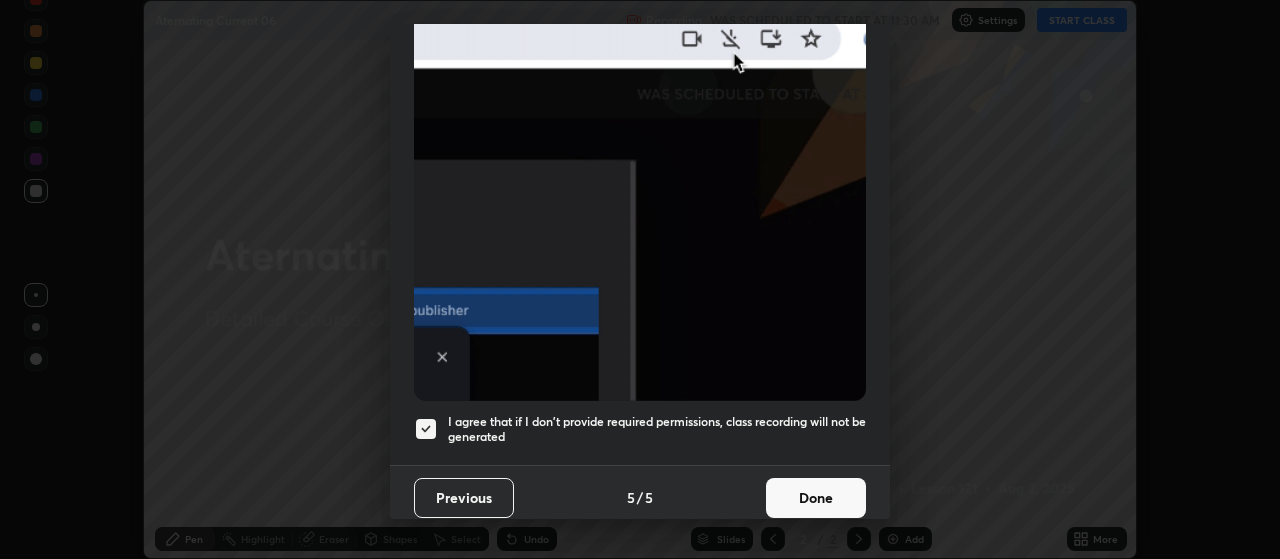 click on "Done" at bounding box center [816, 498] 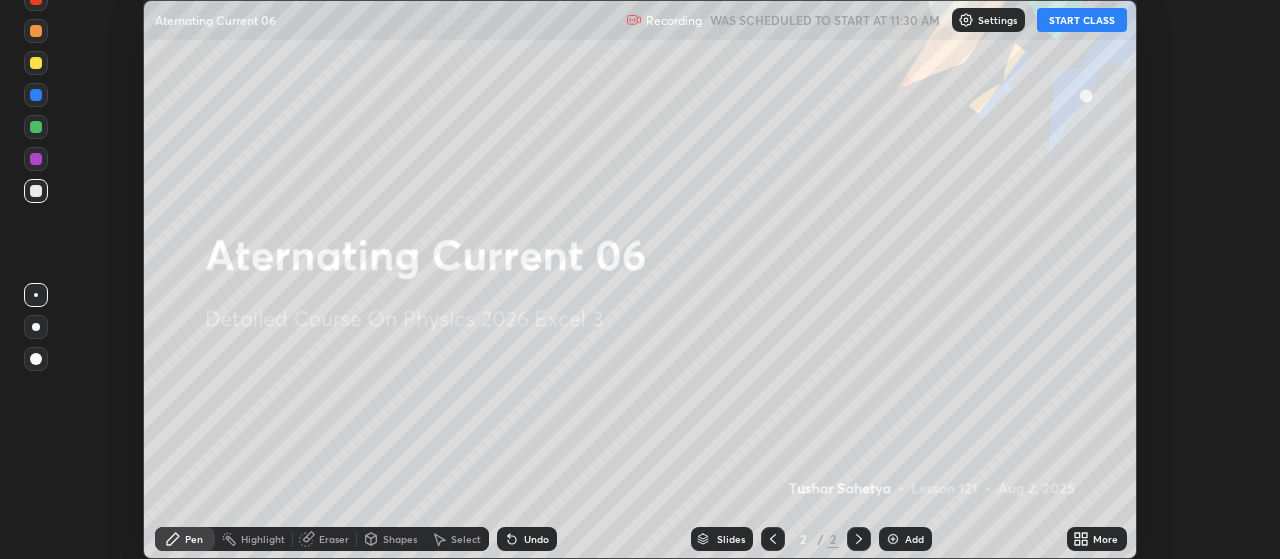 click 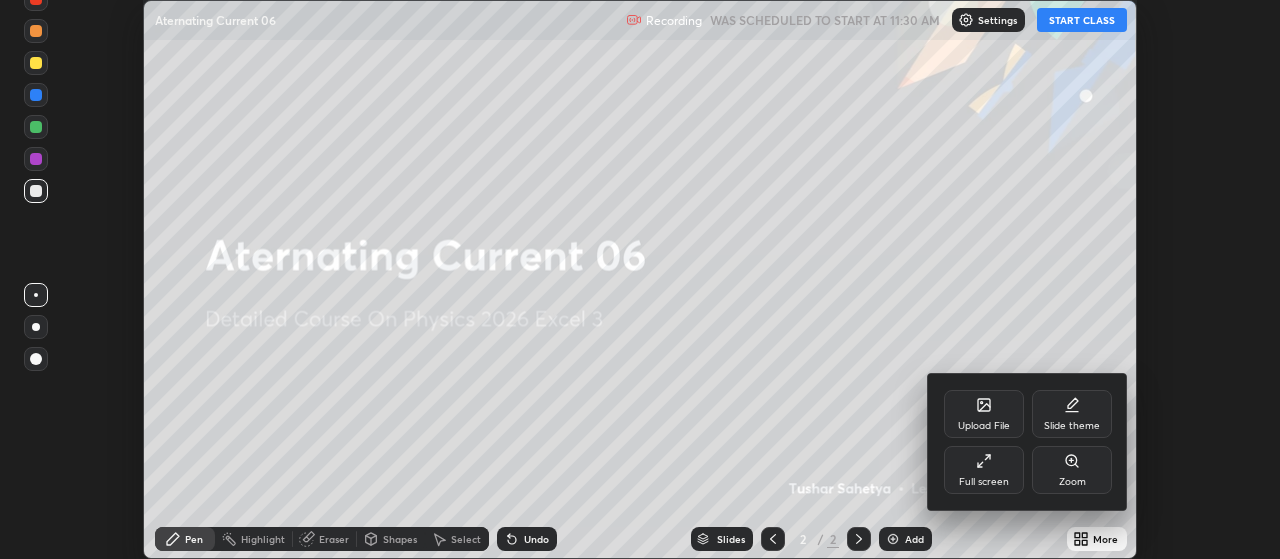 click on "Full screen" at bounding box center (984, 482) 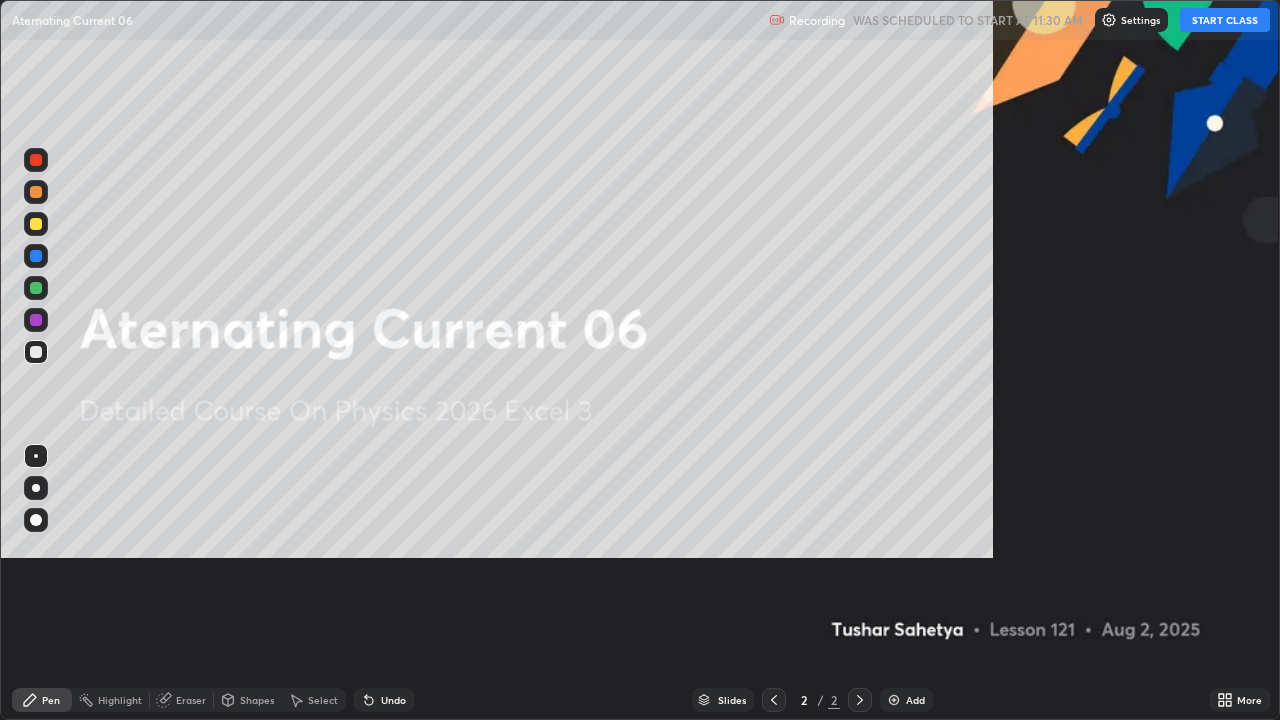 scroll, scrollTop: 99280, scrollLeft: 98720, axis: both 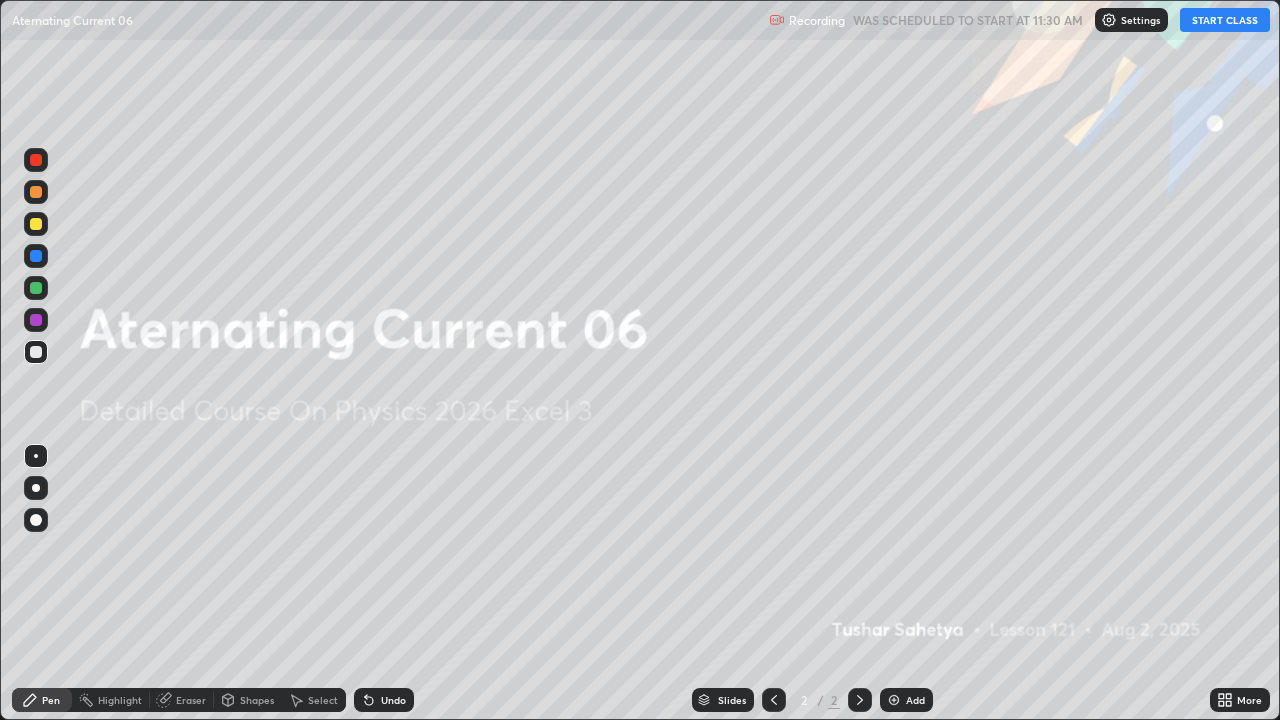 click on "START CLASS" at bounding box center (1225, 20) 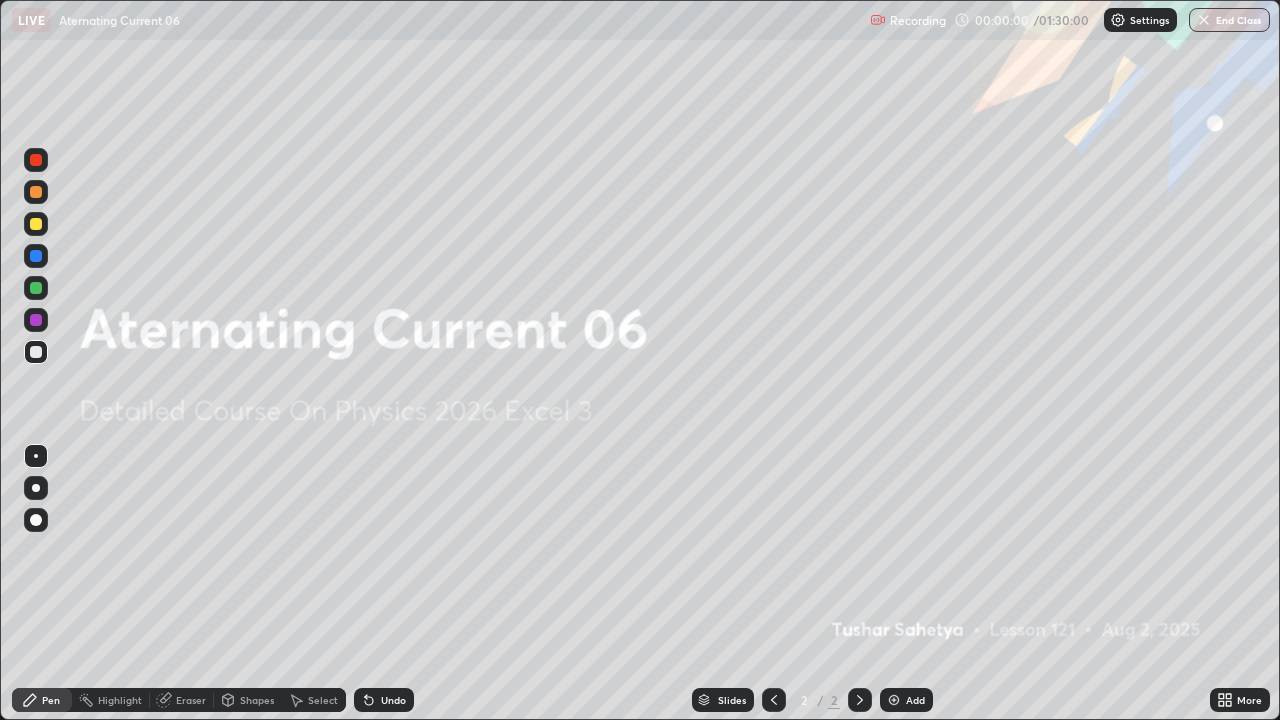 click on "Add" at bounding box center [906, 700] 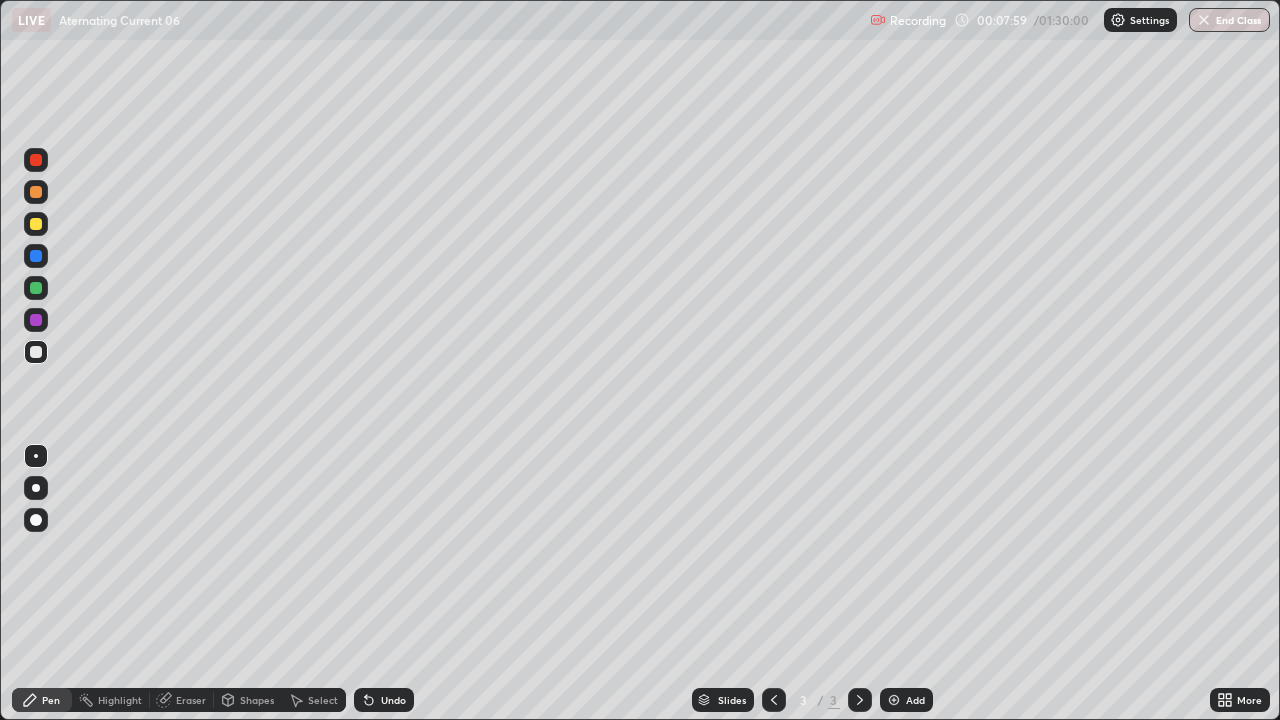 click on "Add" at bounding box center (906, 700) 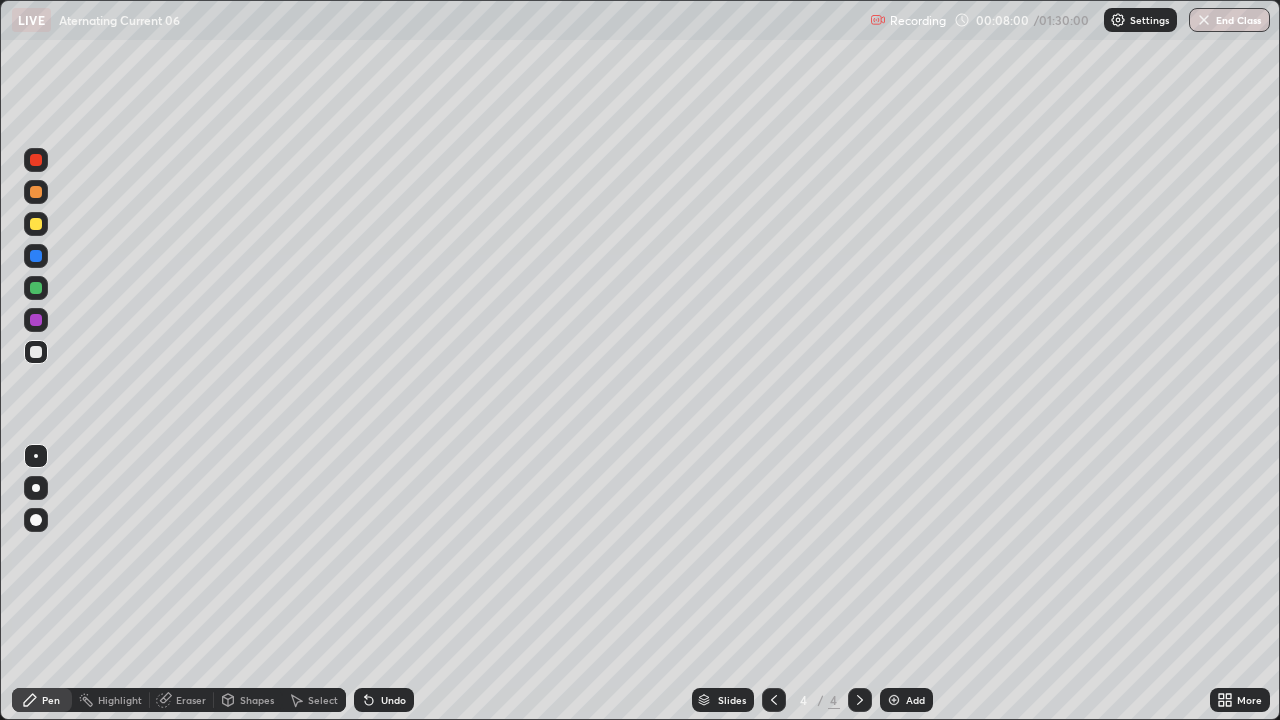 click at bounding box center (36, 488) 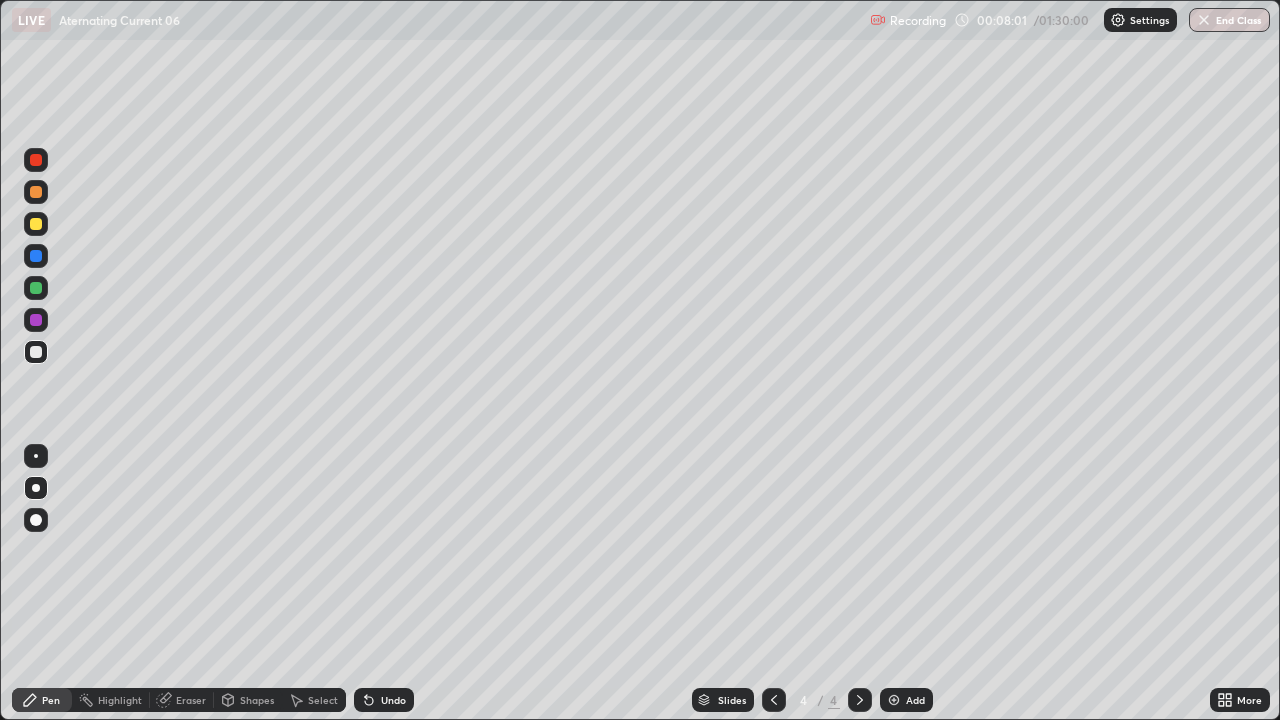 click at bounding box center [36, 288] 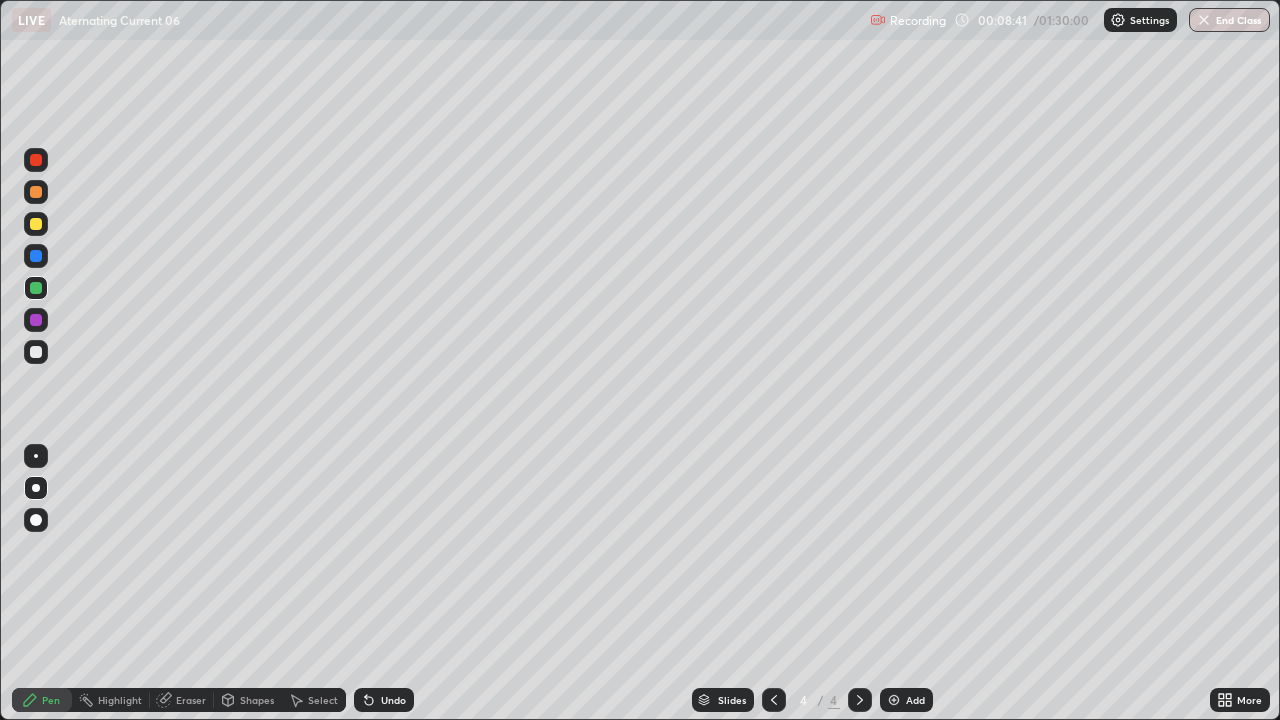click at bounding box center [36, 224] 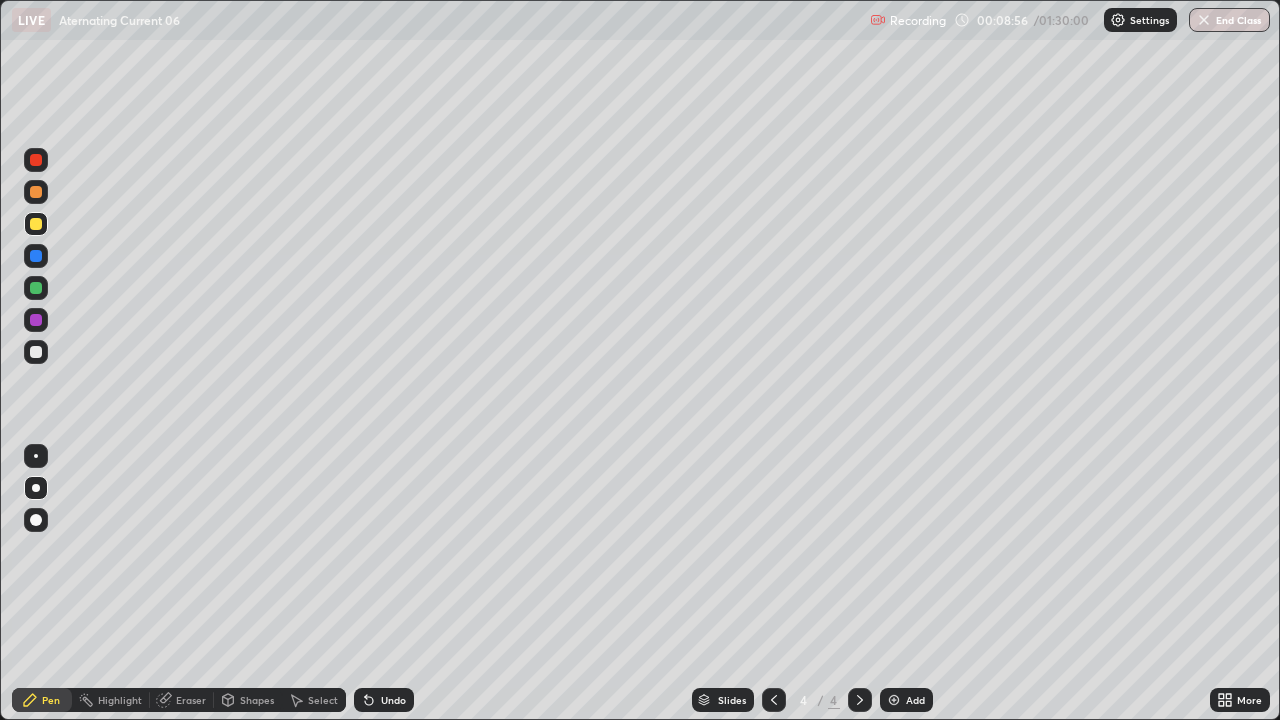 click at bounding box center (36, 288) 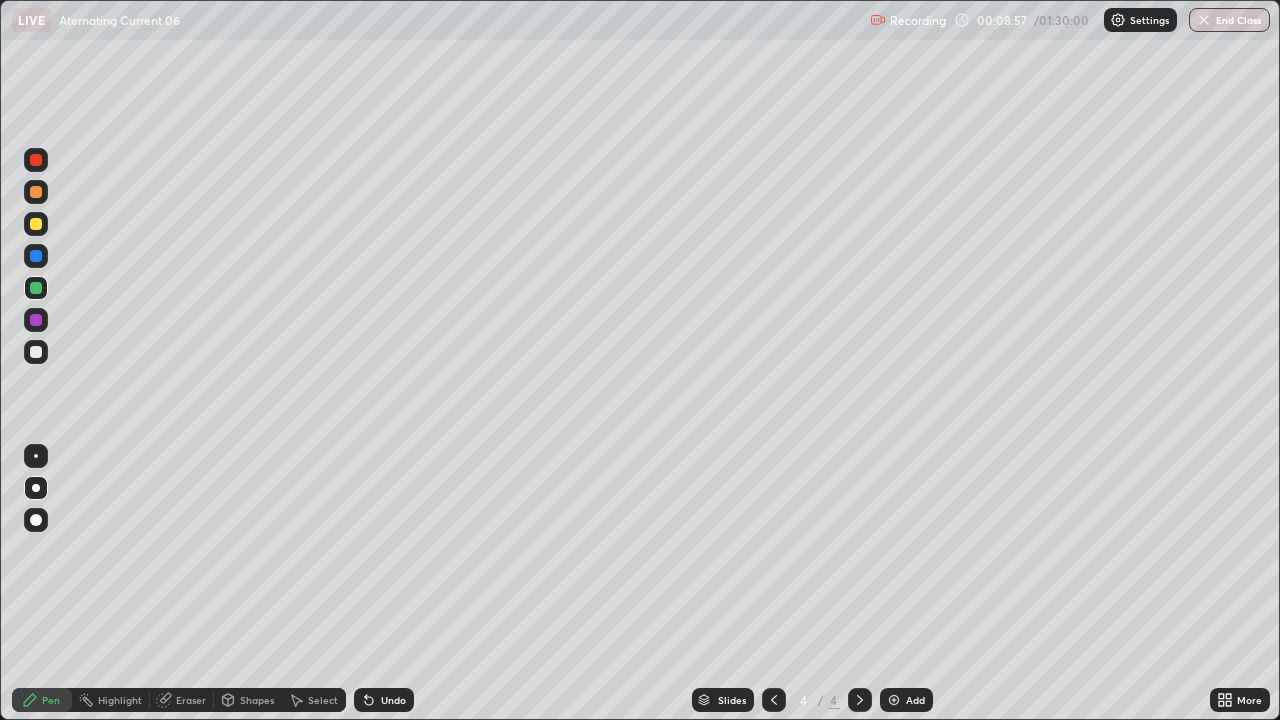 click at bounding box center (36, 352) 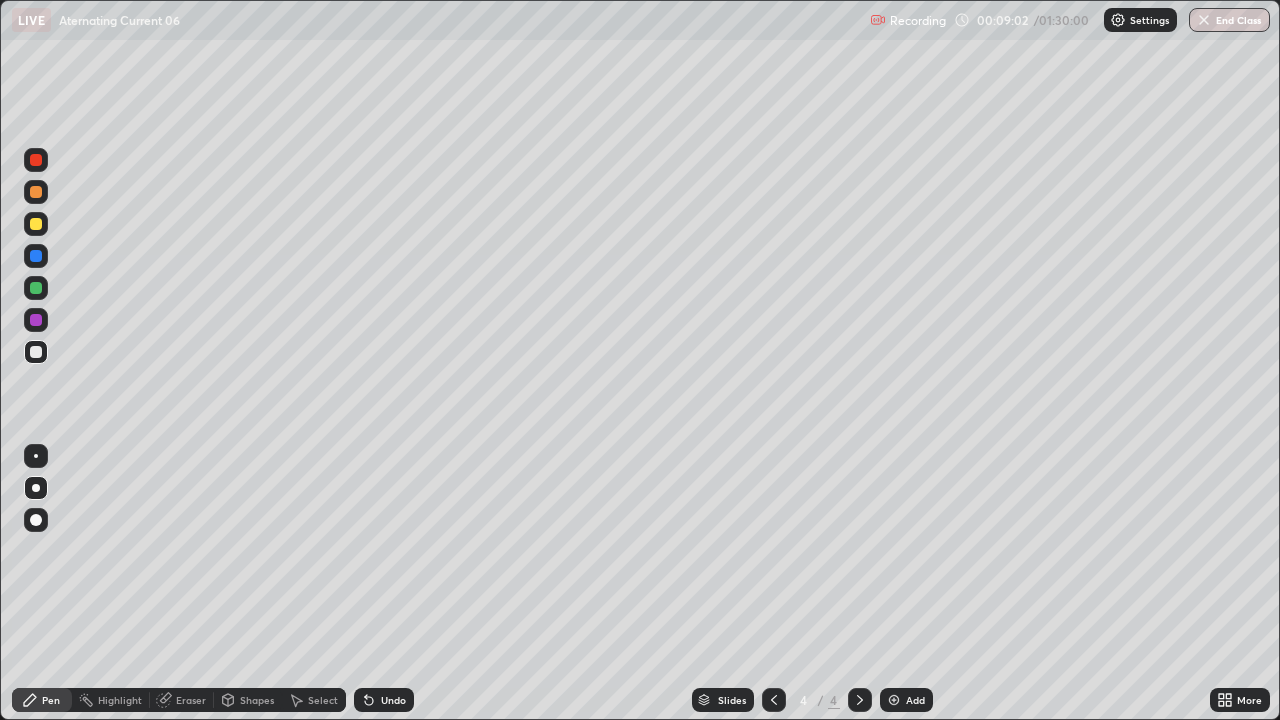 click on "Undo" at bounding box center [393, 700] 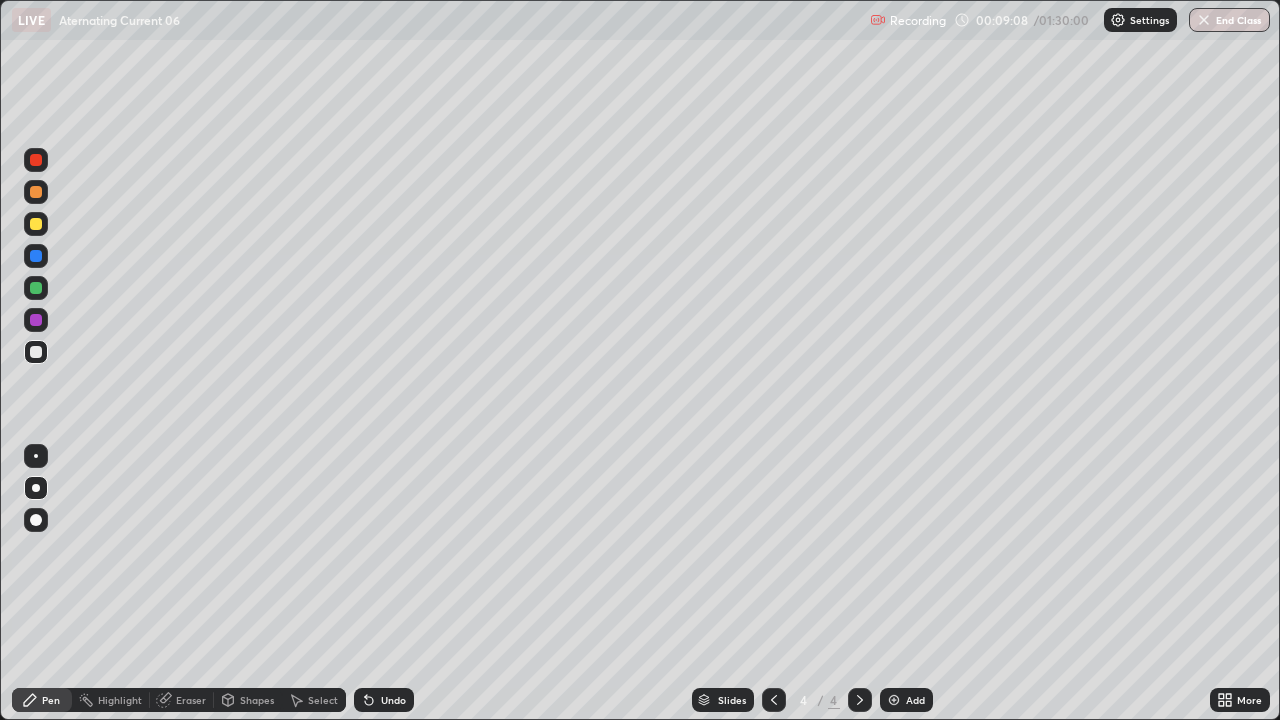click at bounding box center [36, 192] 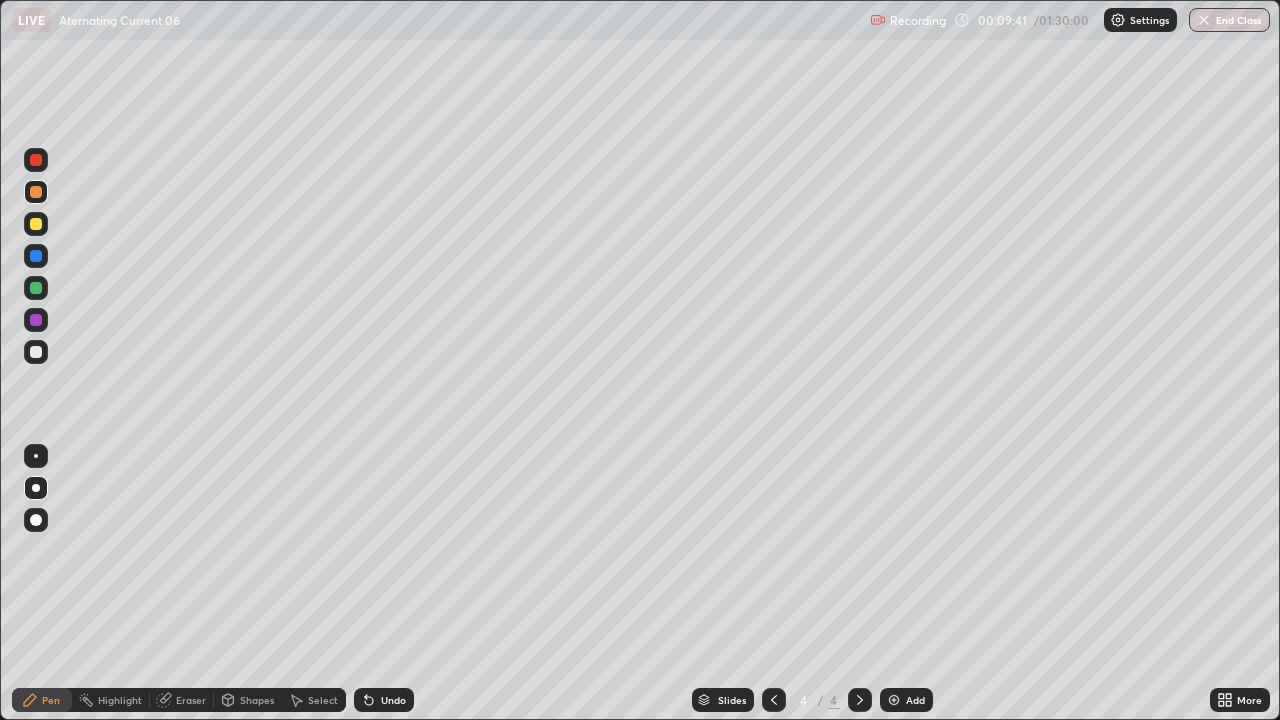 click at bounding box center [36, 224] 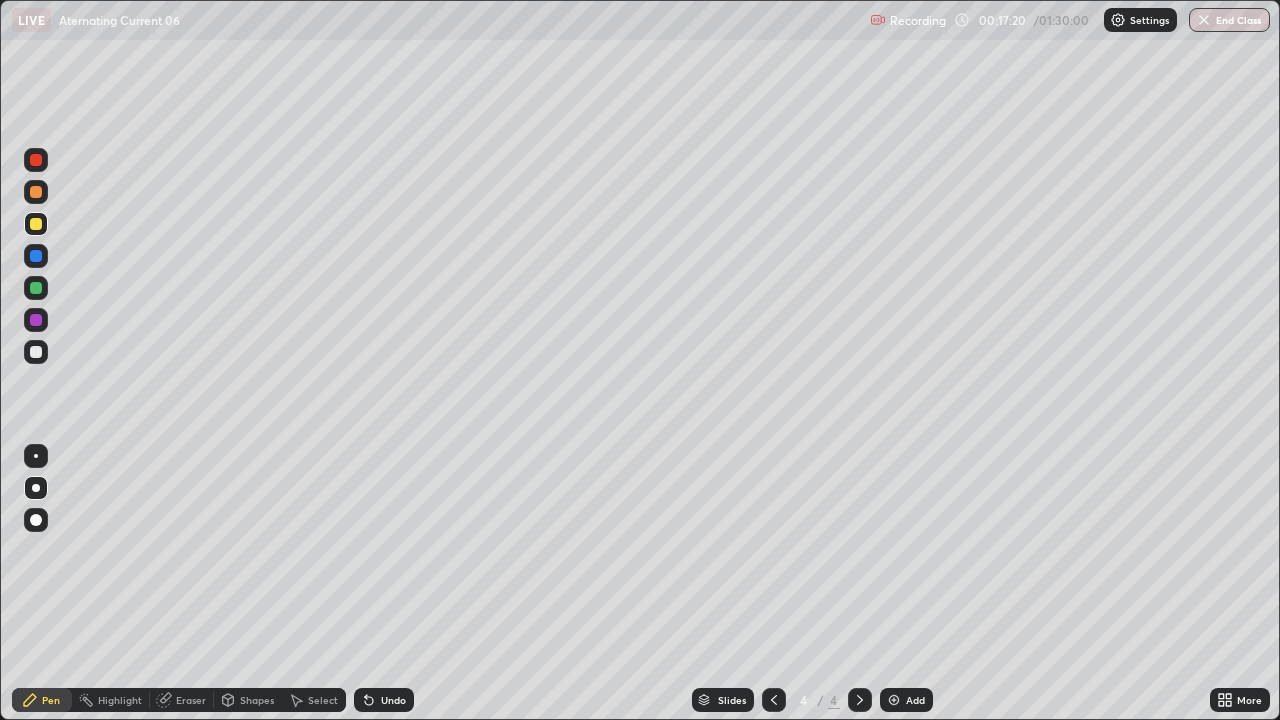click on "Add" at bounding box center [906, 700] 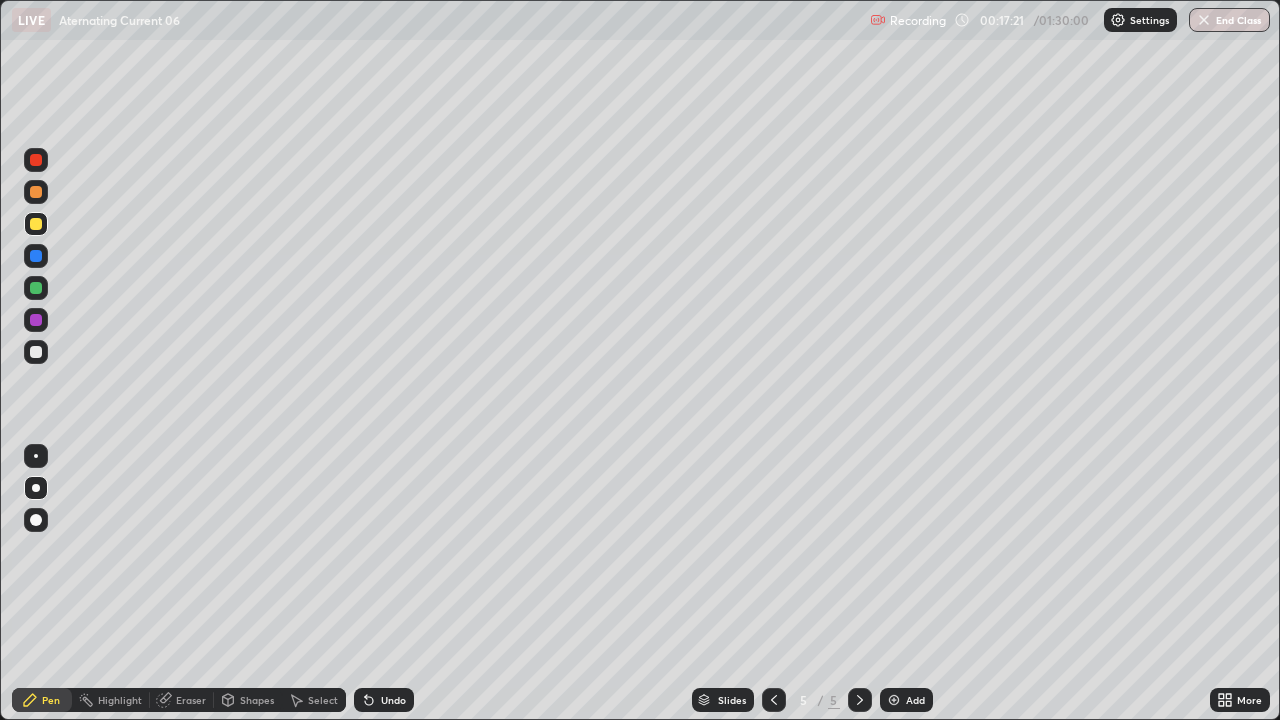 click on "Shapes" at bounding box center [257, 700] 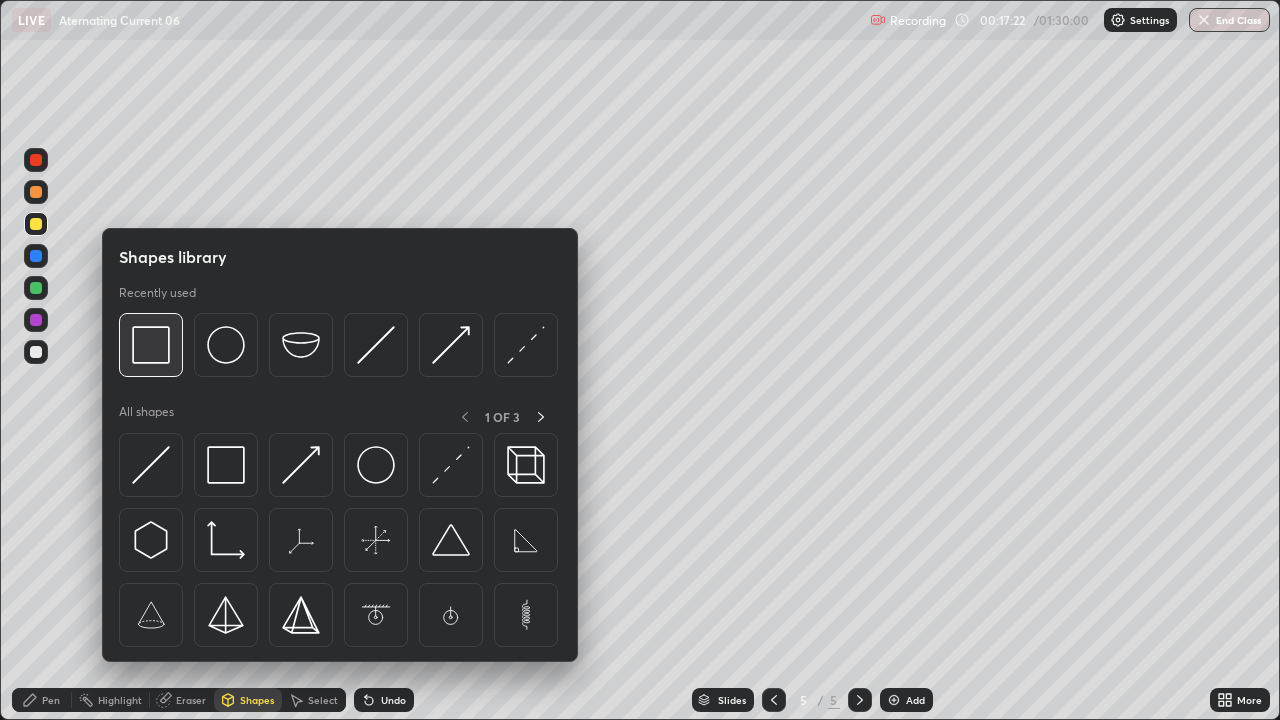 click at bounding box center [151, 345] 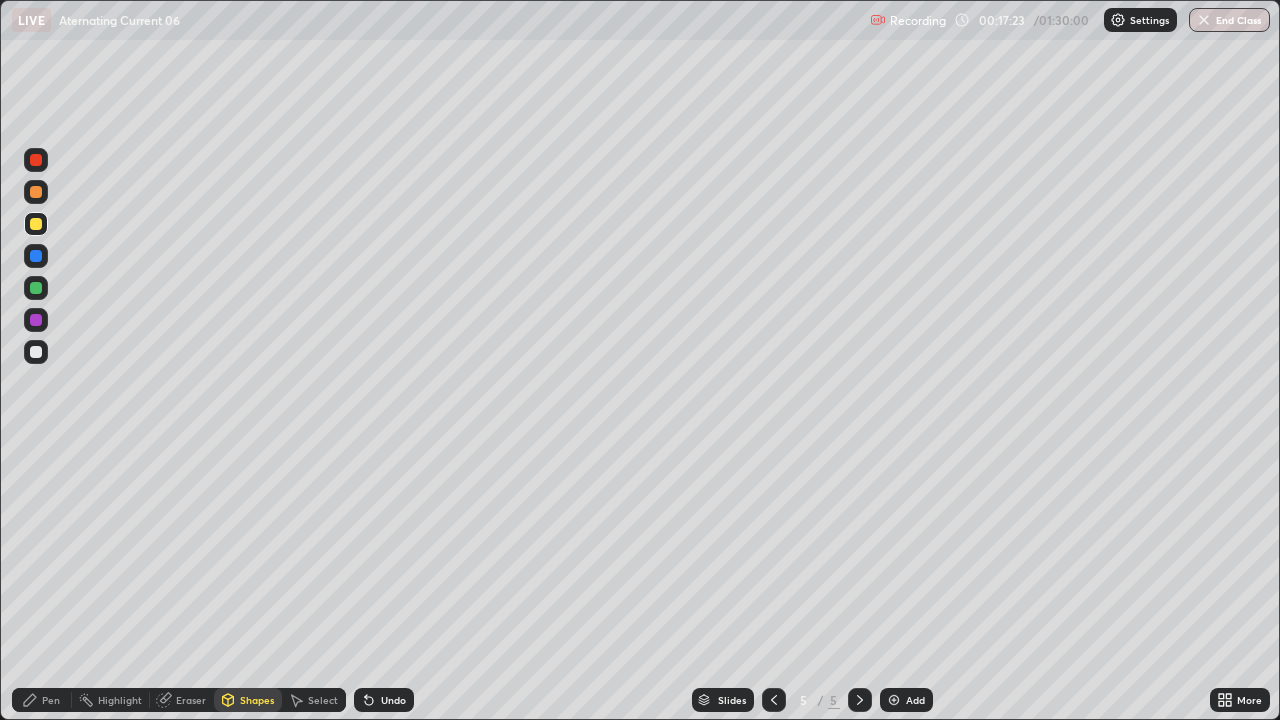 click at bounding box center (36, 288) 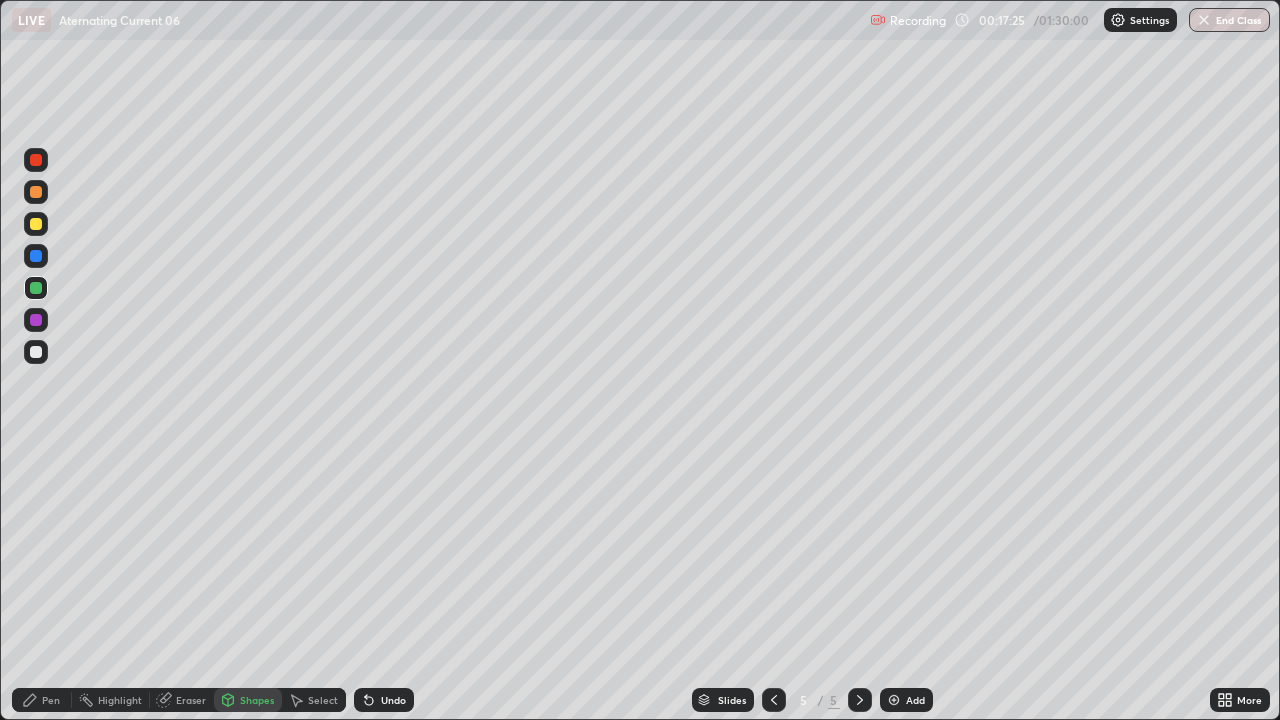 click on "Pen" at bounding box center (42, 700) 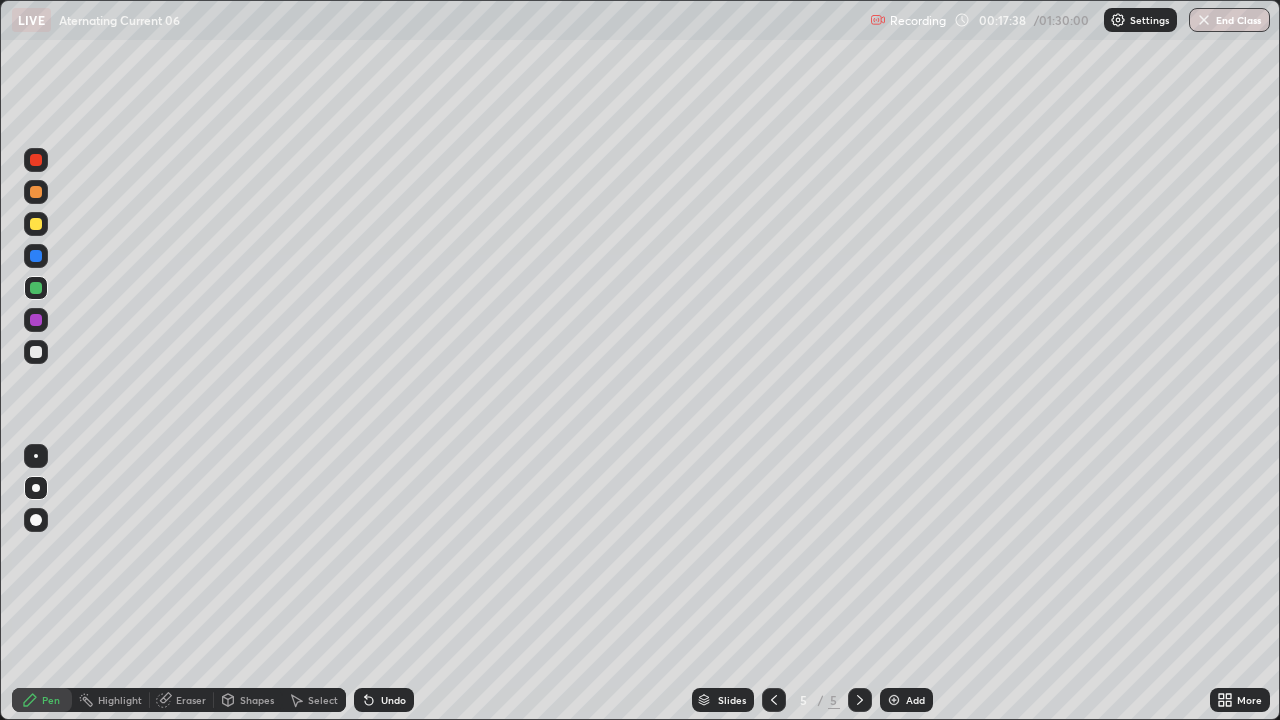 click at bounding box center (36, 352) 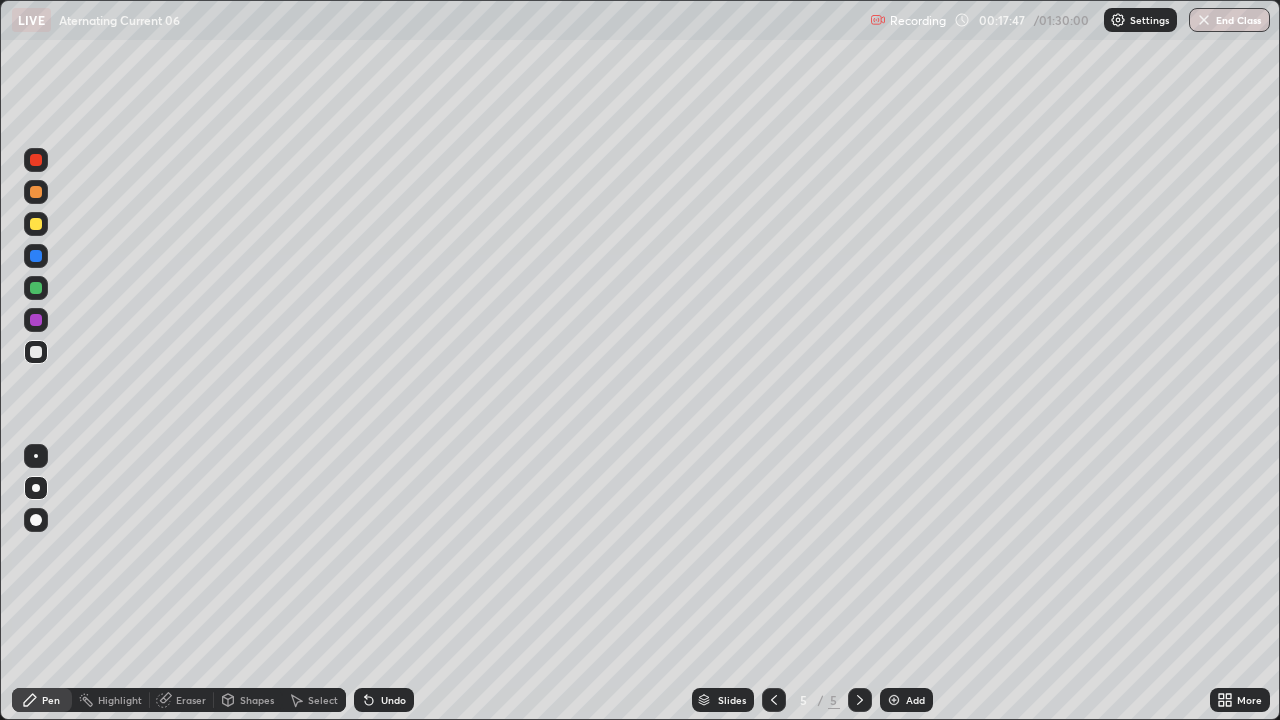 click on "Select" at bounding box center (314, 700) 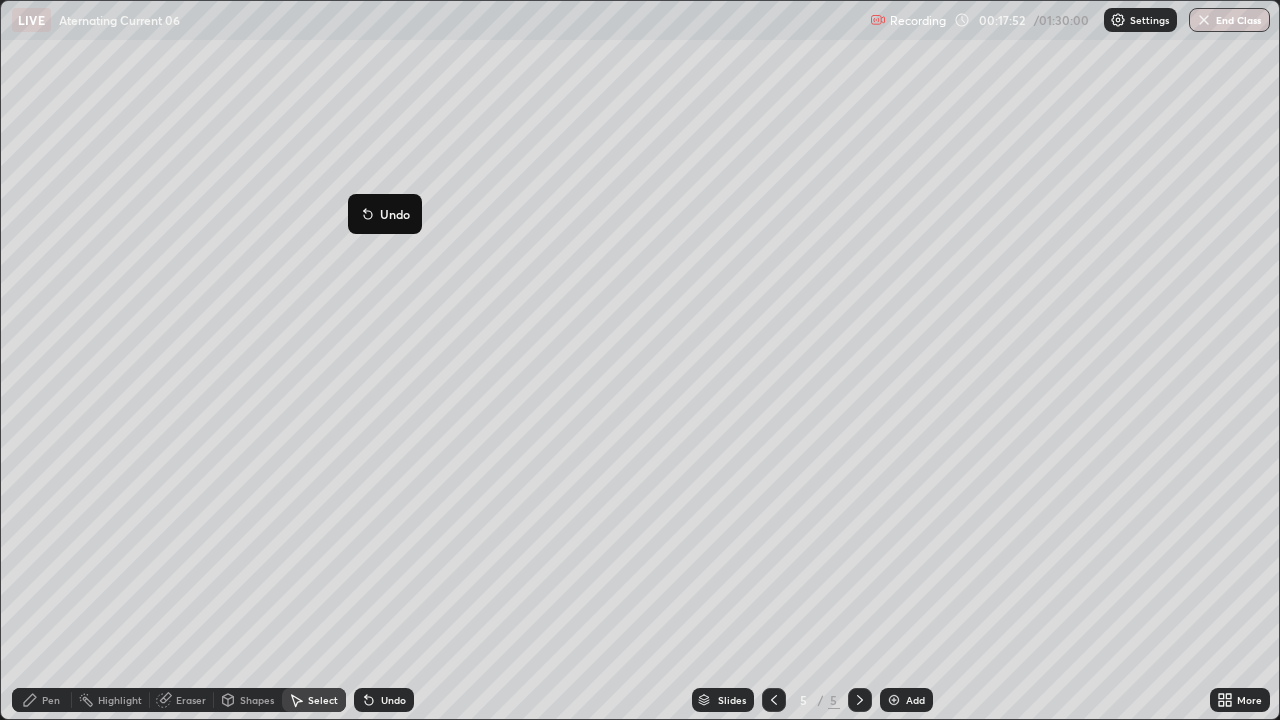 click on "Pen" at bounding box center (42, 700) 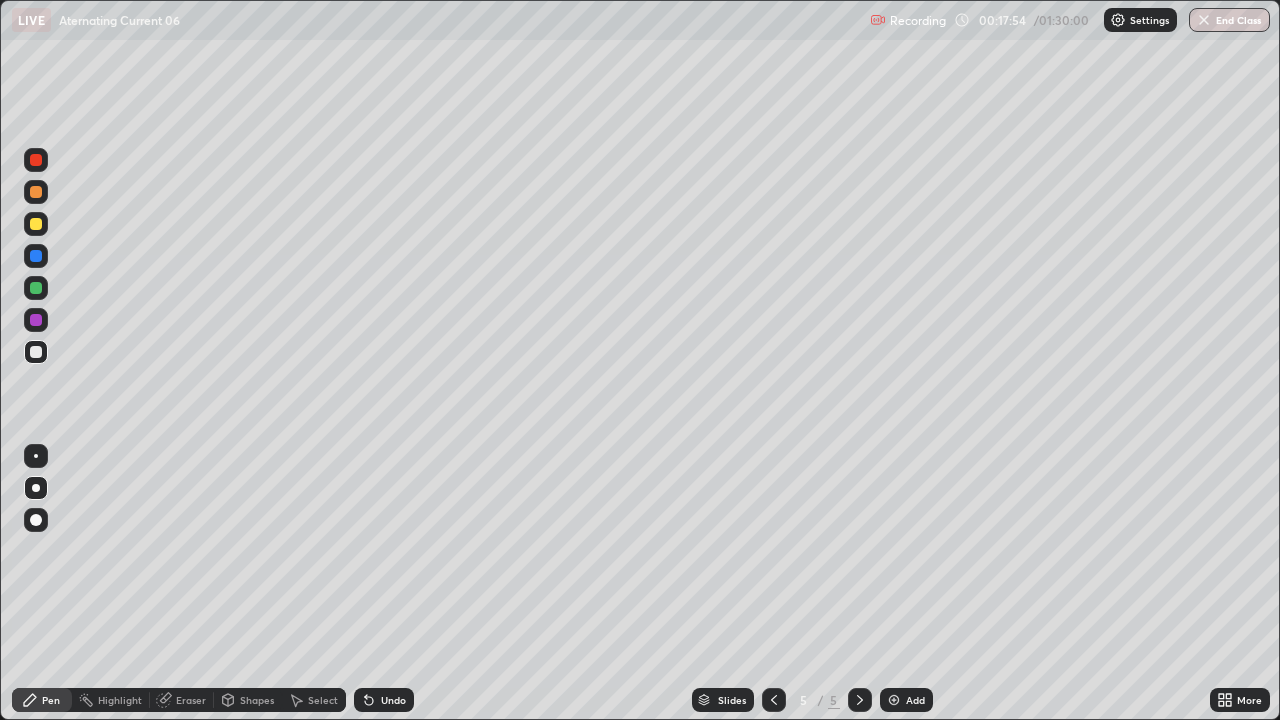 click at bounding box center (36, 352) 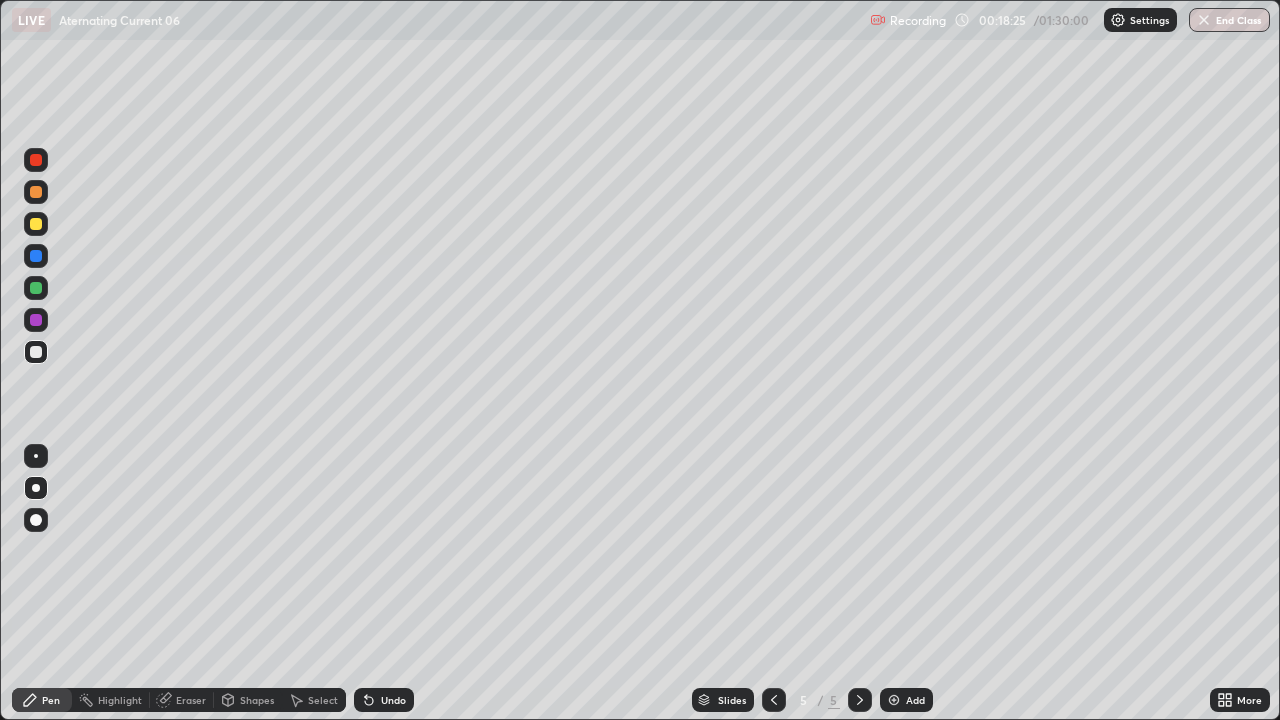 click at bounding box center [36, 192] 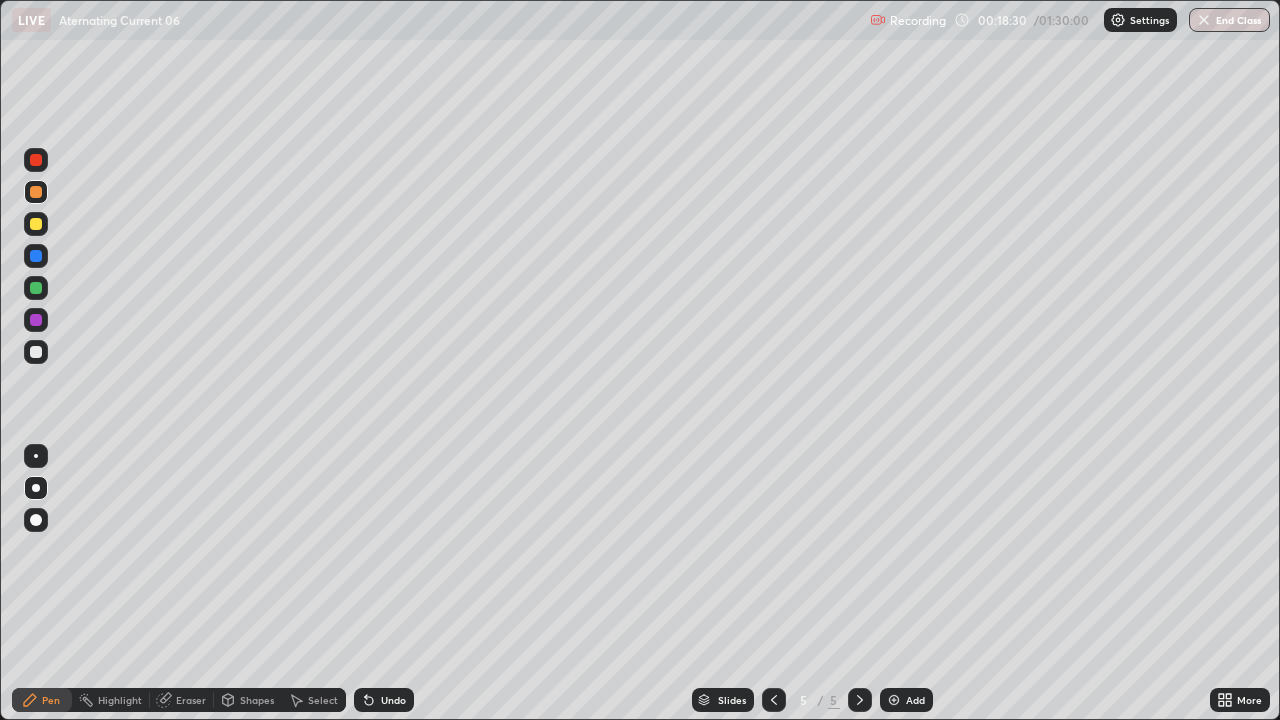 click on "Undo" at bounding box center [384, 700] 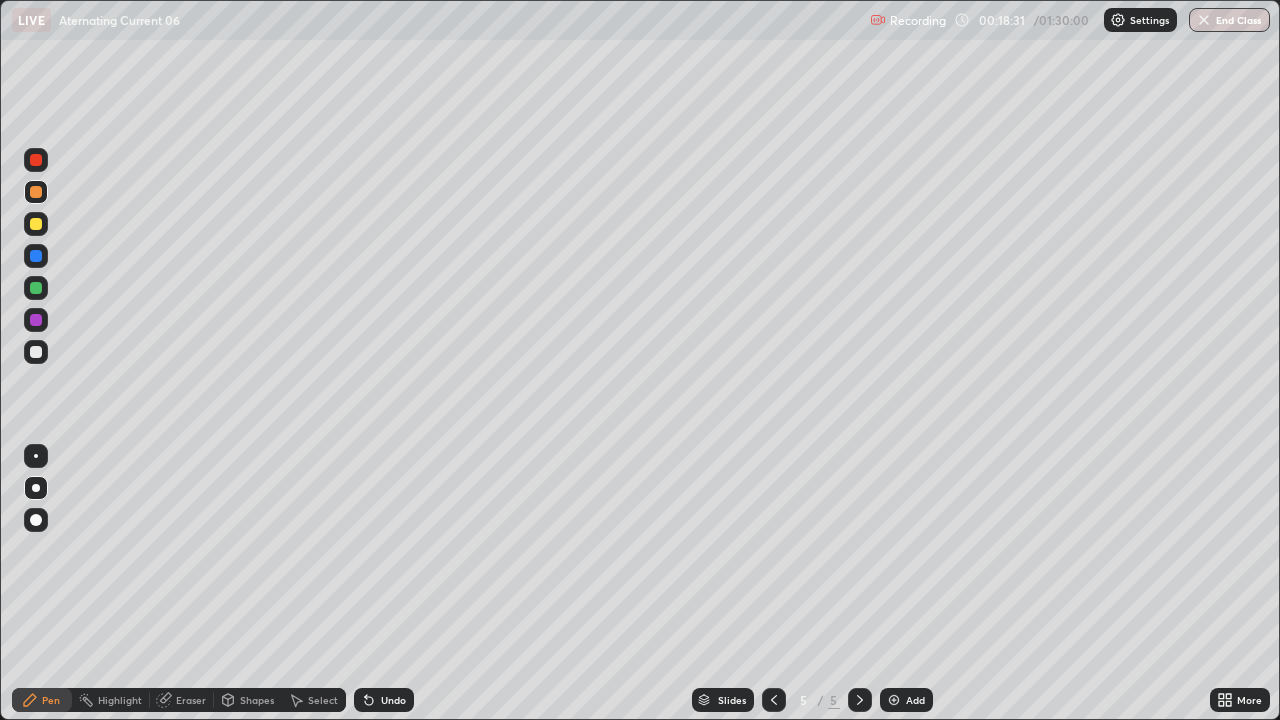 click on "Undo" at bounding box center (393, 700) 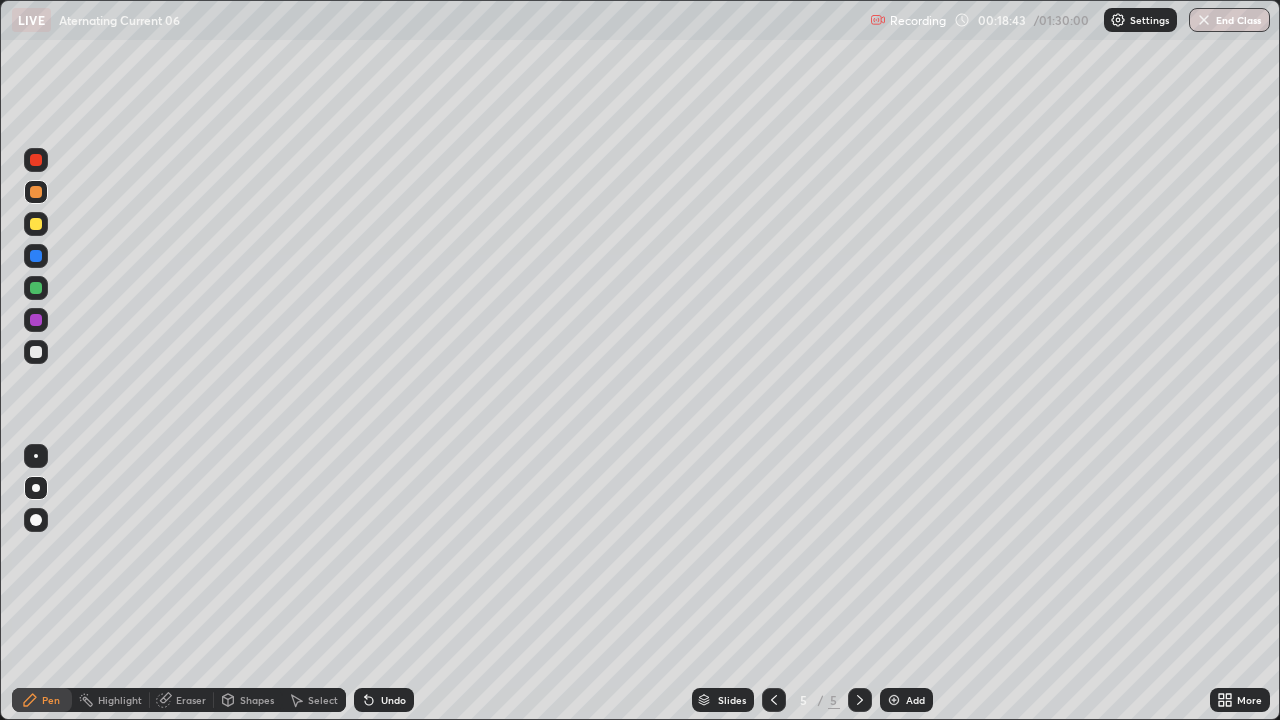 click at bounding box center (36, 224) 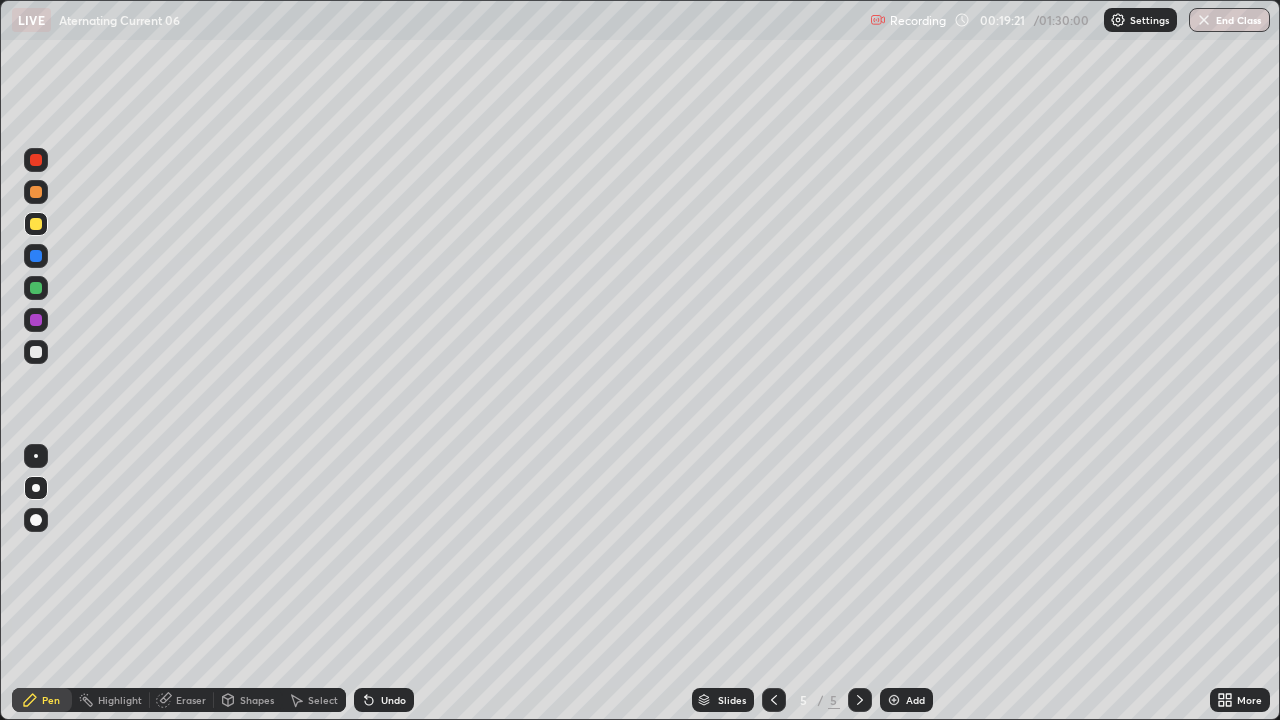 click on "Shapes" at bounding box center (257, 700) 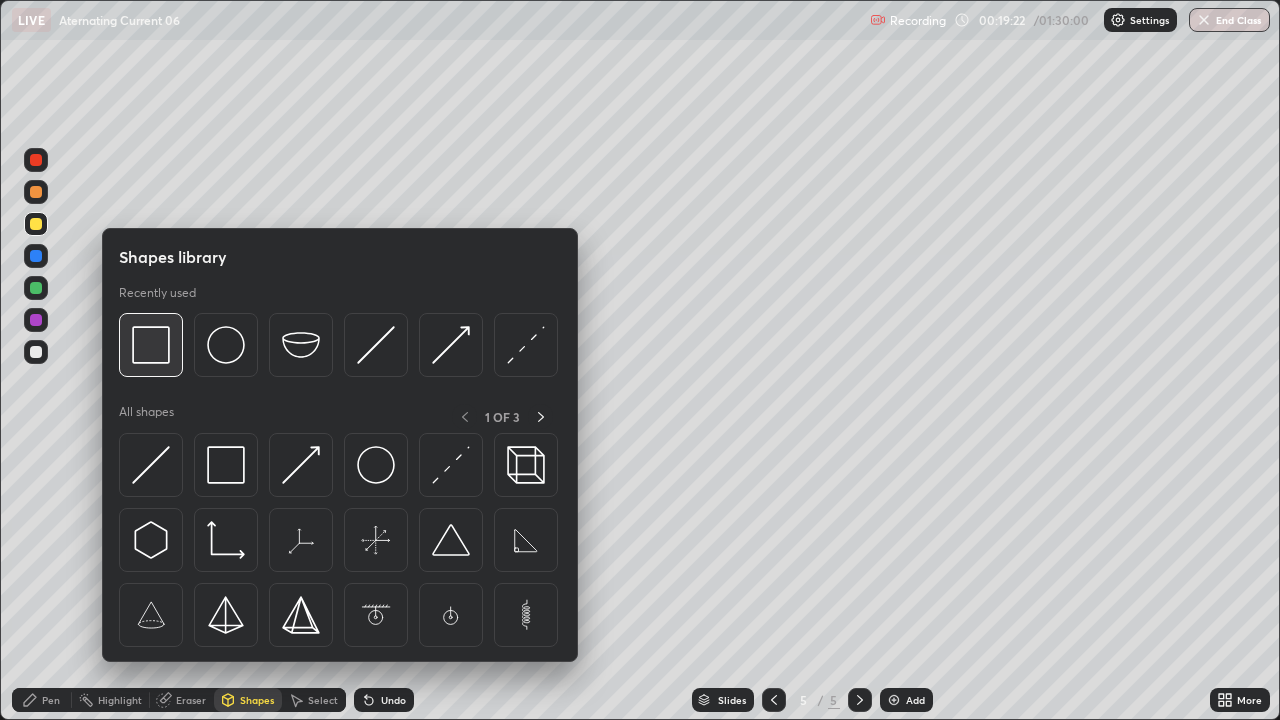 click at bounding box center (151, 345) 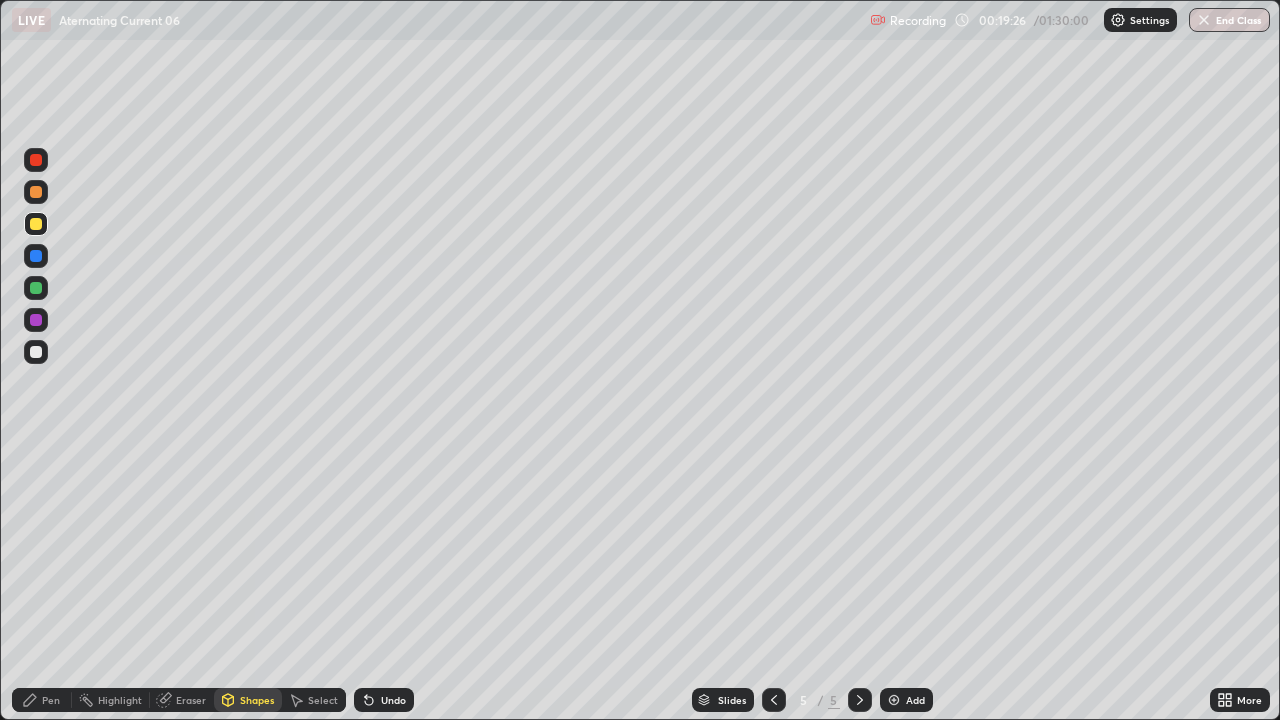 click on "Eraser" at bounding box center [191, 700] 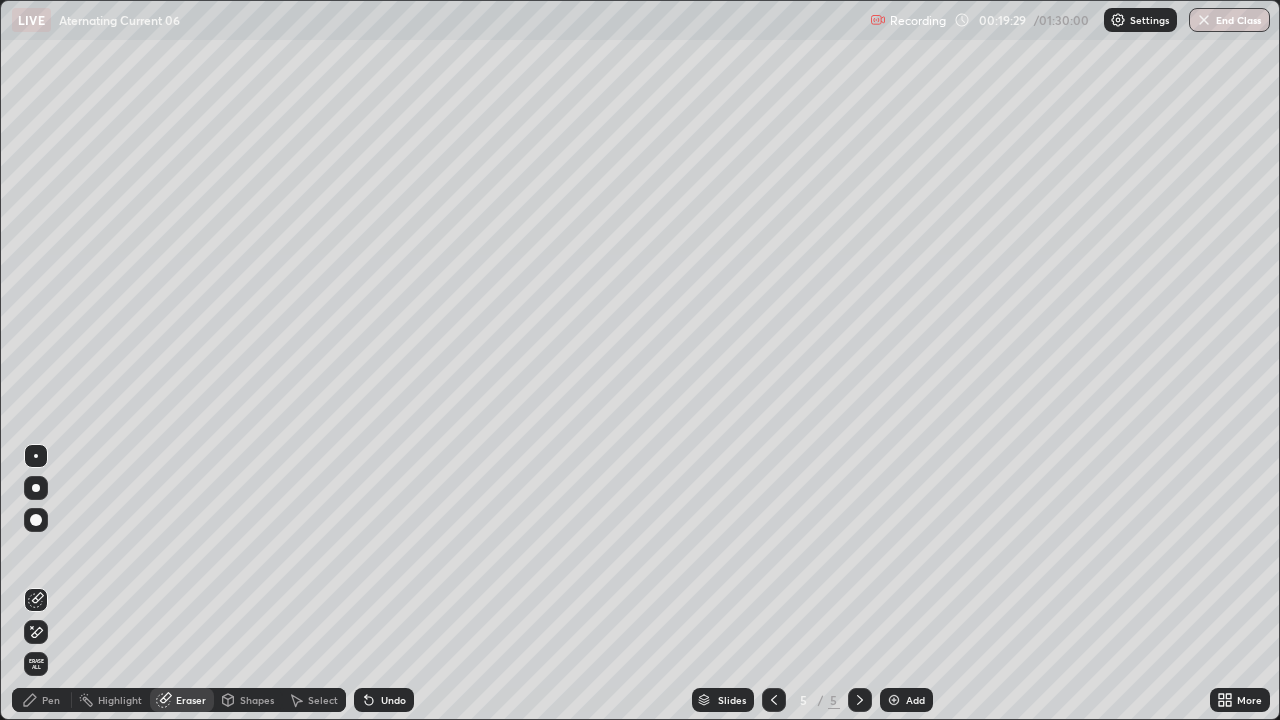 click on "Pen" at bounding box center [51, 700] 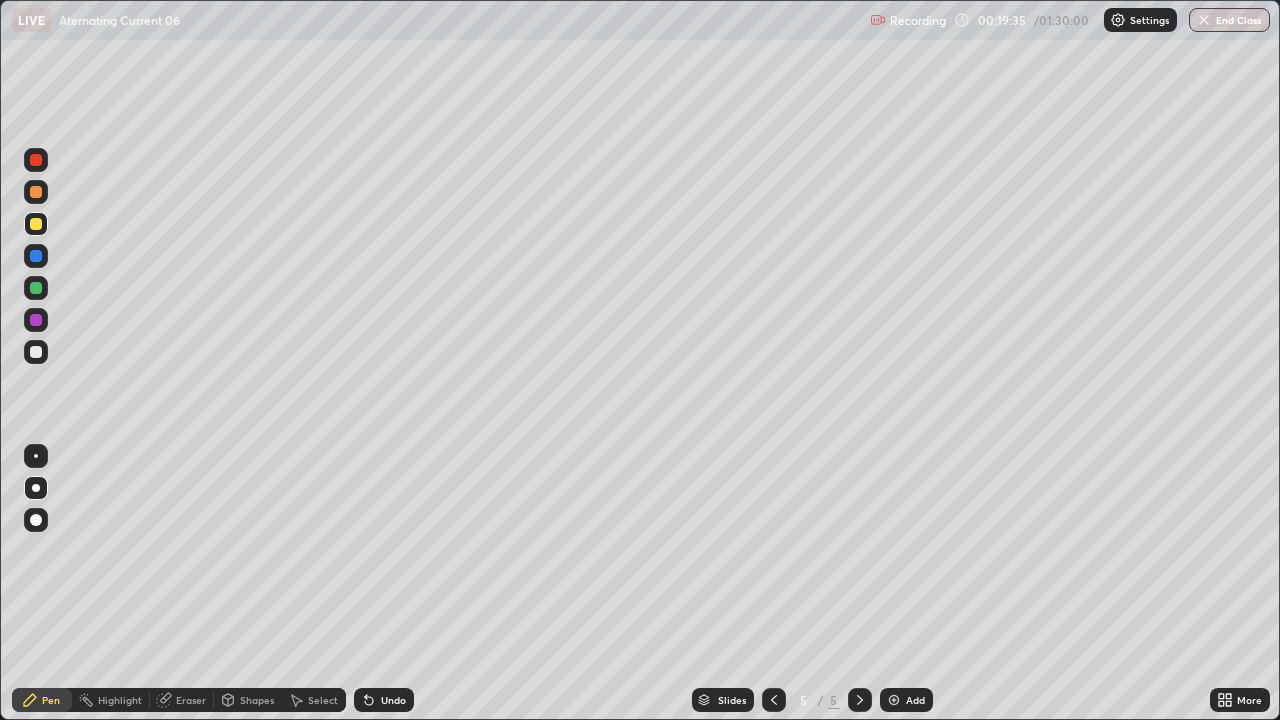 click on "Undo" at bounding box center [384, 700] 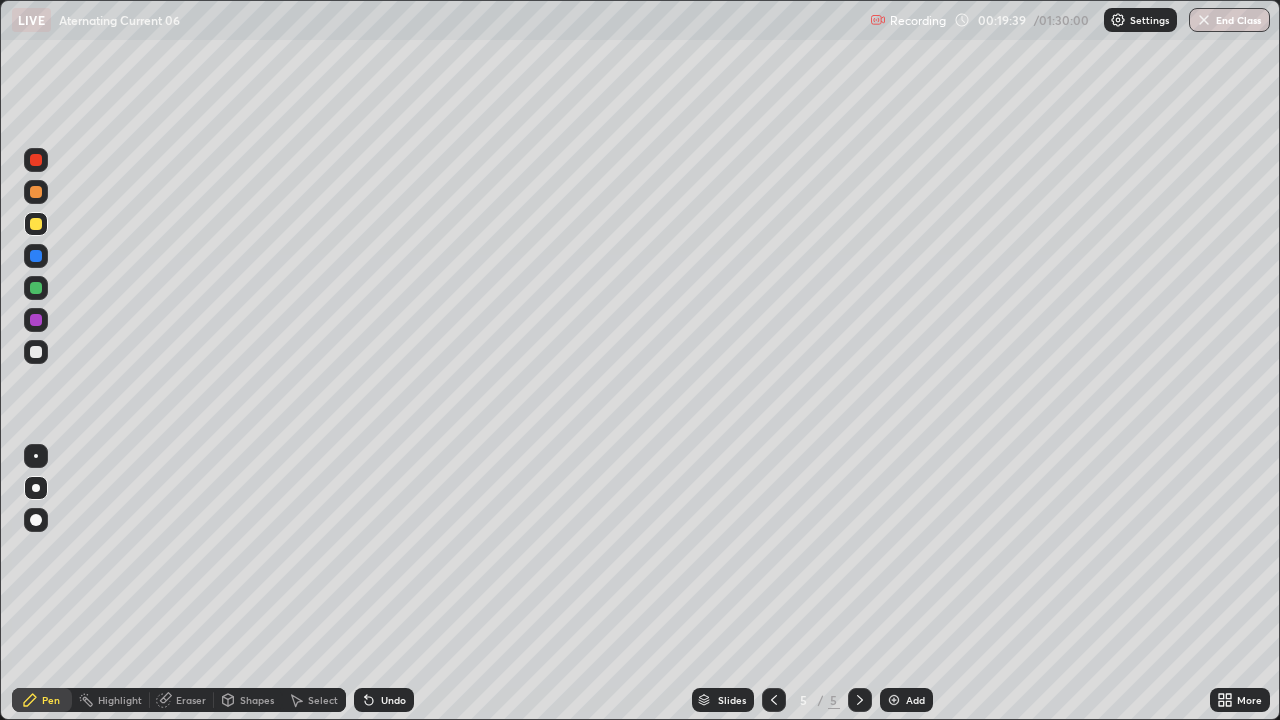click on "Undo" at bounding box center (393, 700) 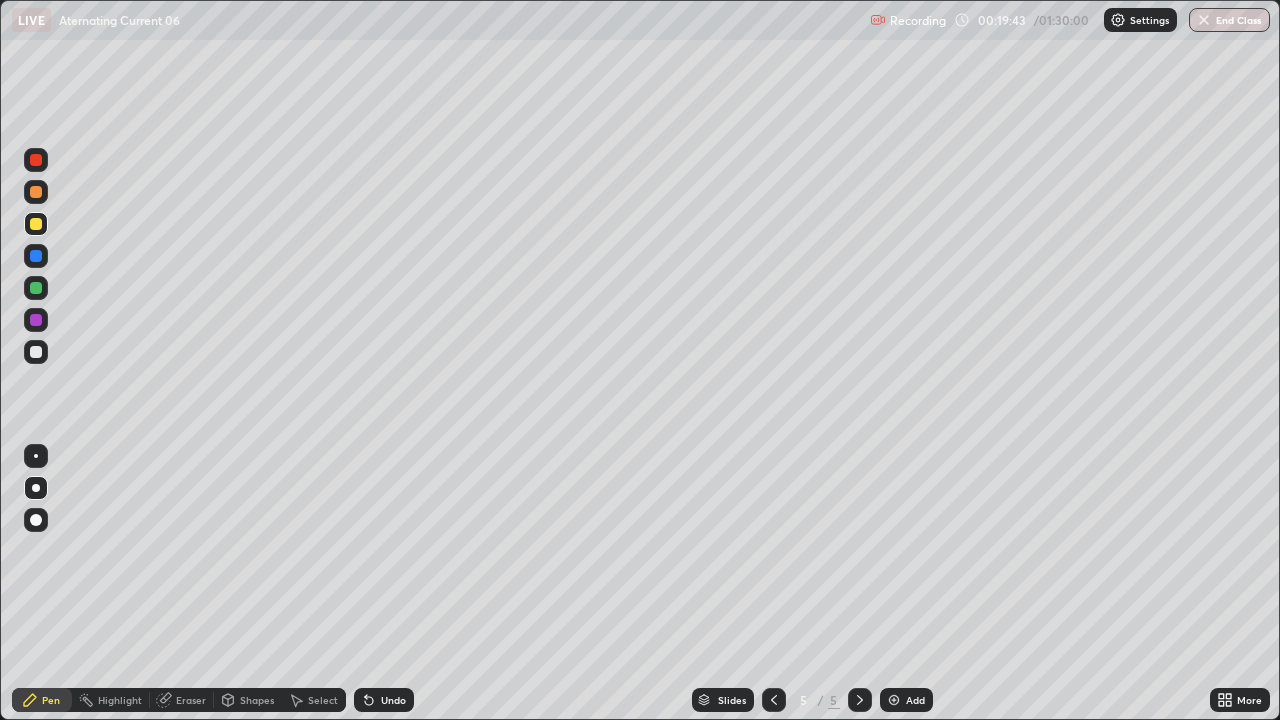 click on "Undo" at bounding box center (384, 700) 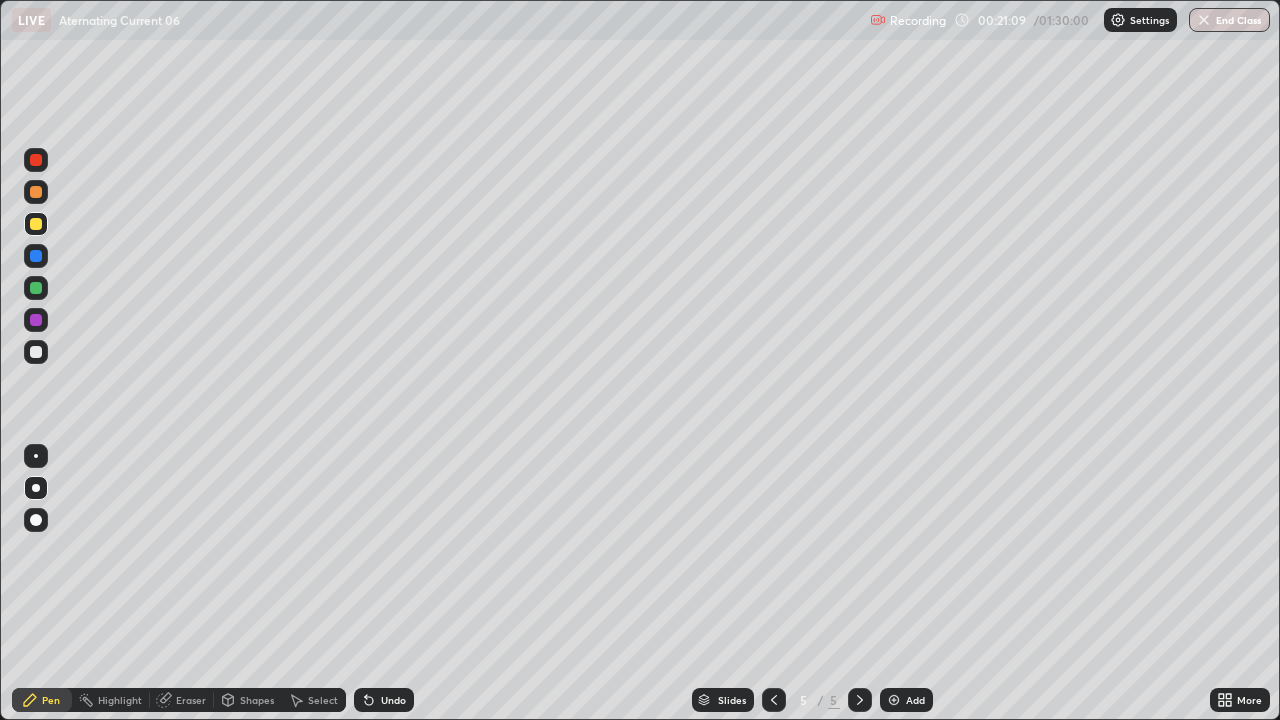 click on "Select" at bounding box center [323, 700] 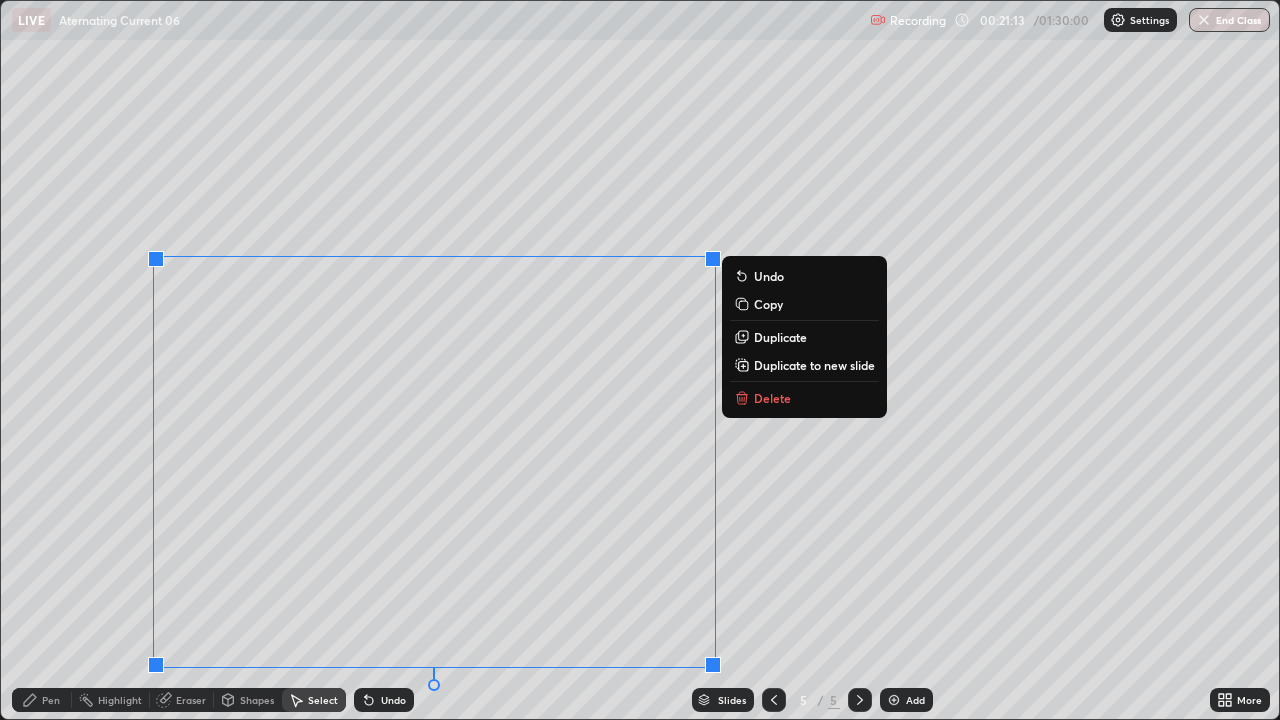 click on "Duplicate to new slide" at bounding box center [814, 365] 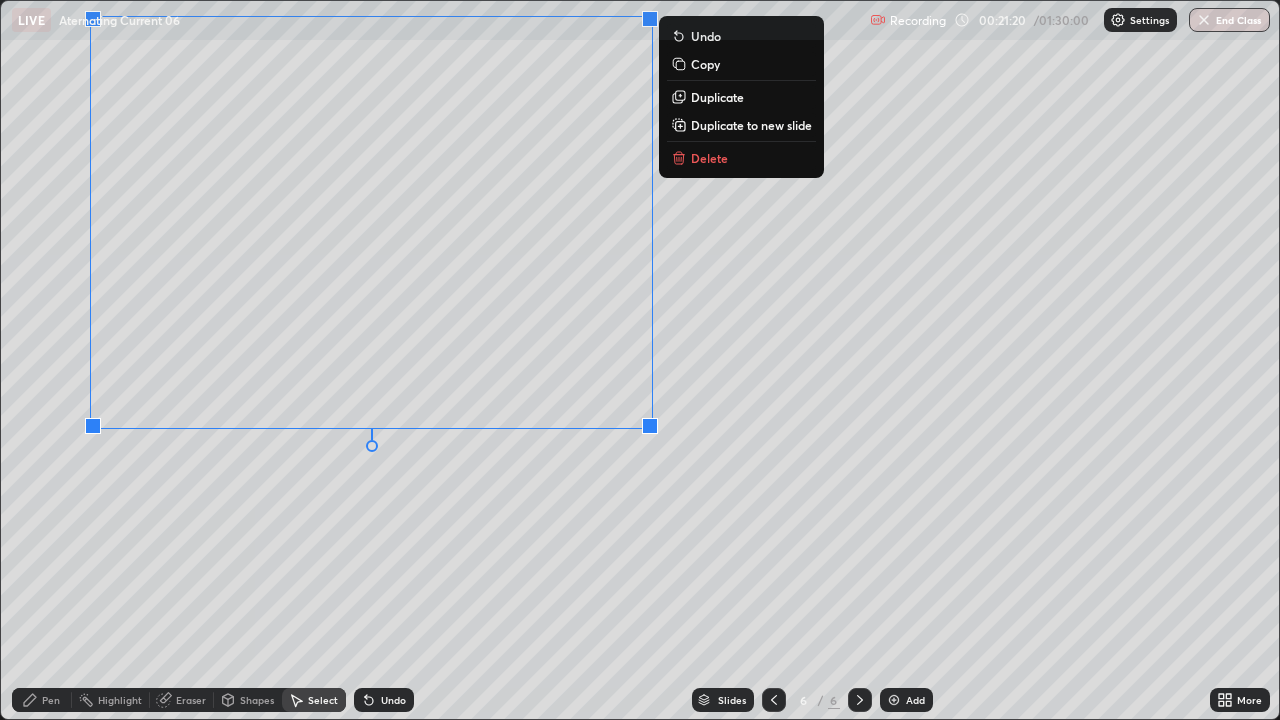 click 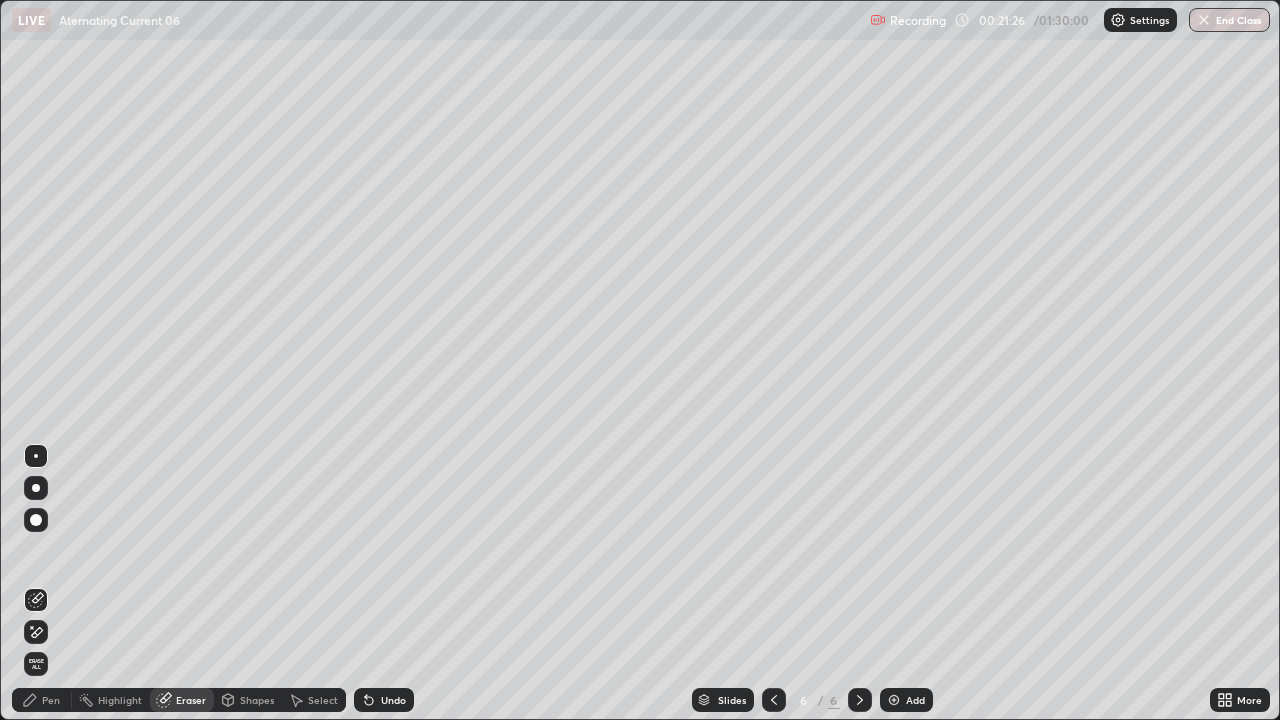 click 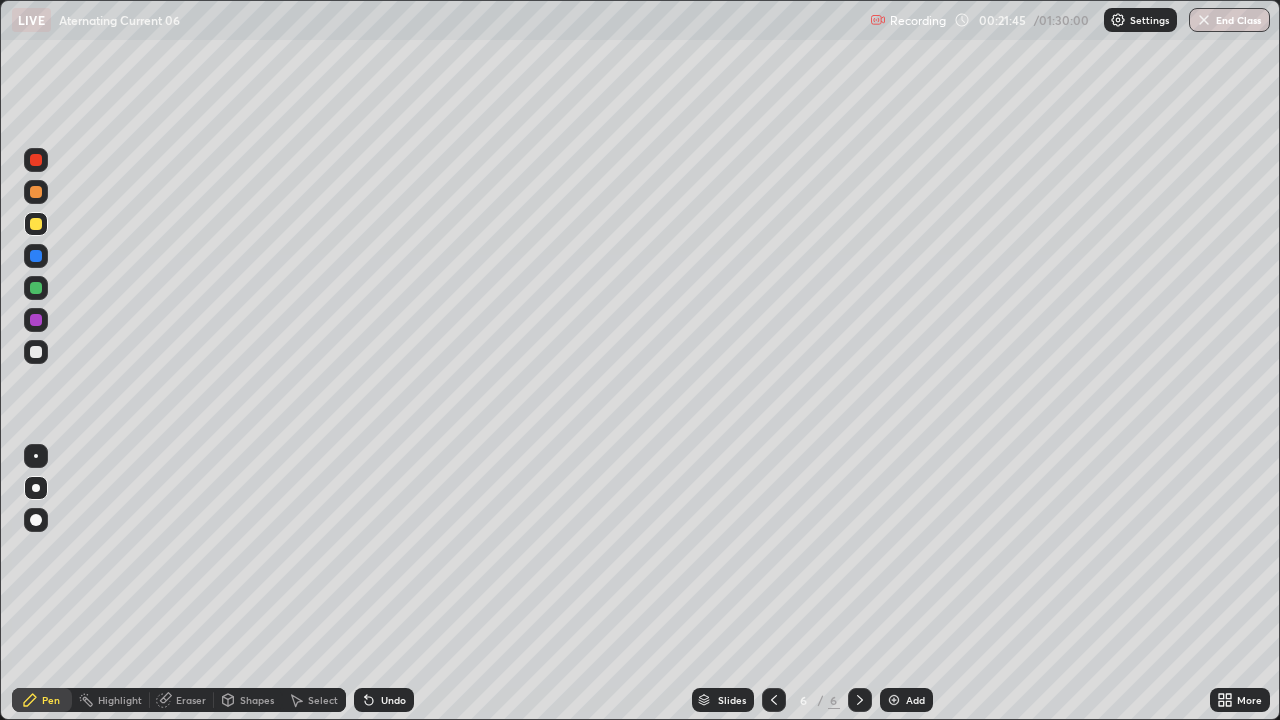 click at bounding box center [36, 352] 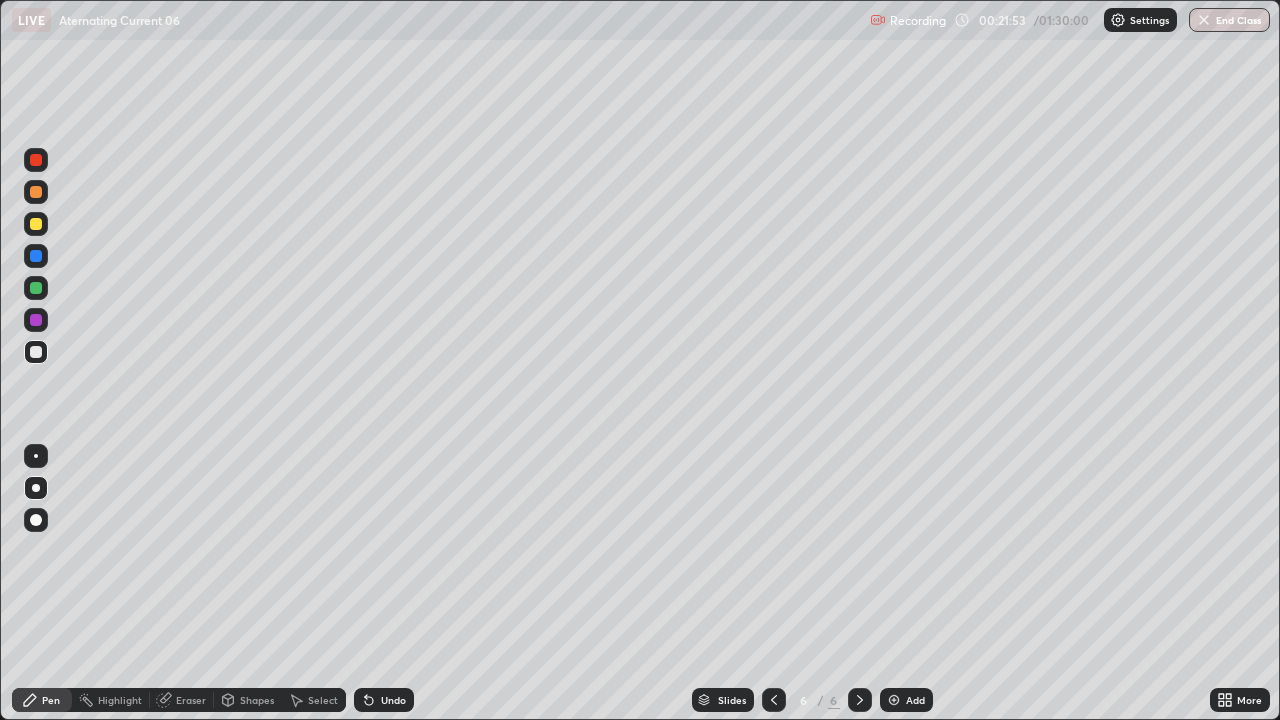 click at bounding box center [36, 192] 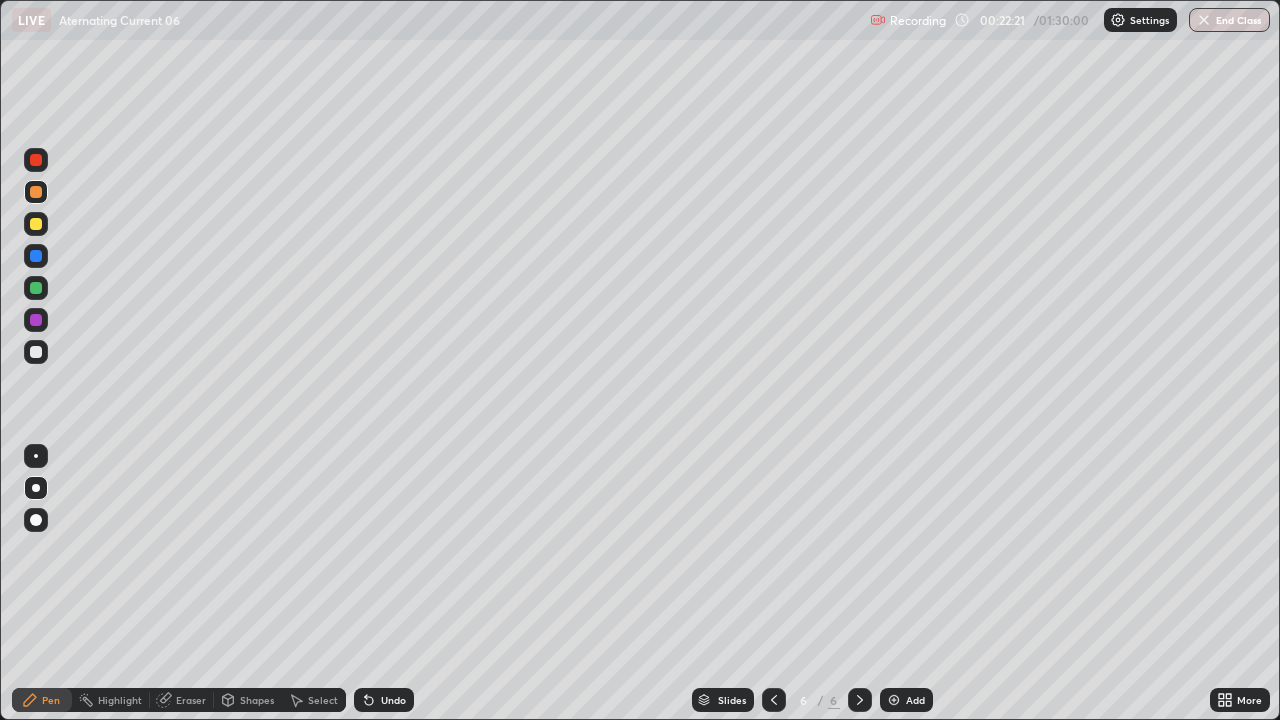 click at bounding box center (36, 256) 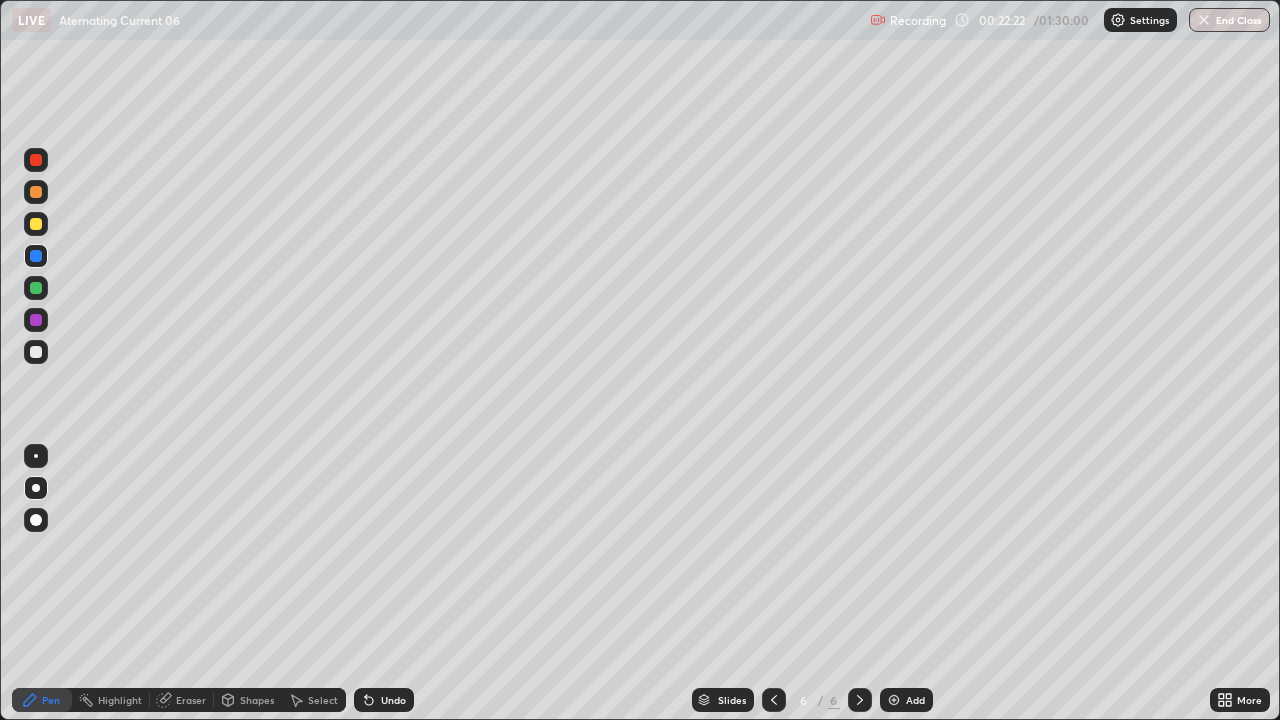 click at bounding box center (36, 352) 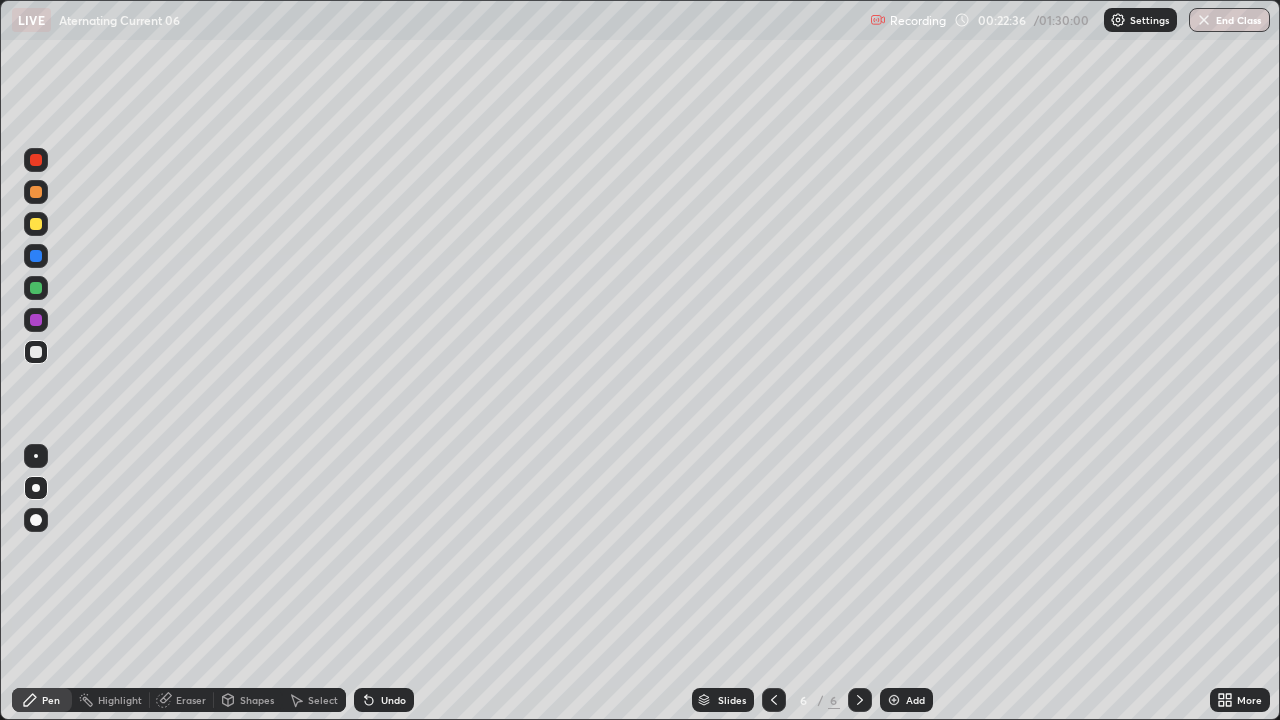 click on "Undo" at bounding box center (393, 700) 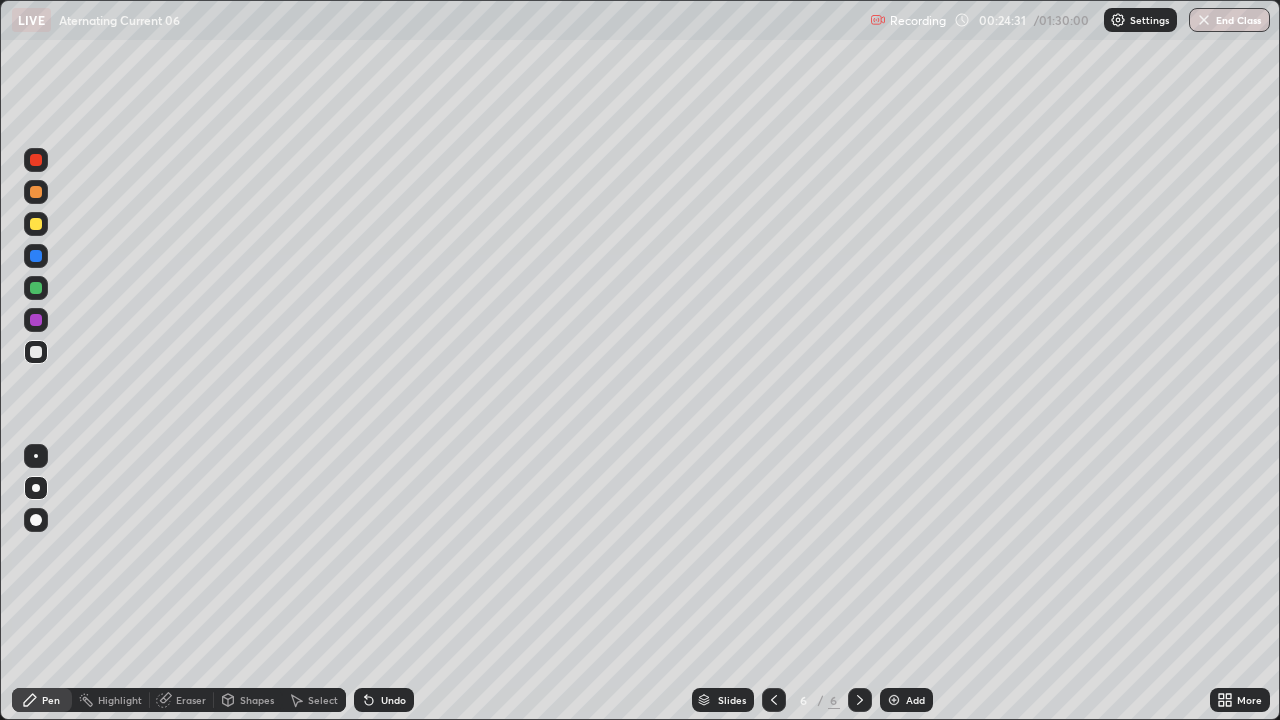 click on "Undo" at bounding box center (393, 700) 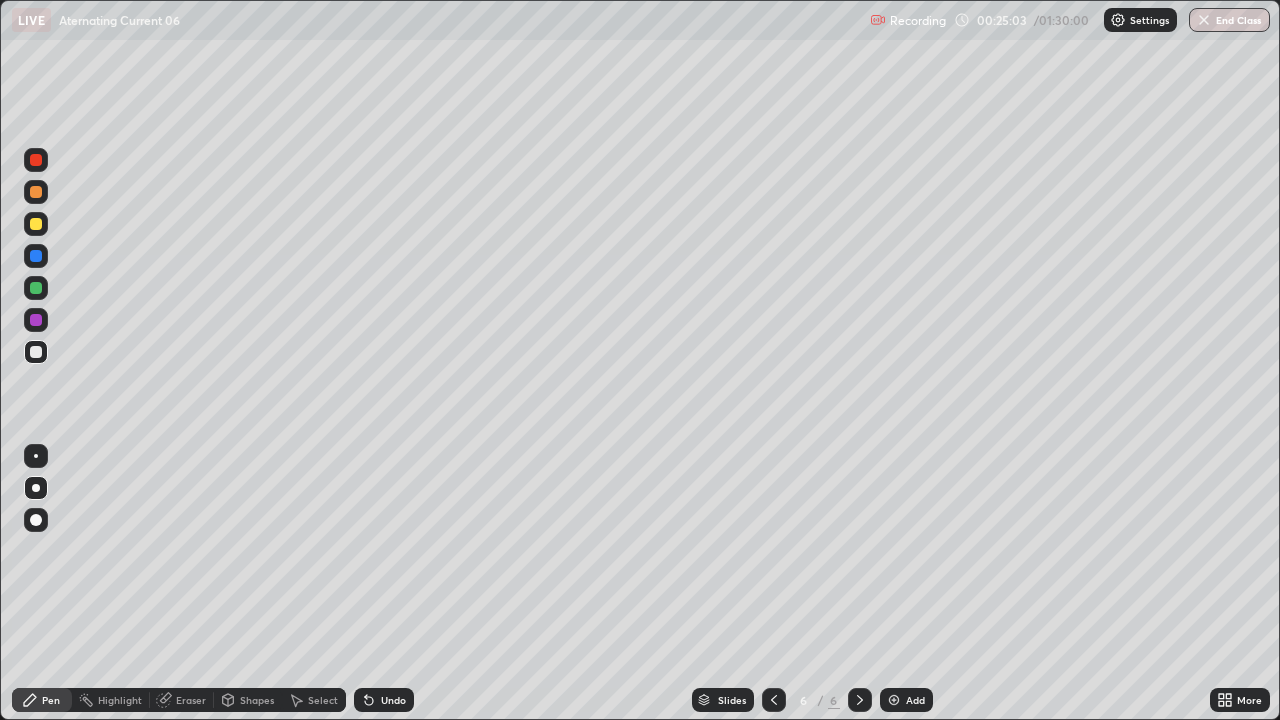 click on "Undo" at bounding box center [393, 700] 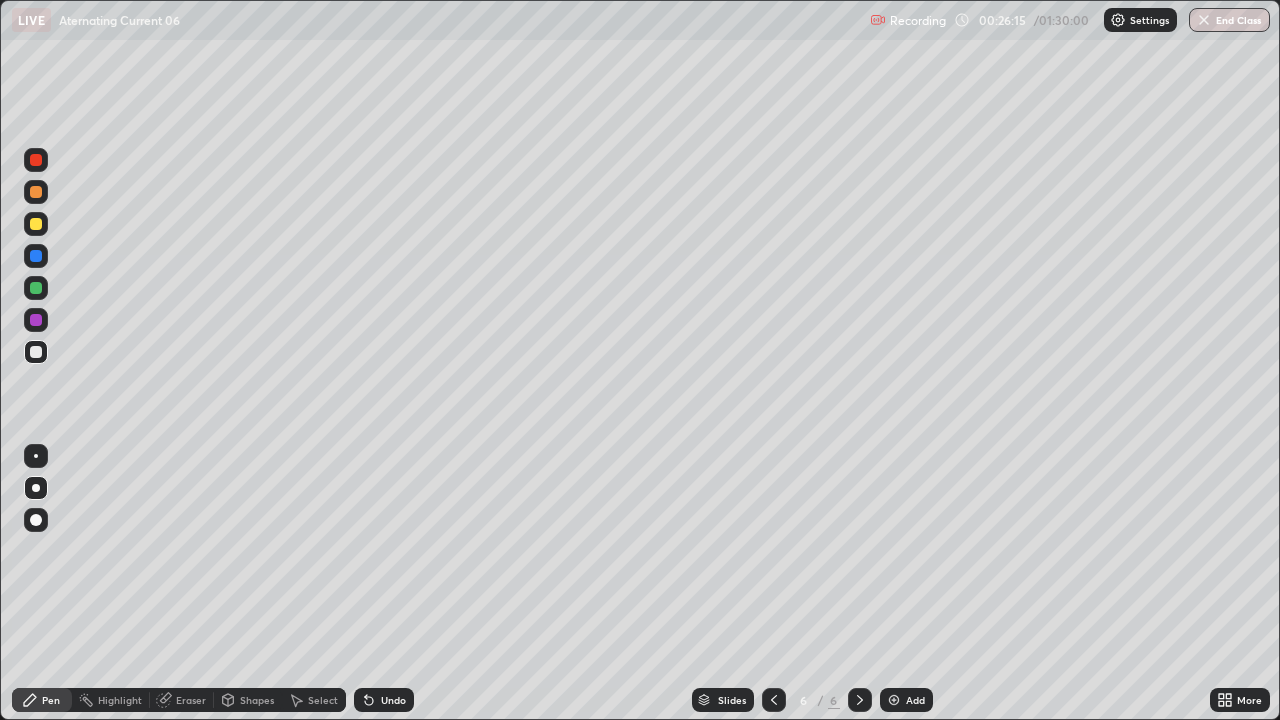 click on "Select" at bounding box center (323, 700) 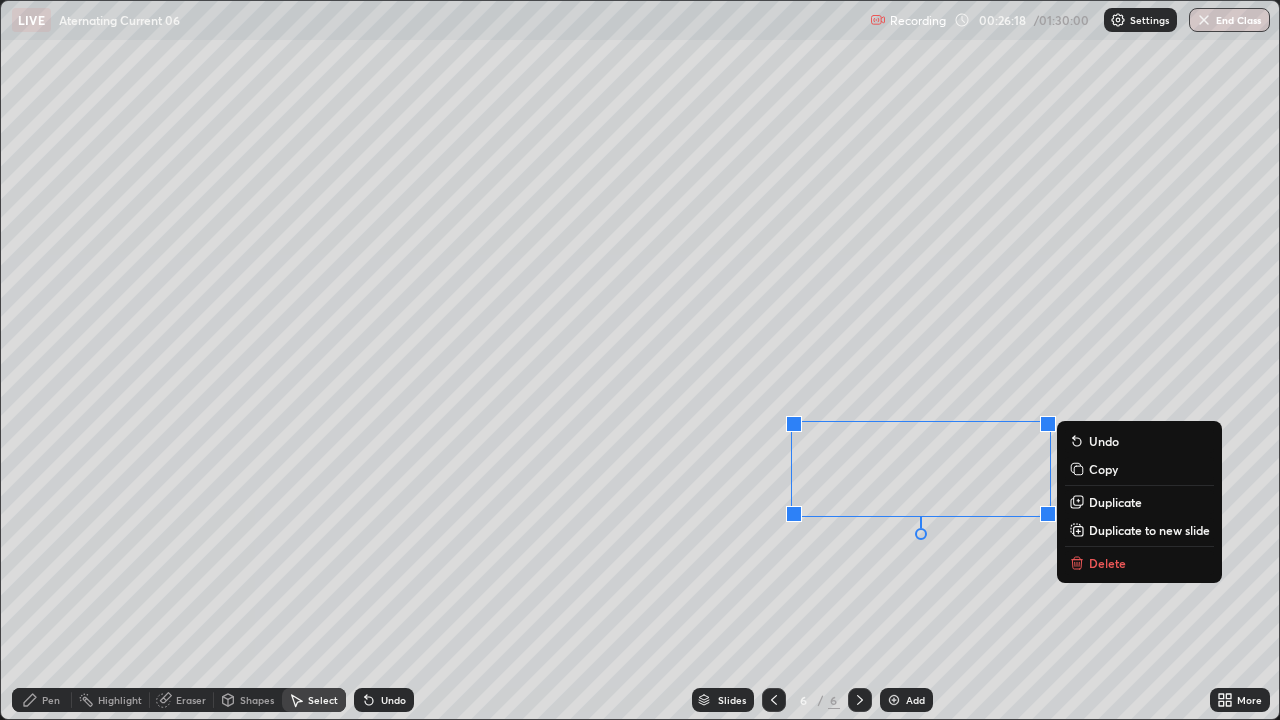 click on "Duplicate to new slide" at bounding box center (1149, 530) 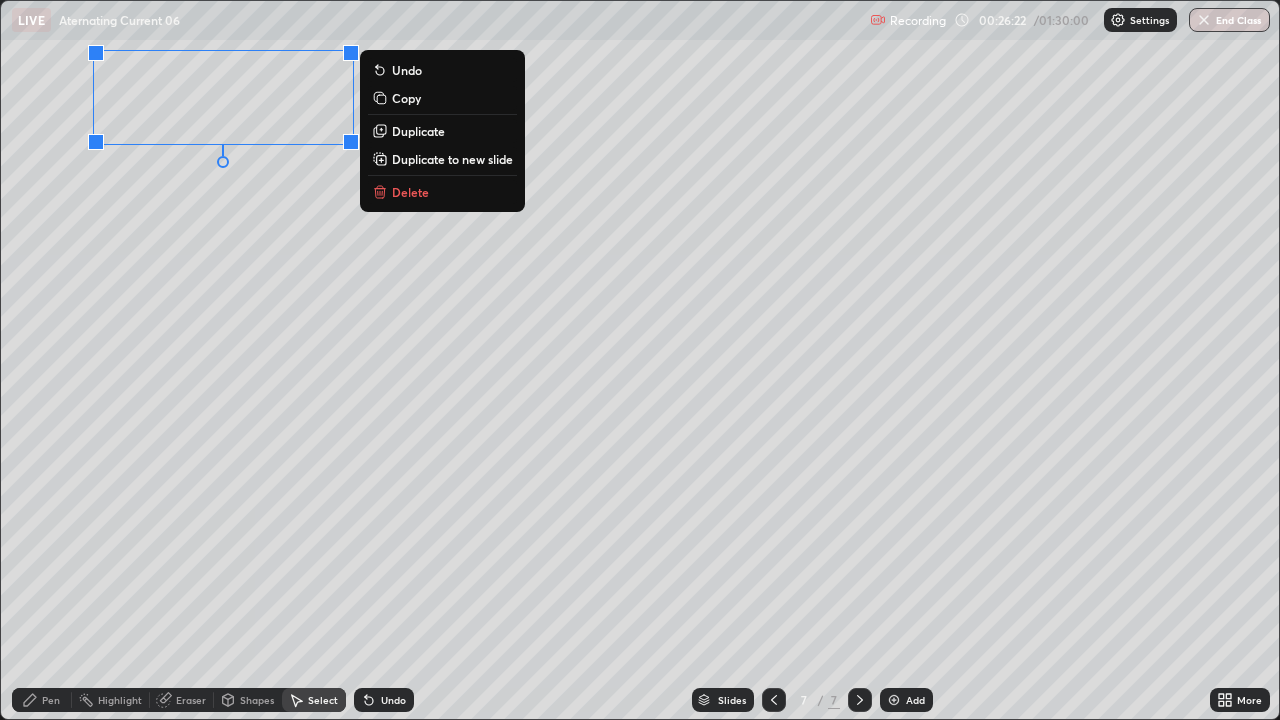 click on "Pen" at bounding box center [51, 700] 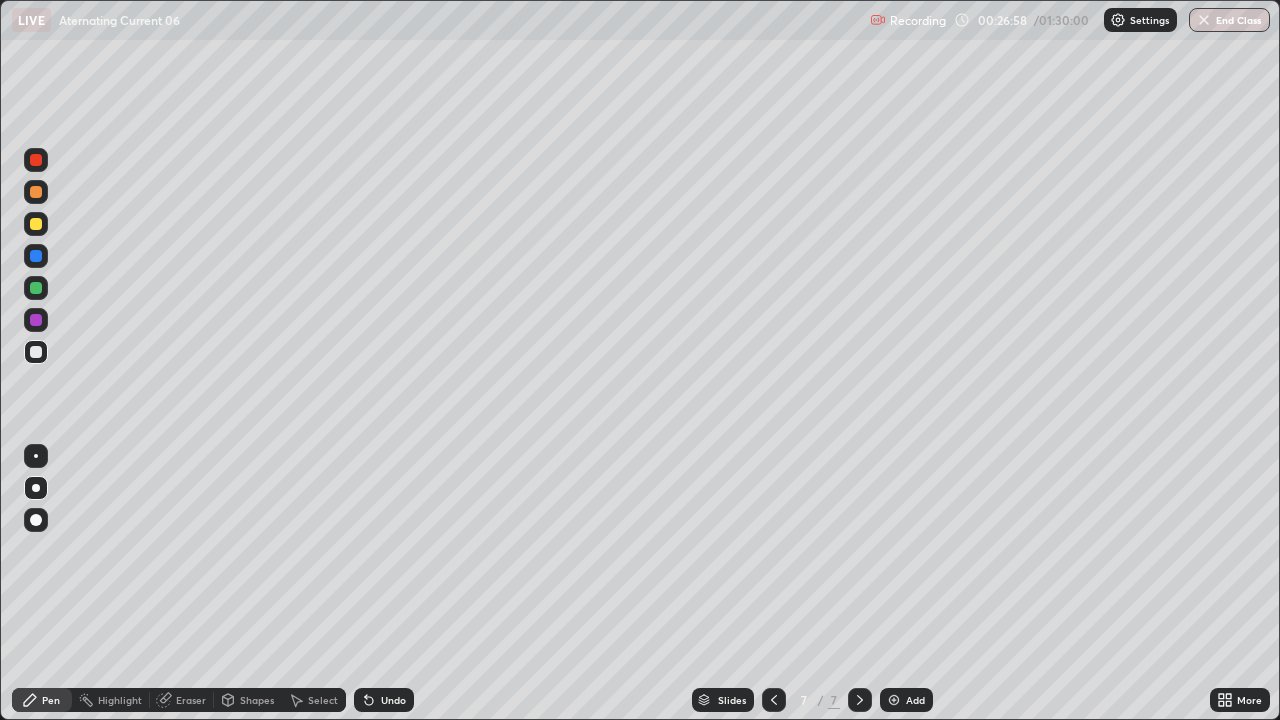click 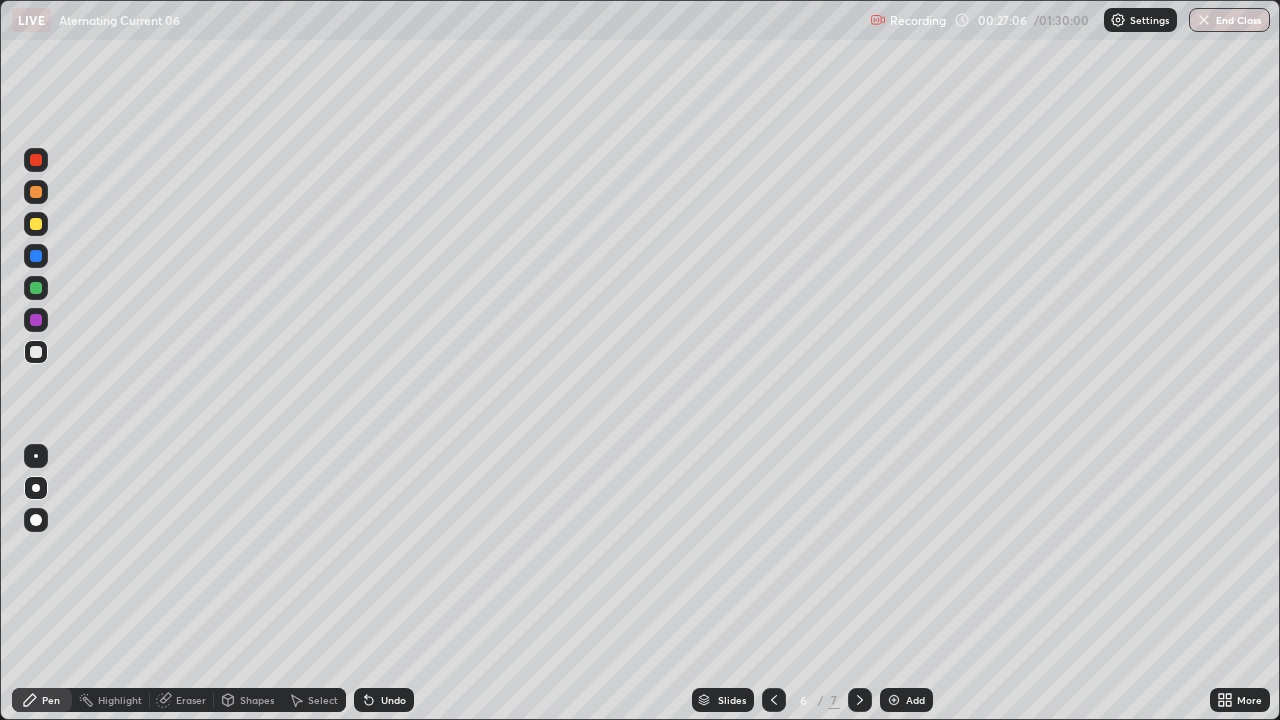 click 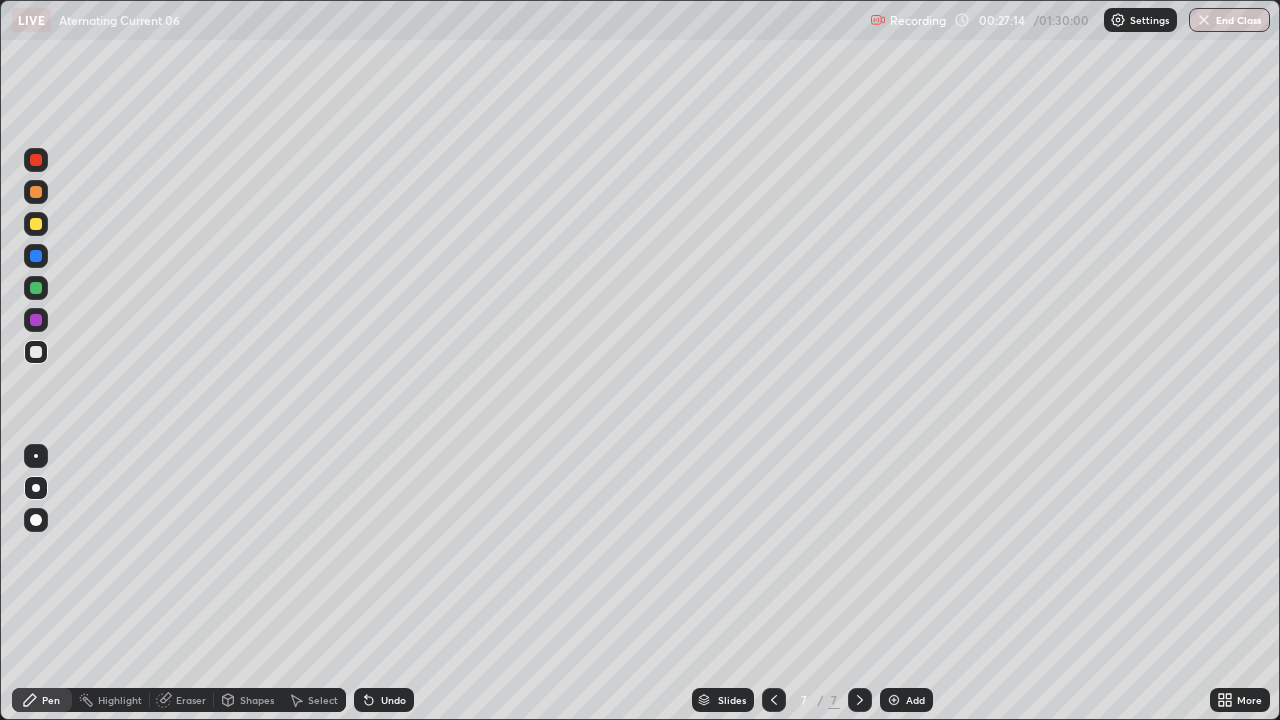 click at bounding box center [36, 288] 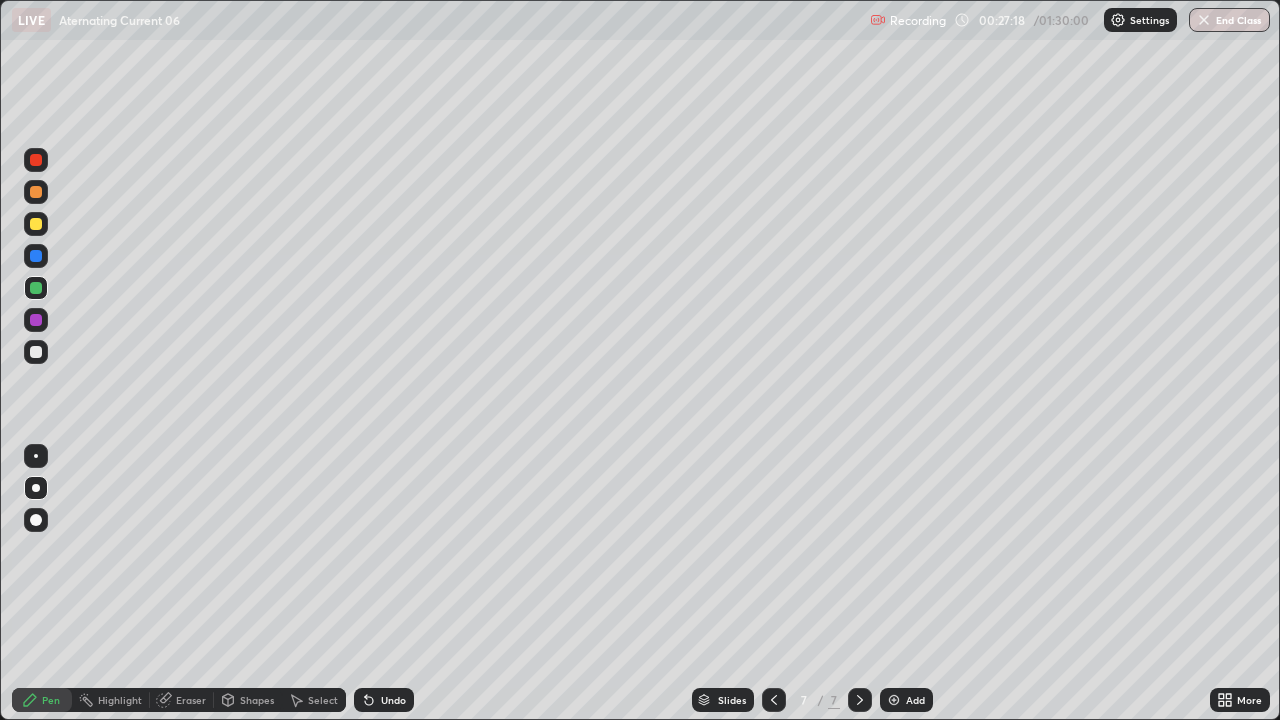click on "Undo" at bounding box center (393, 700) 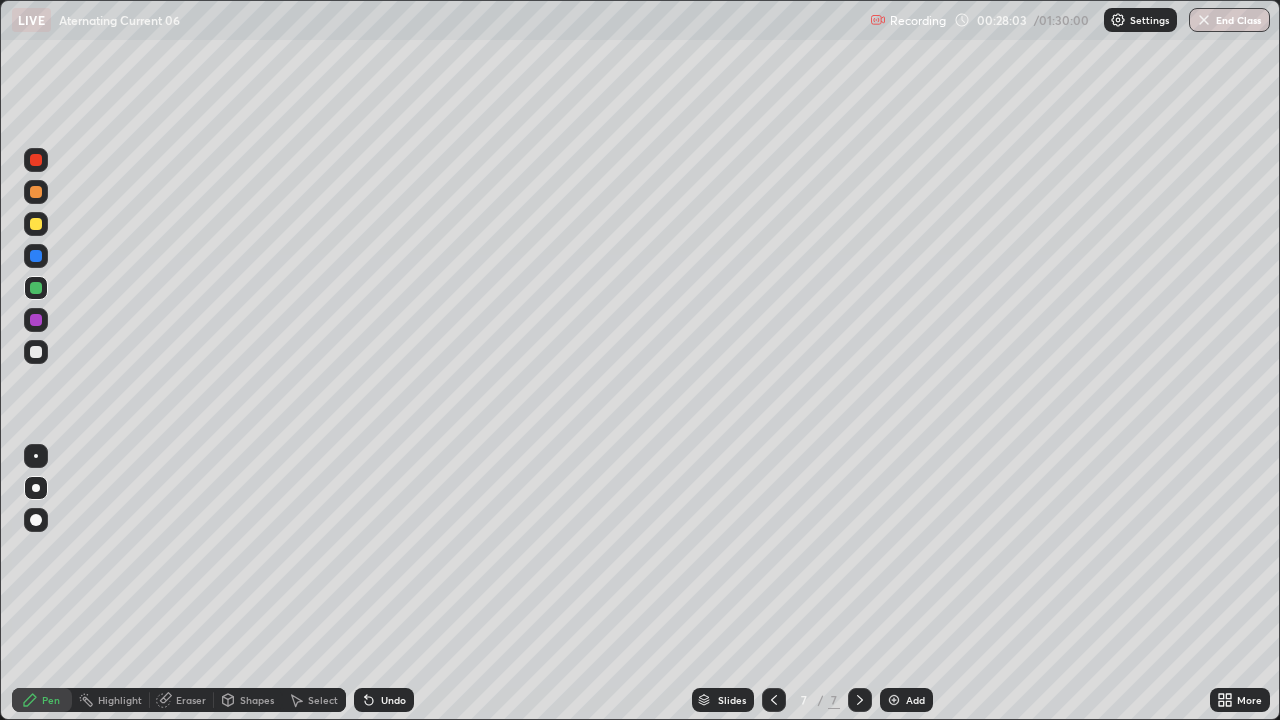 click on "Undo" at bounding box center (393, 700) 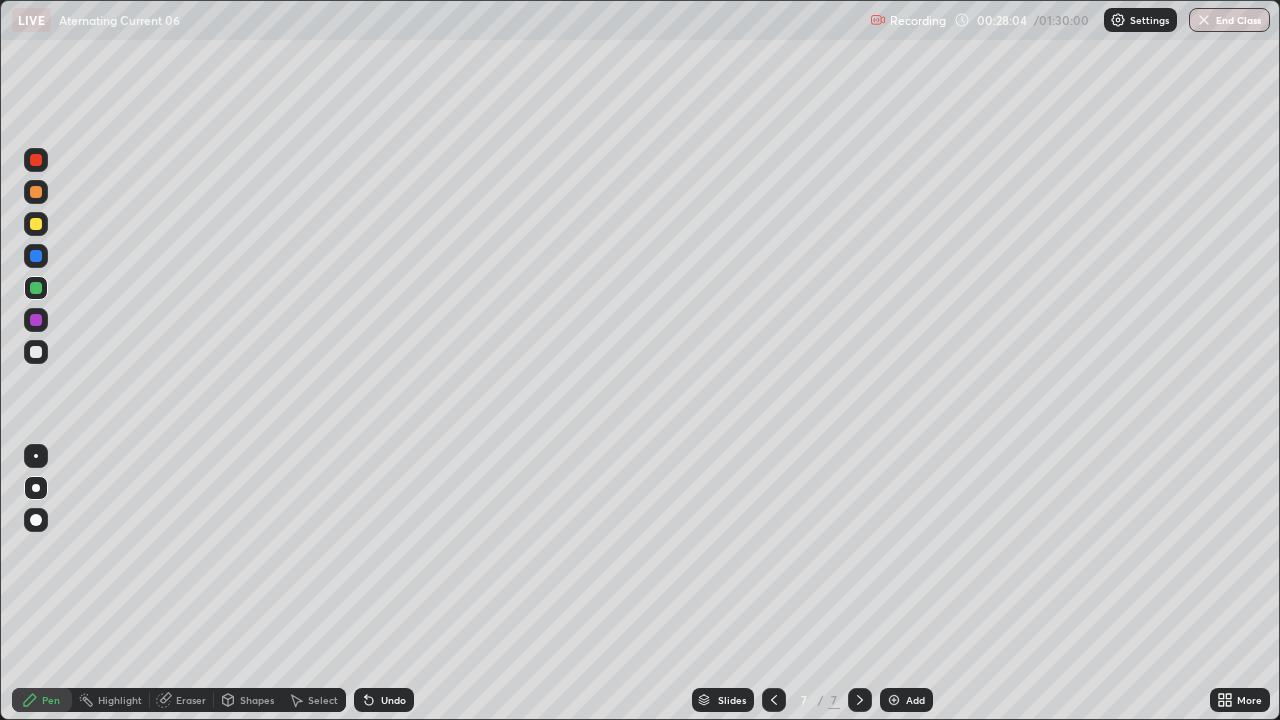 click on "Pen" at bounding box center (51, 700) 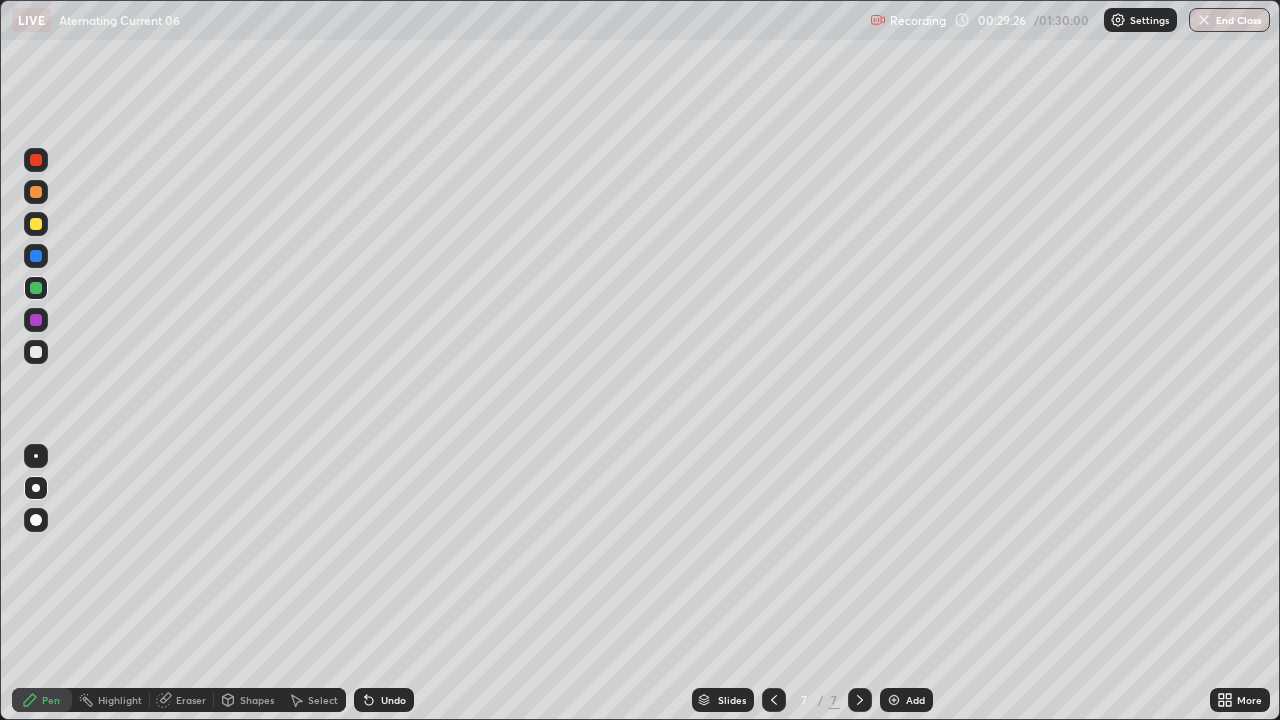 click 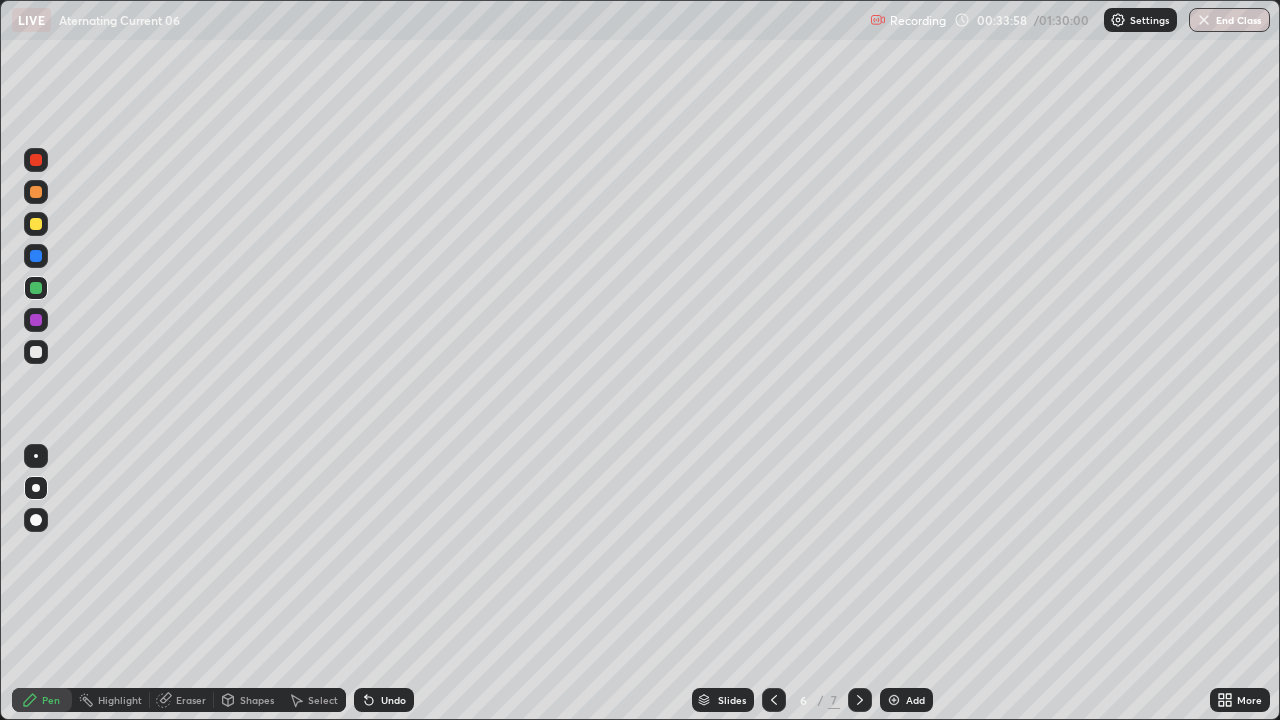 click 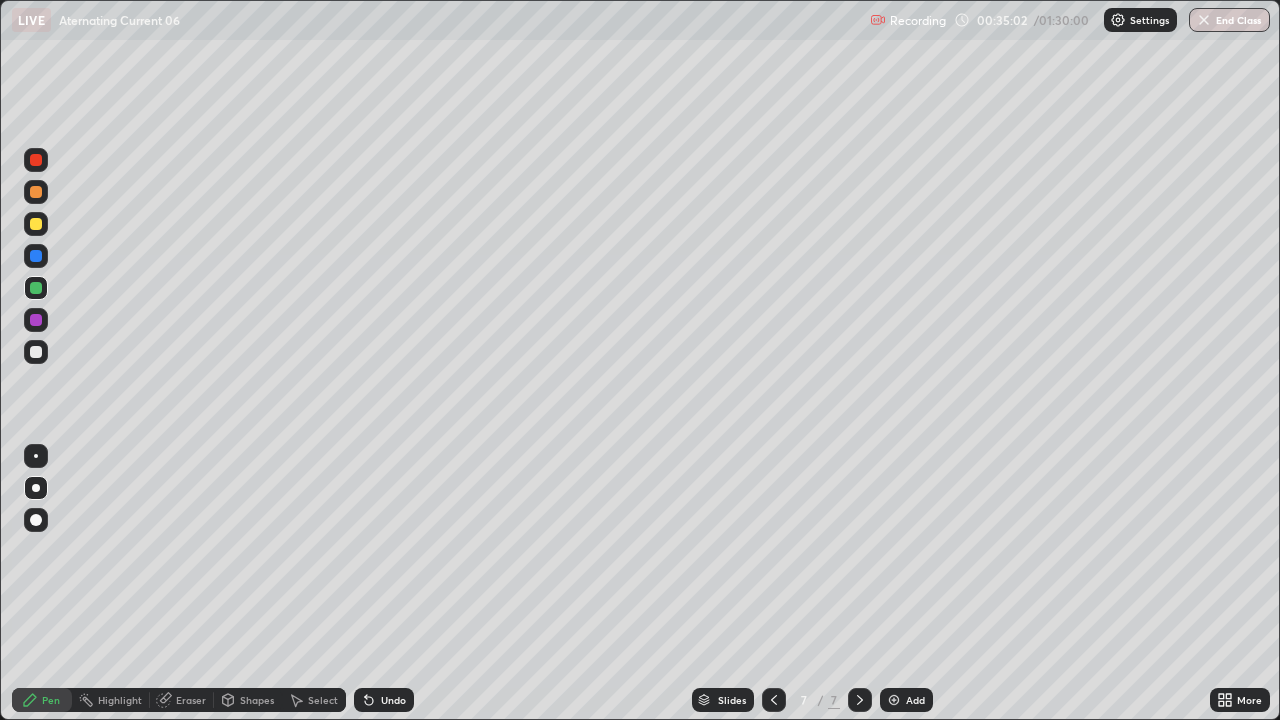 click on "Undo" at bounding box center (384, 700) 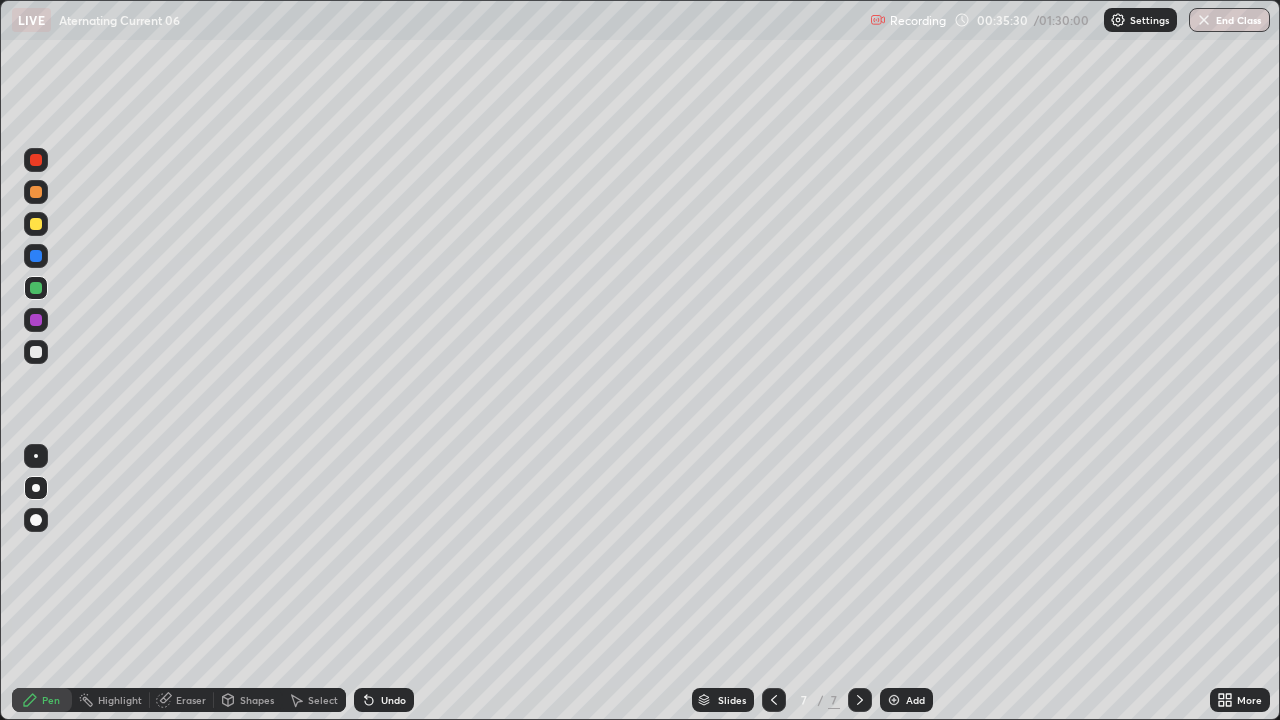 click at bounding box center [774, 700] 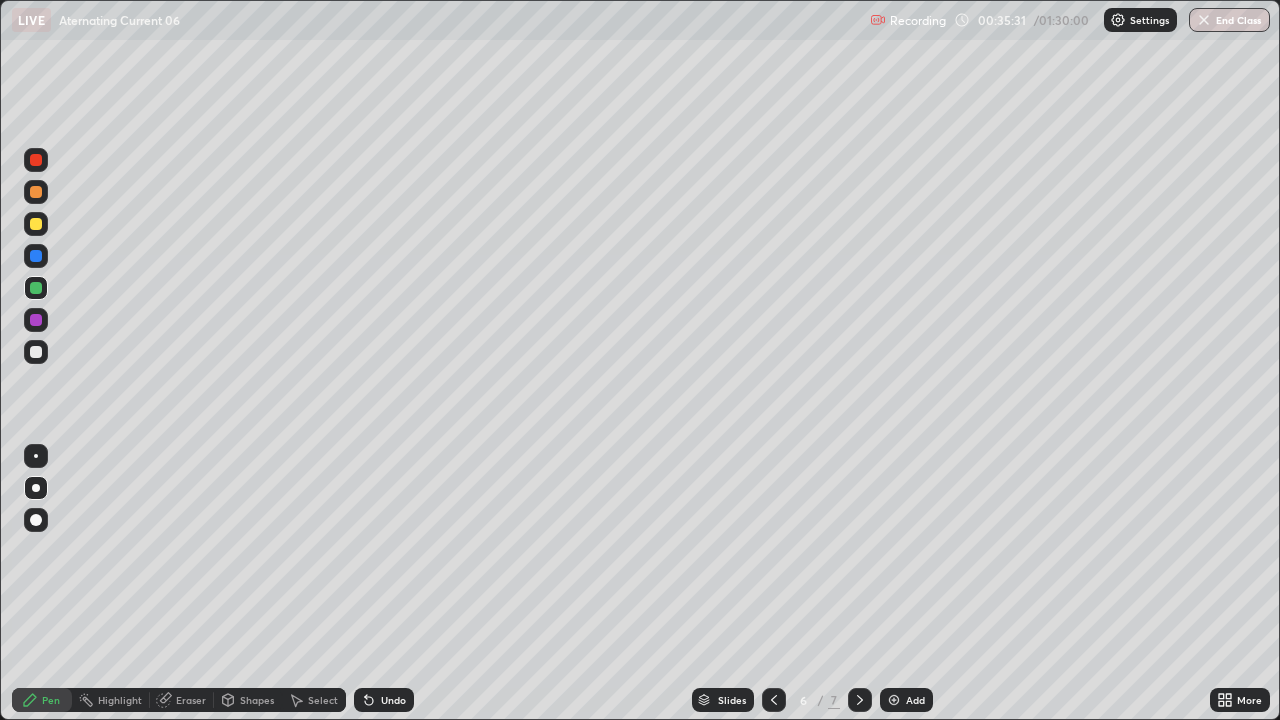 click 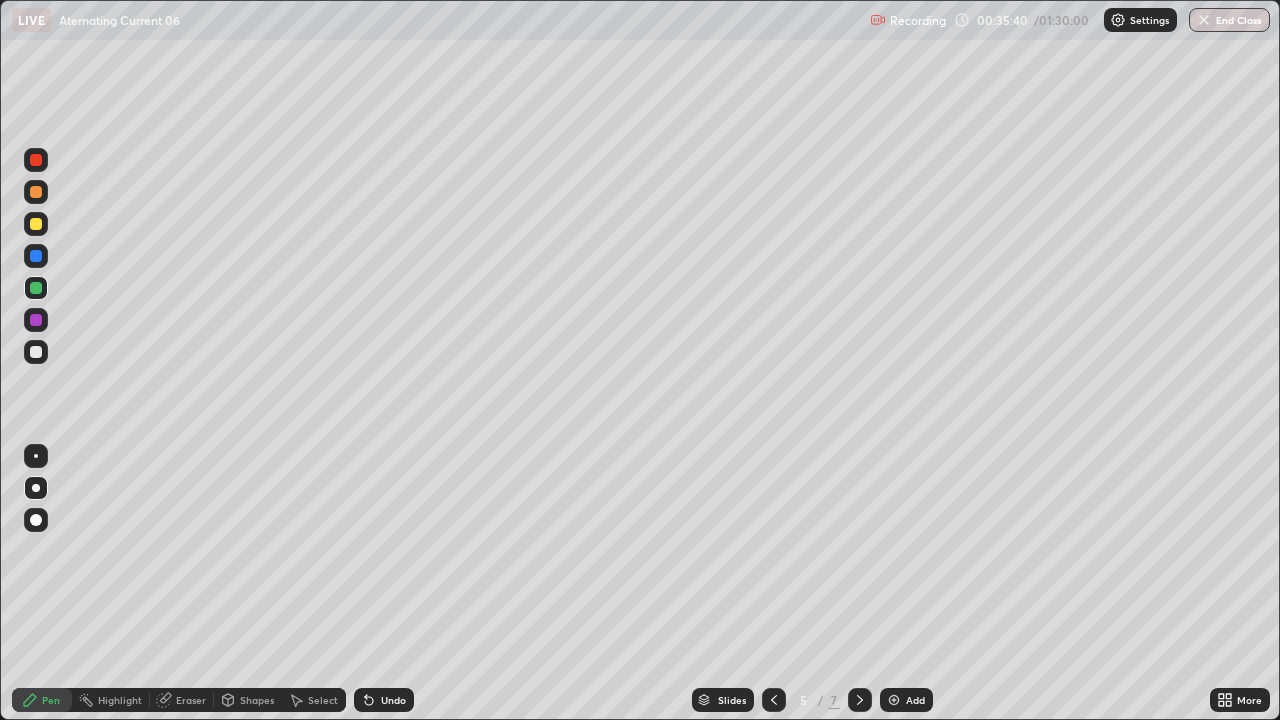 click 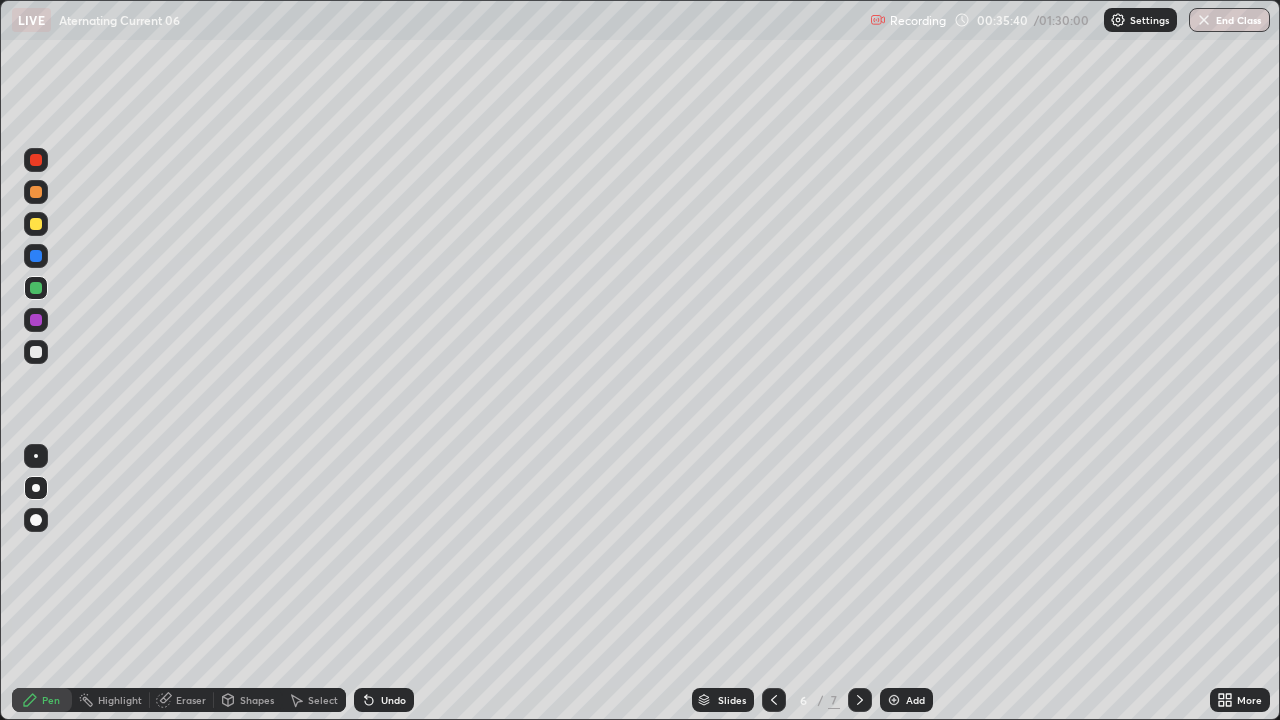 click 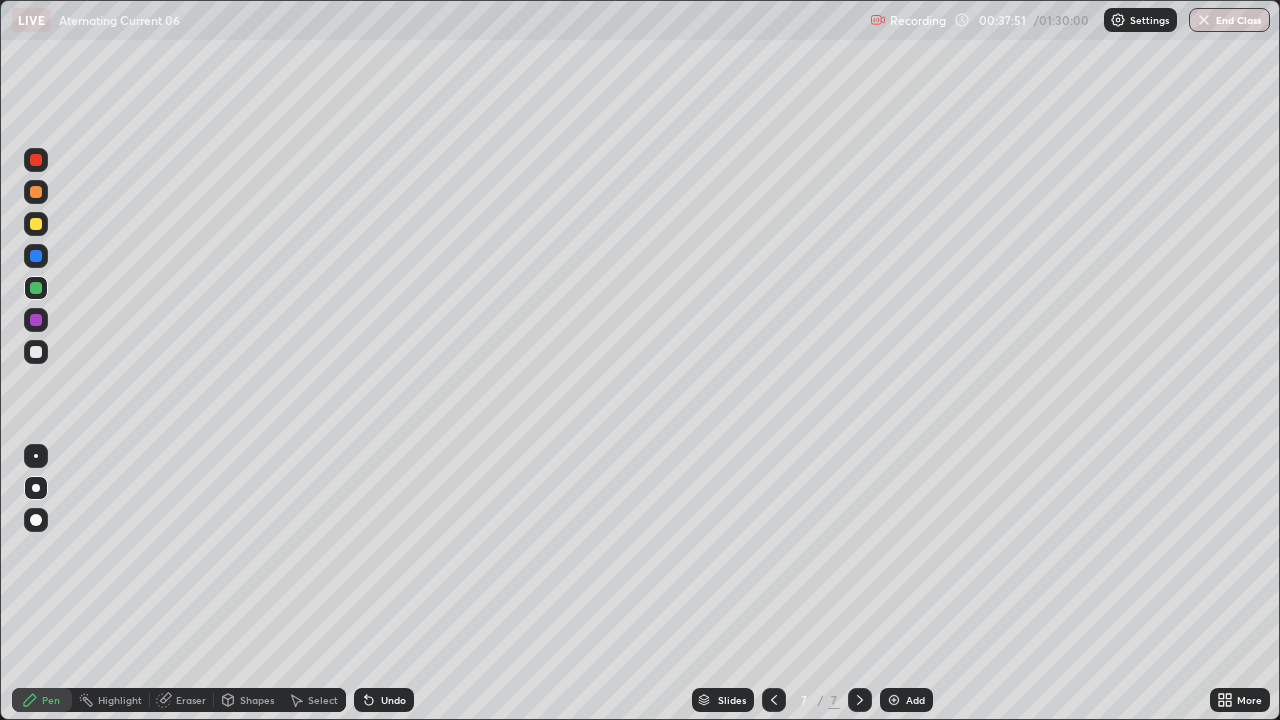click on "Select" at bounding box center (323, 700) 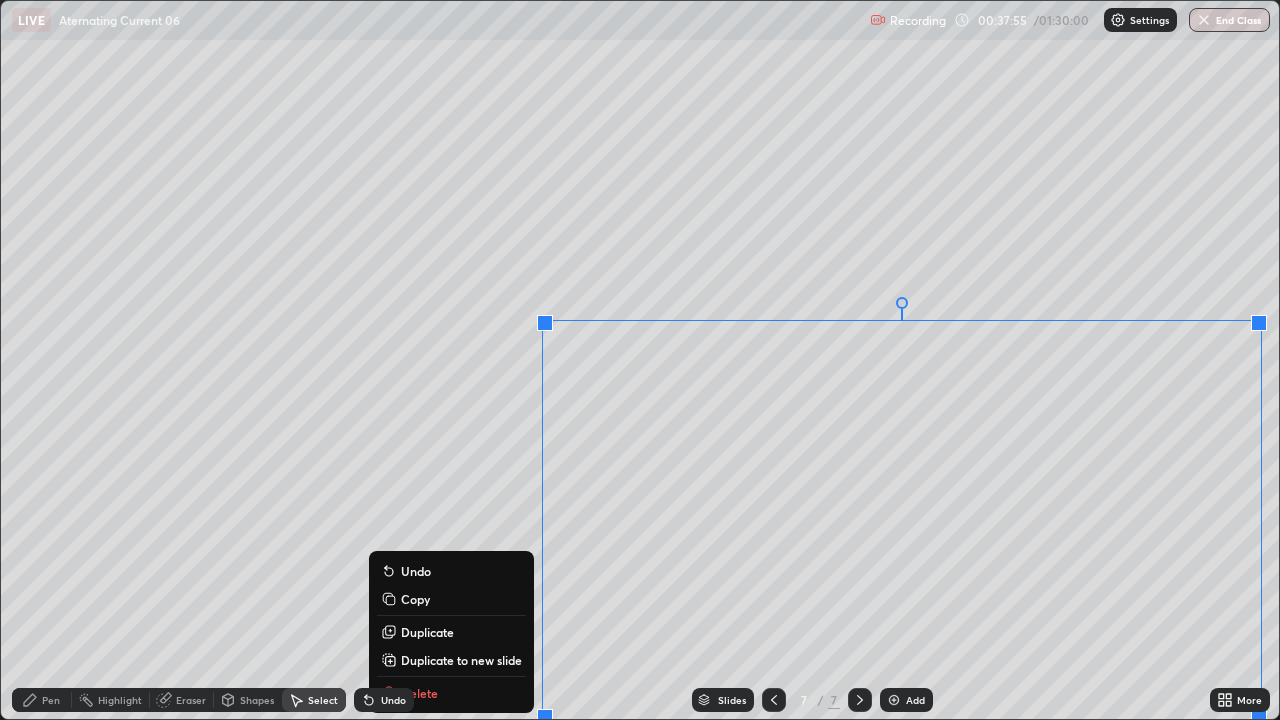 click on "Duplicate to new slide" at bounding box center (461, 660) 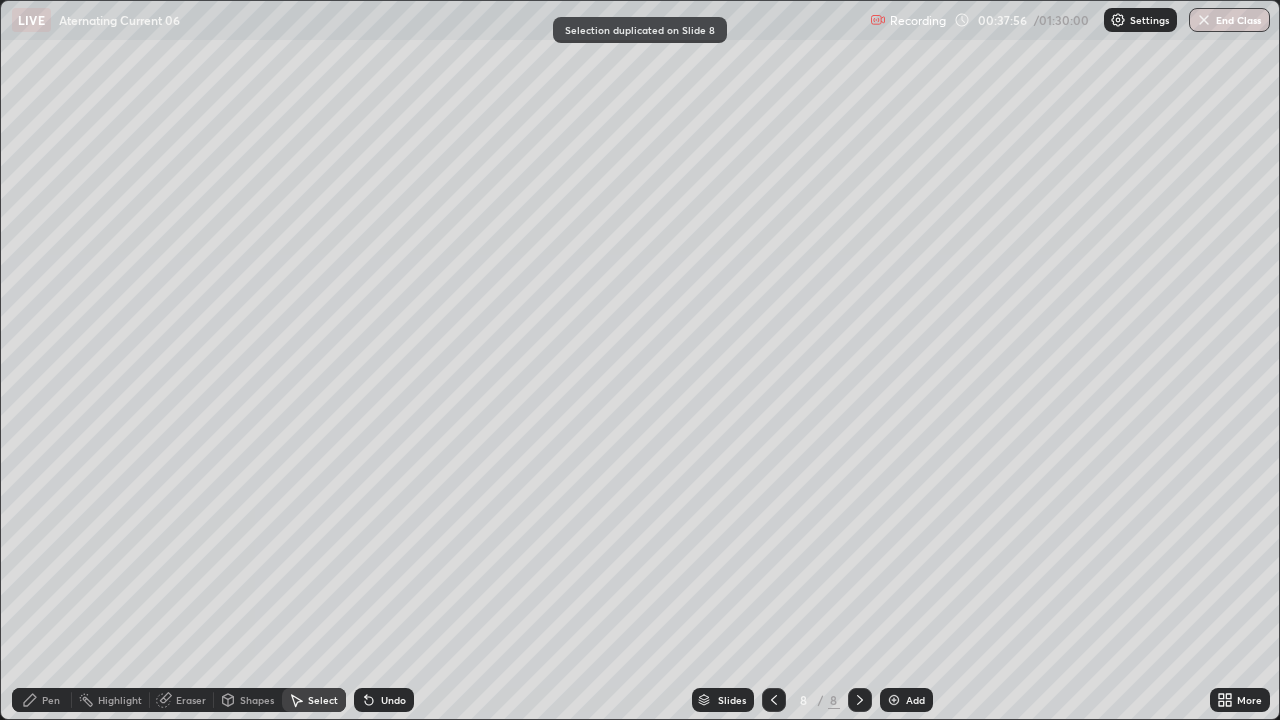 click on "Pen" at bounding box center [51, 700] 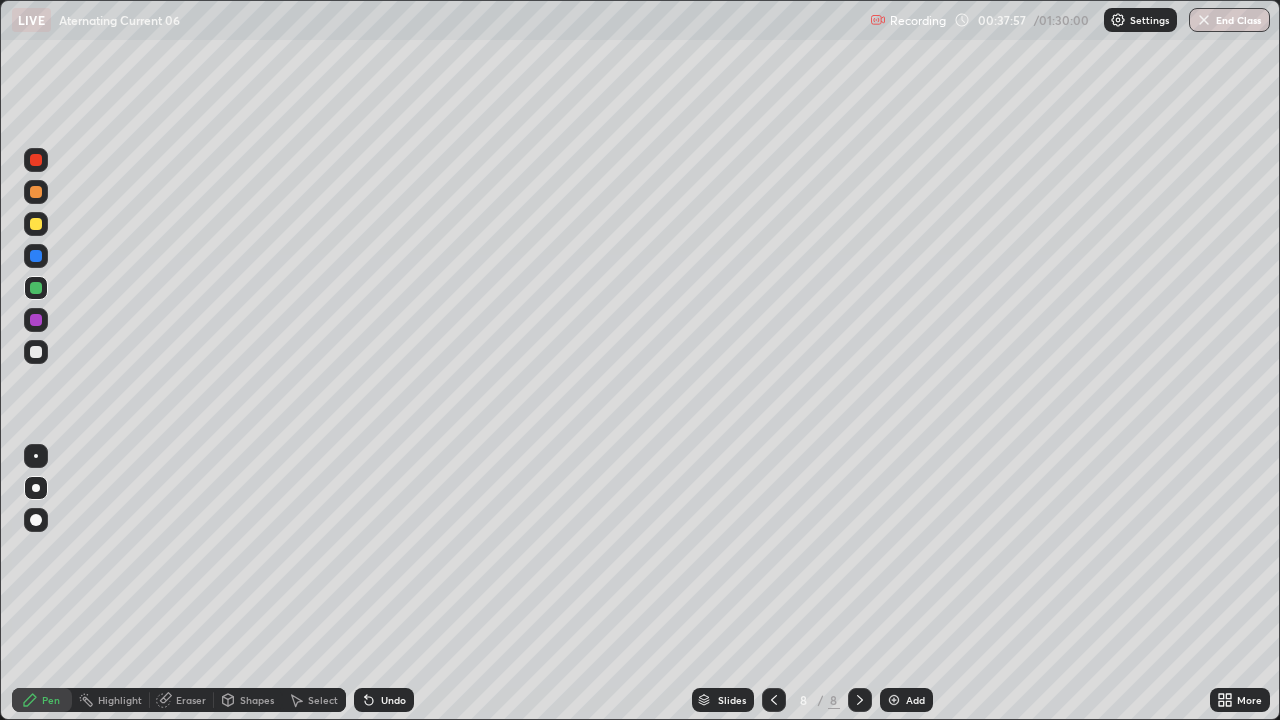 click at bounding box center [36, 352] 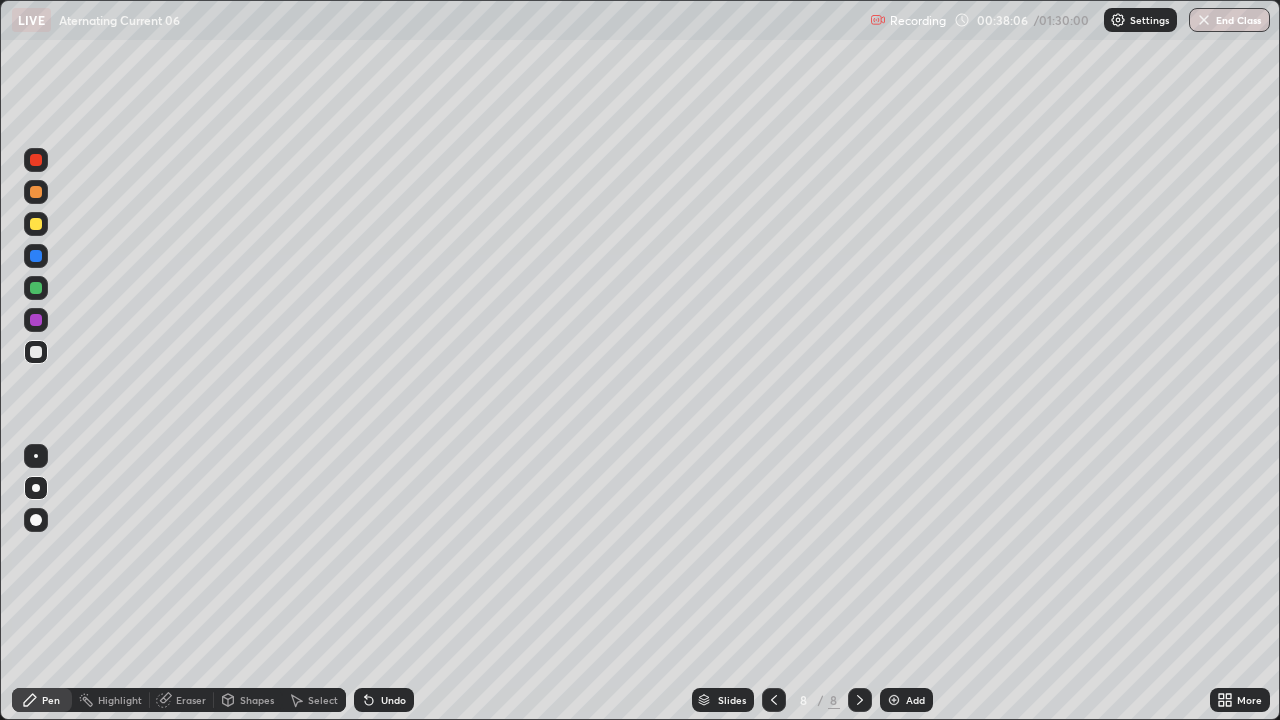 click on "Select" at bounding box center (323, 700) 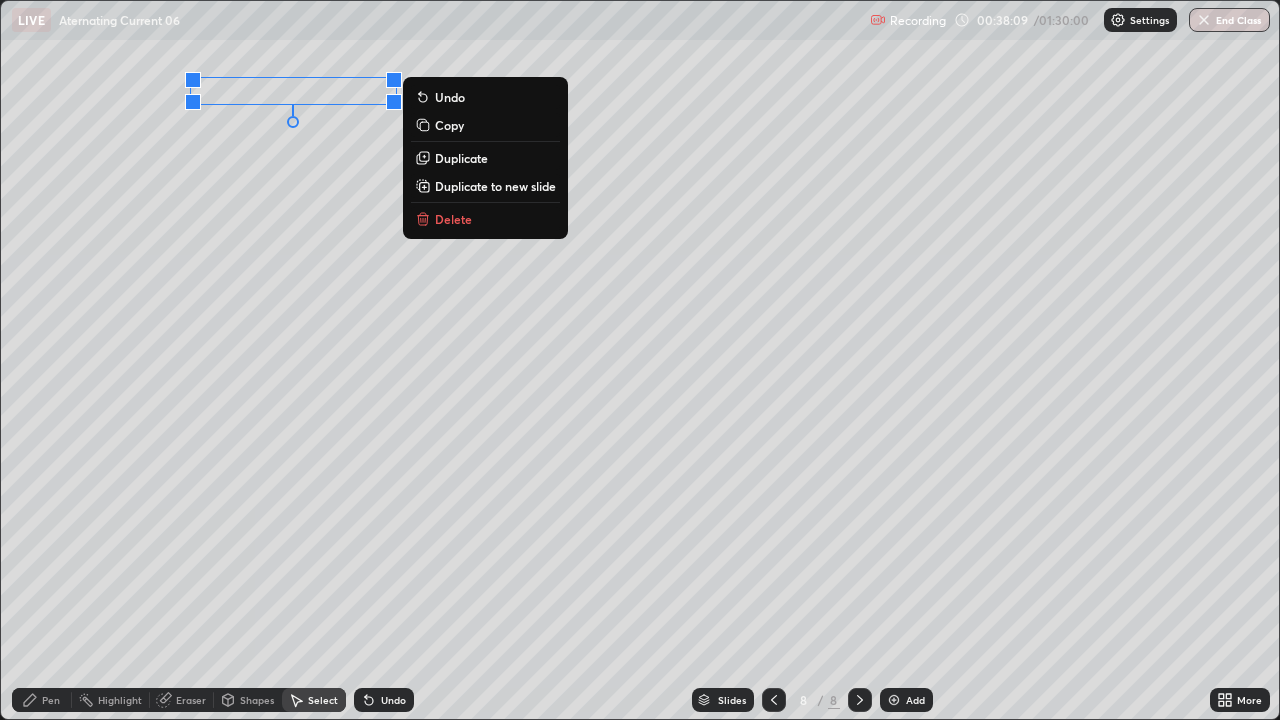 click on "Pen" at bounding box center (51, 700) 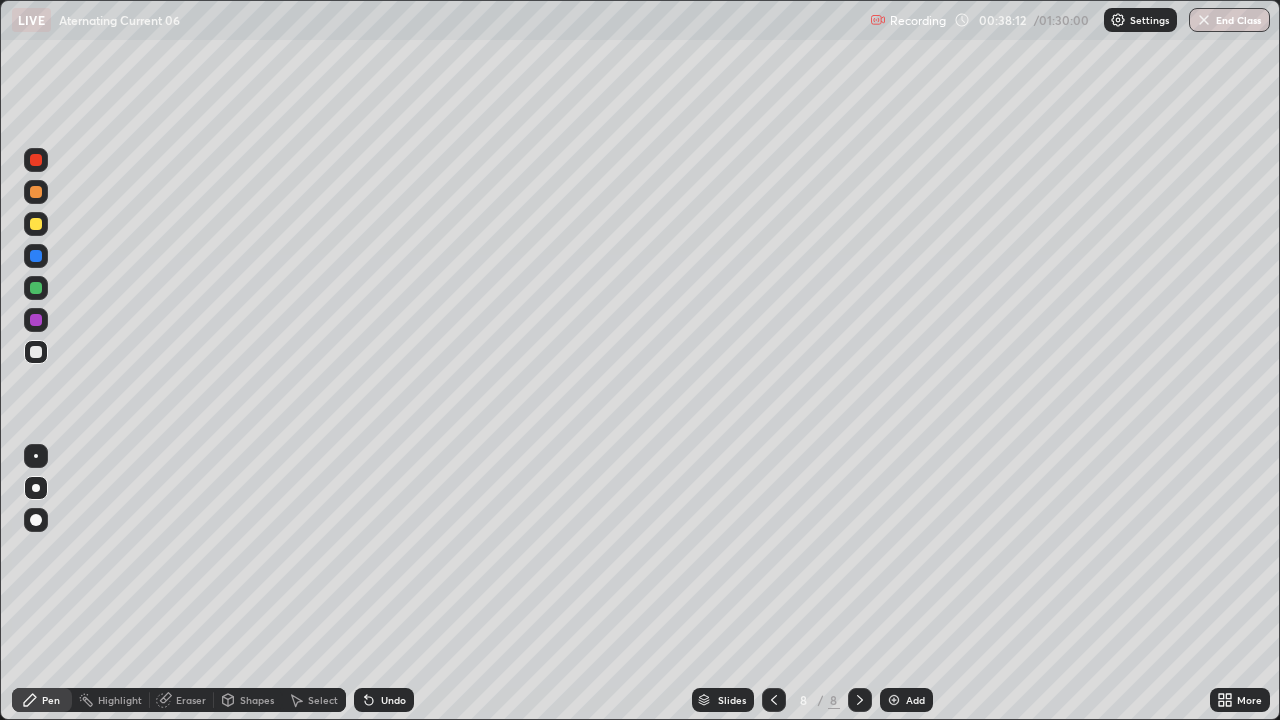 click at bounding box center (36, 288) 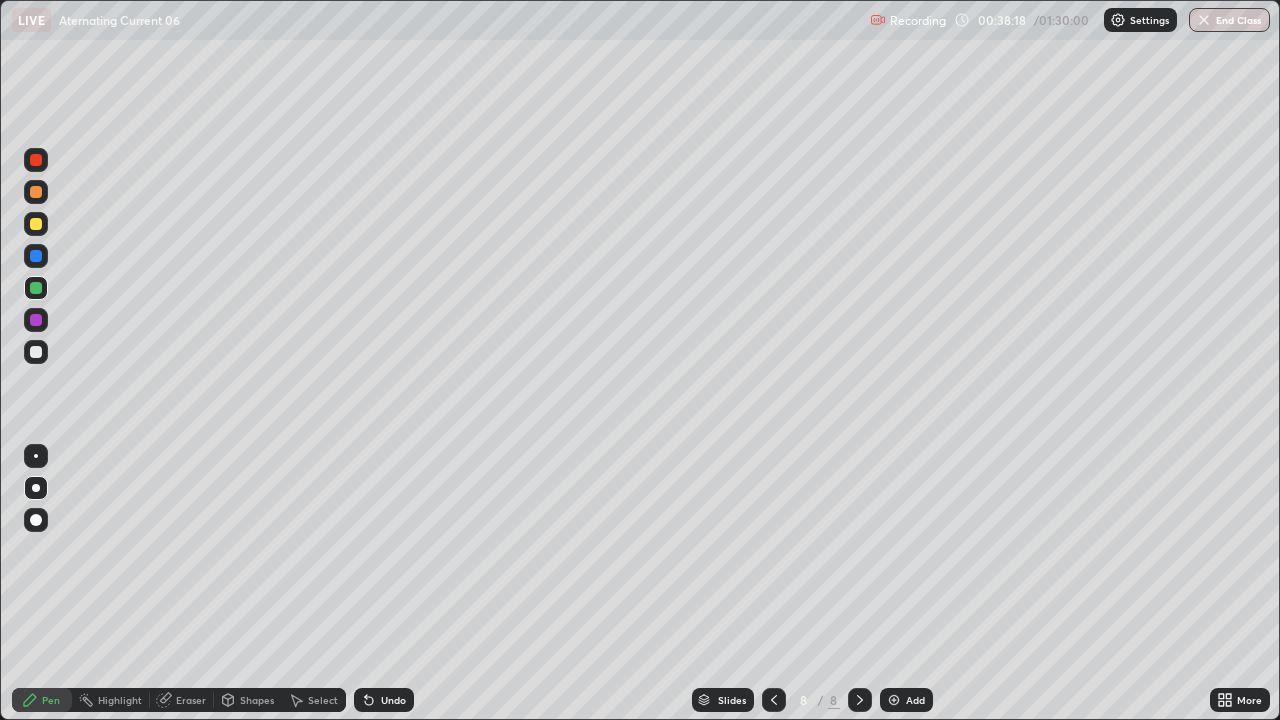 click at bounding box center [36, 224] 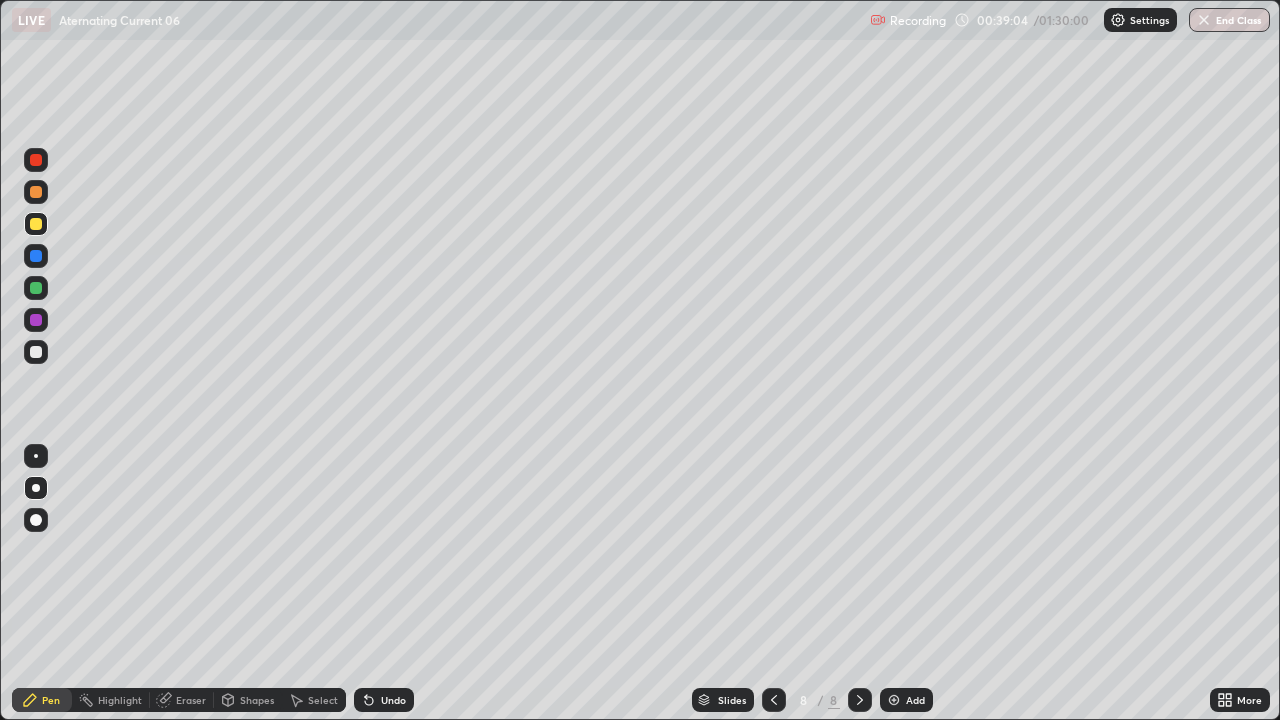 click on "Undo" at bounding box center (384, 700) 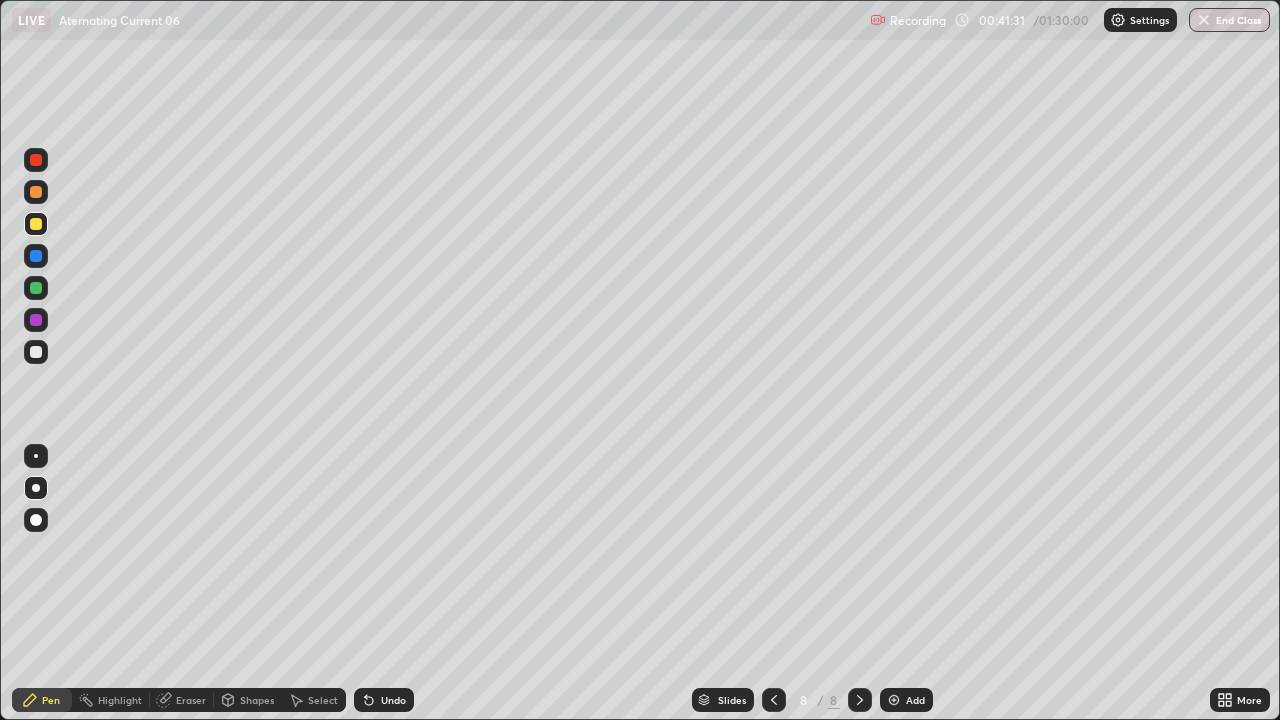 click on "Add" at bounding box center (915, 700) 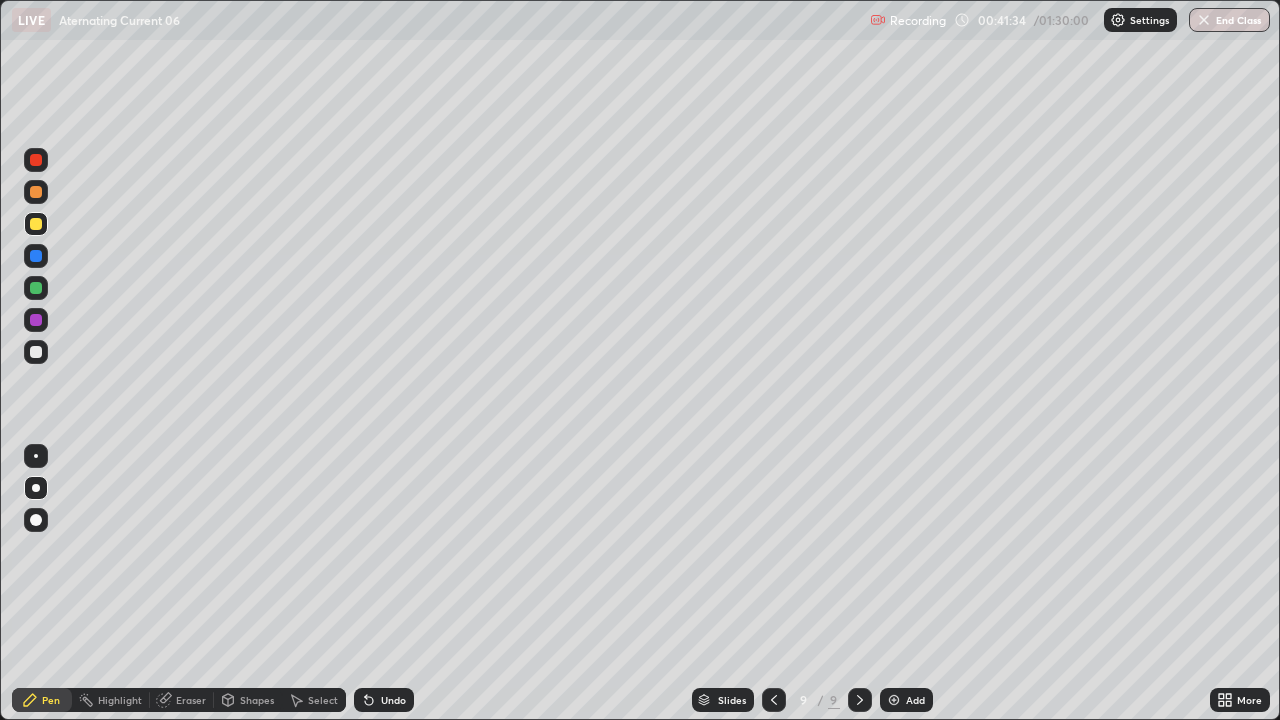 click at bounding box center [36, 288] 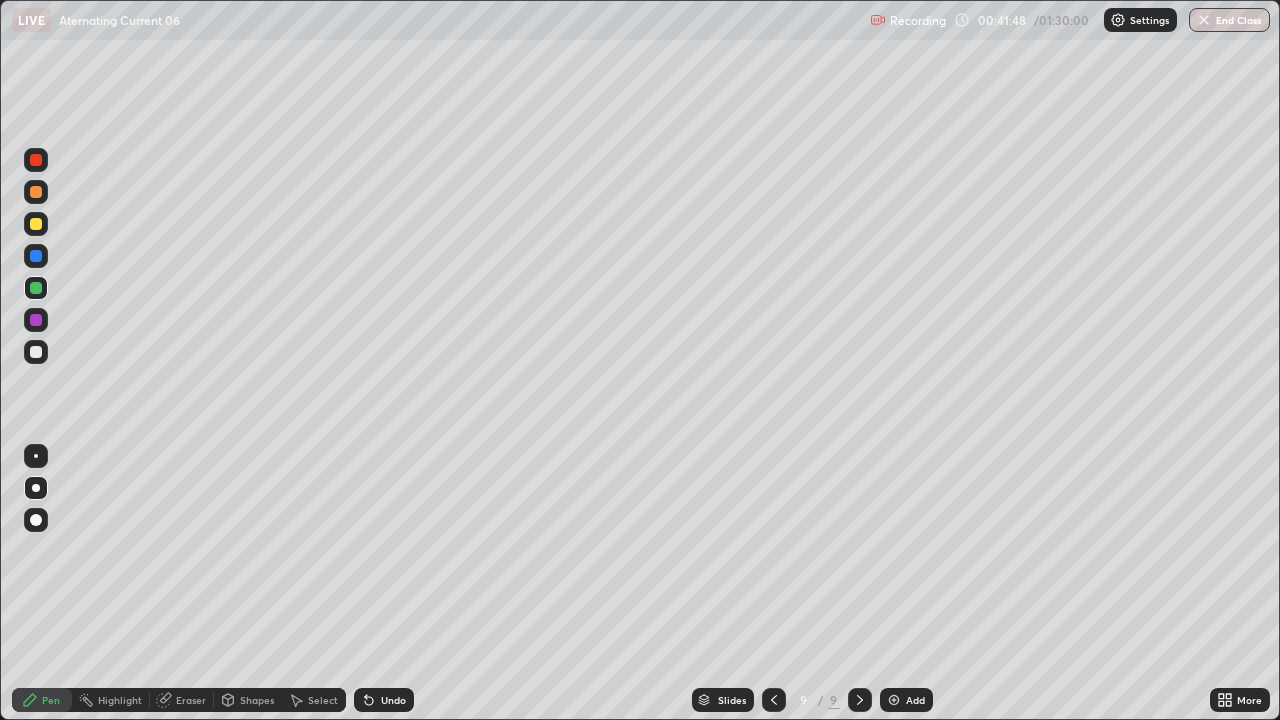 click at bounding box center (36, 224) 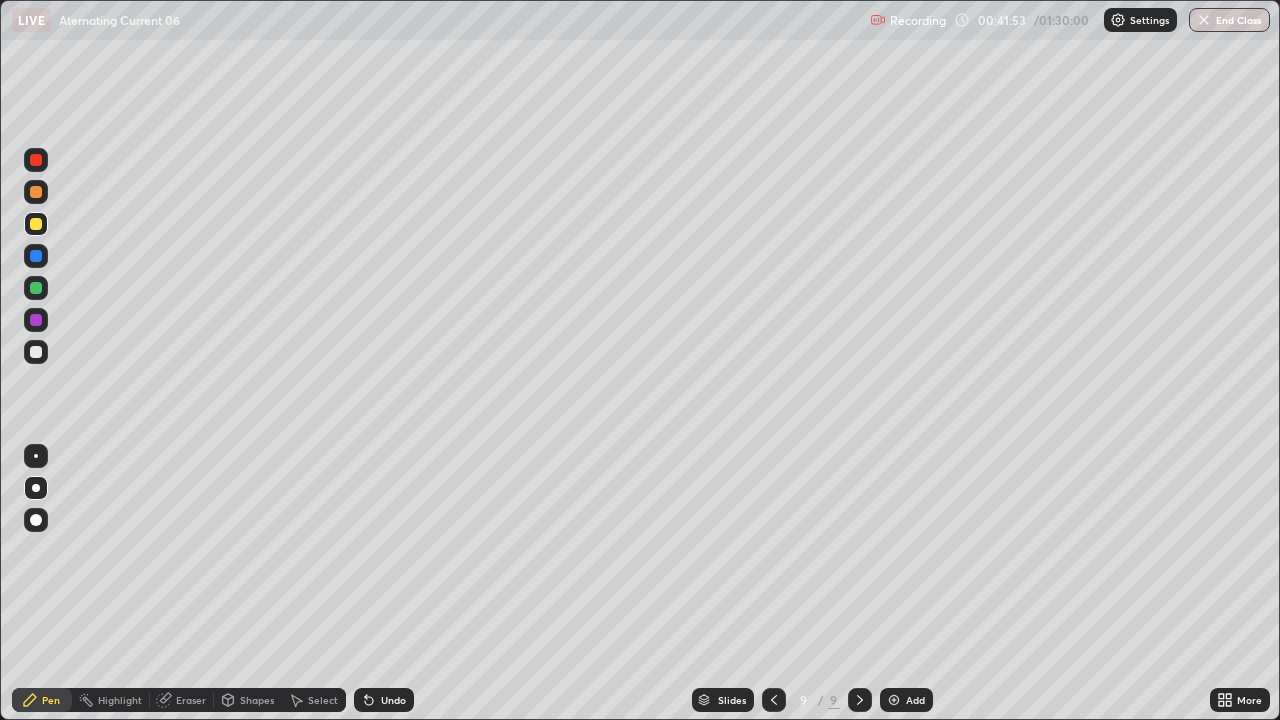 click on "Select" at bounding box center (323, 700) 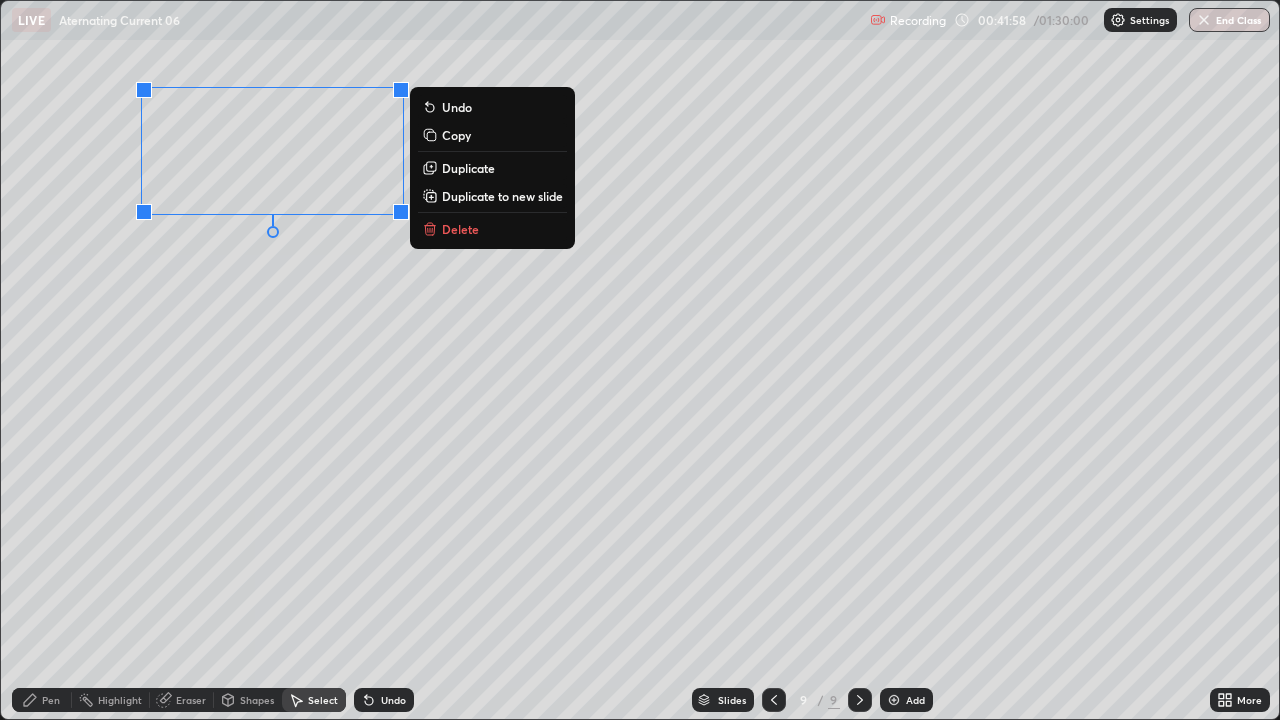 click on "Undo" at bounding box center (393, 700) 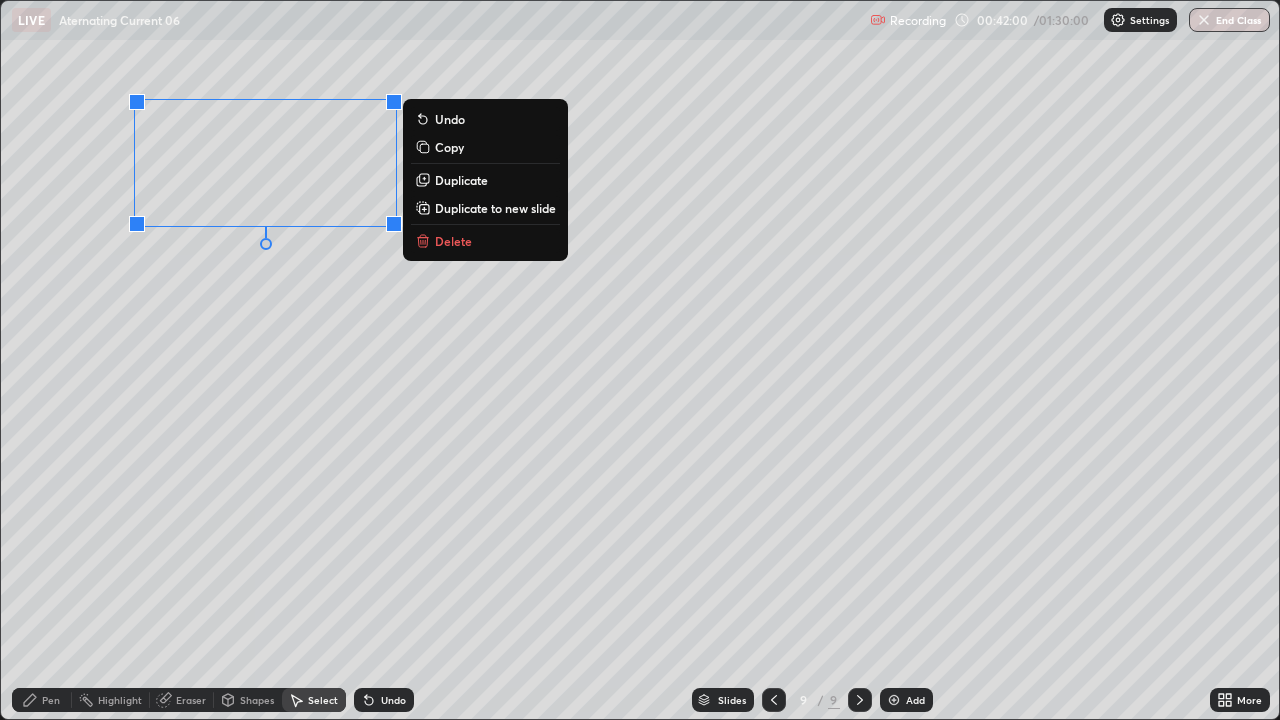 click on "Duplicate" at bounding box center [461, 180] 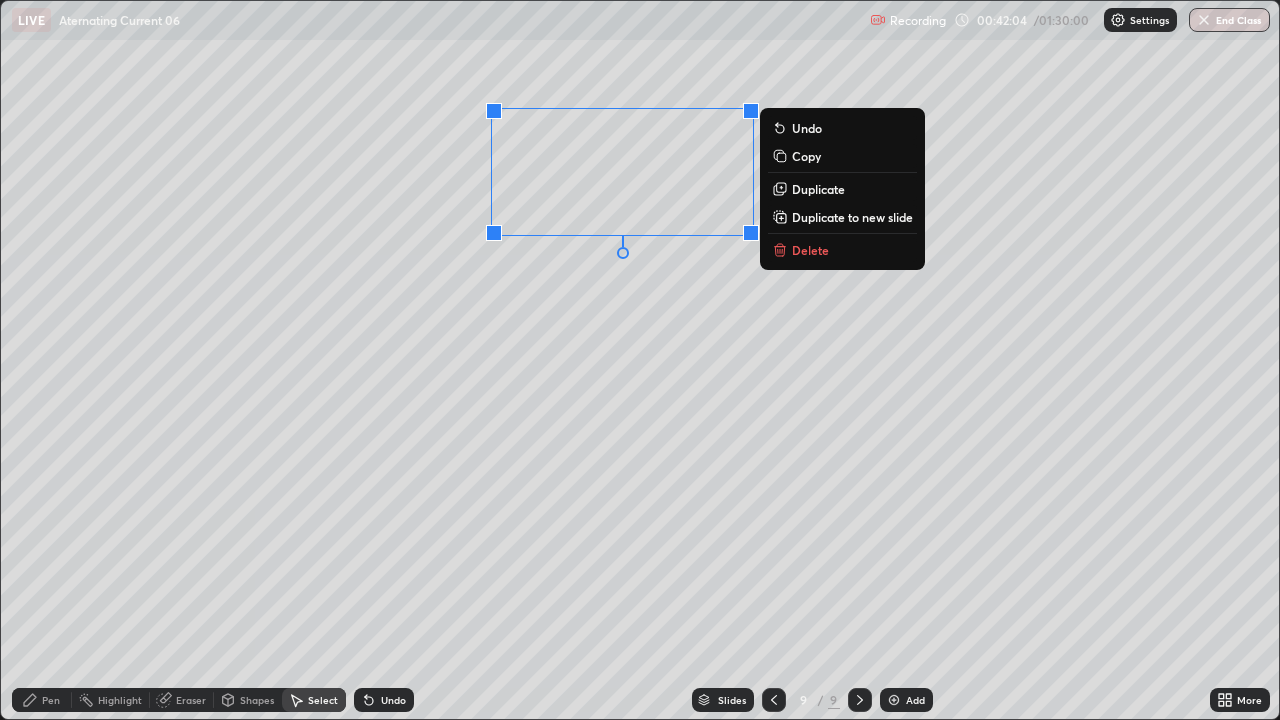 click on "Undo" at bounding box center (393, 700) 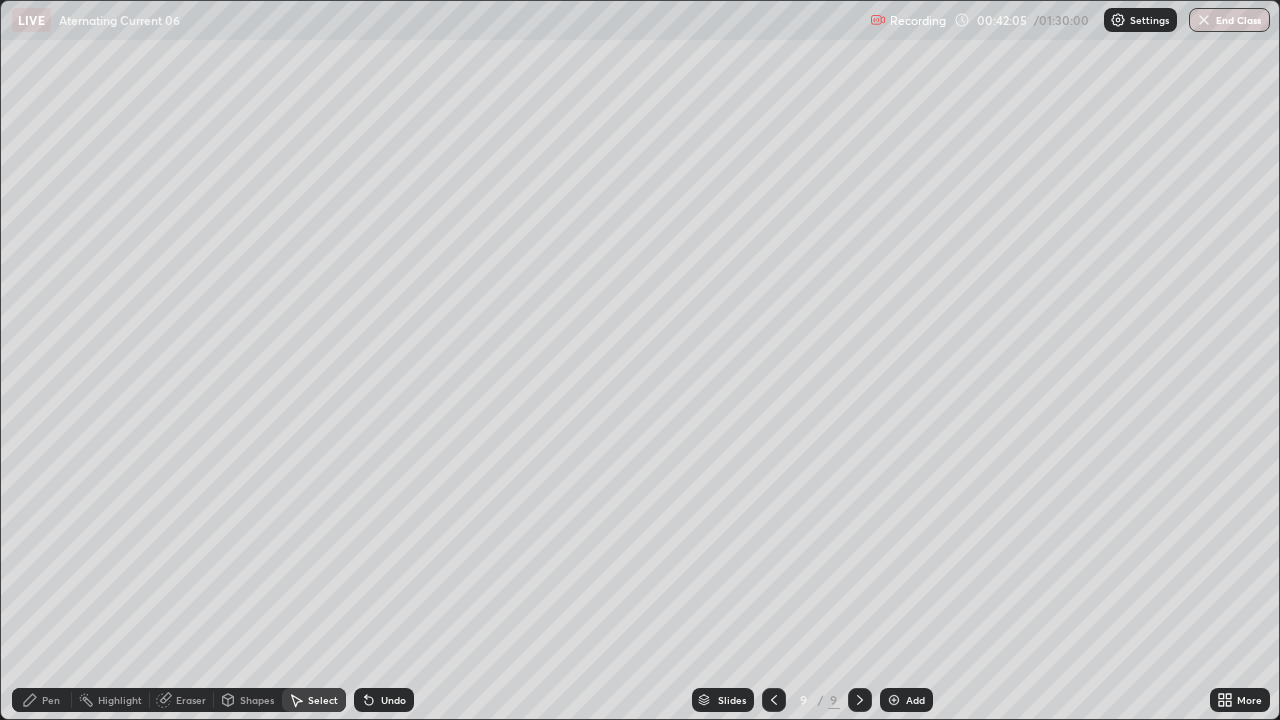 click on "Undo" at bounding box center [384, 700] 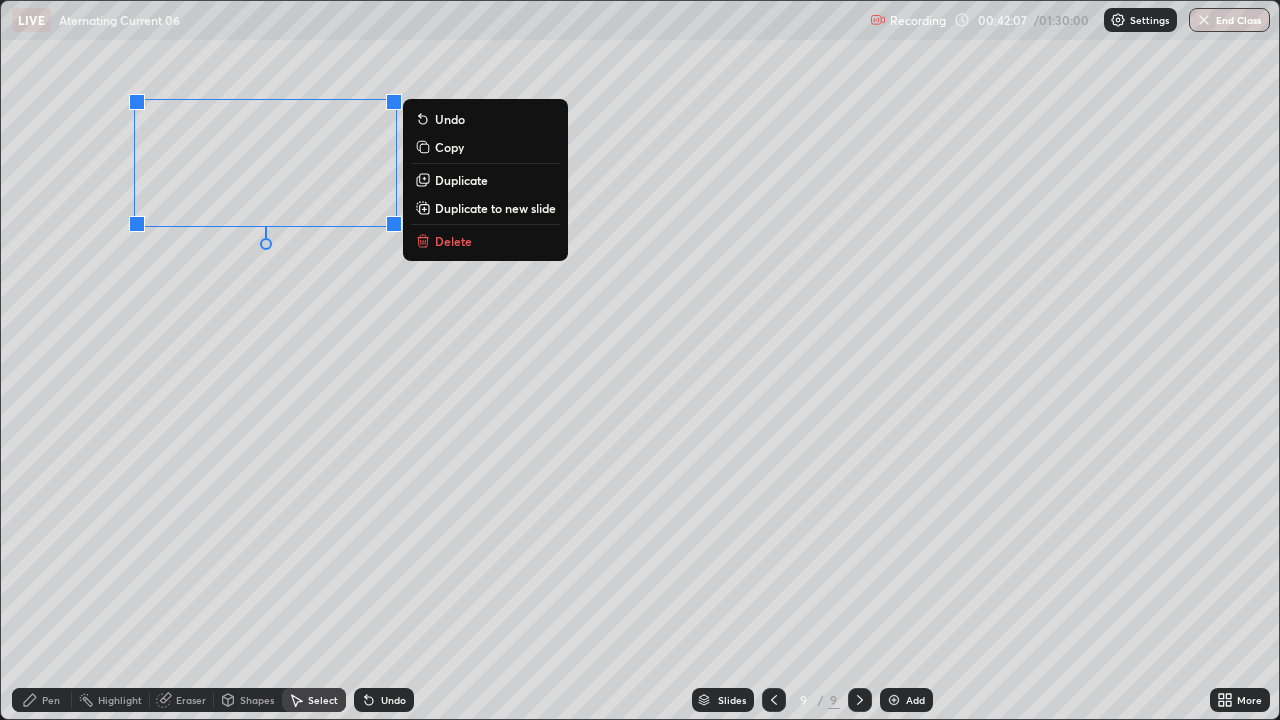click on "Duplicate" at bounding box center [461, 180] 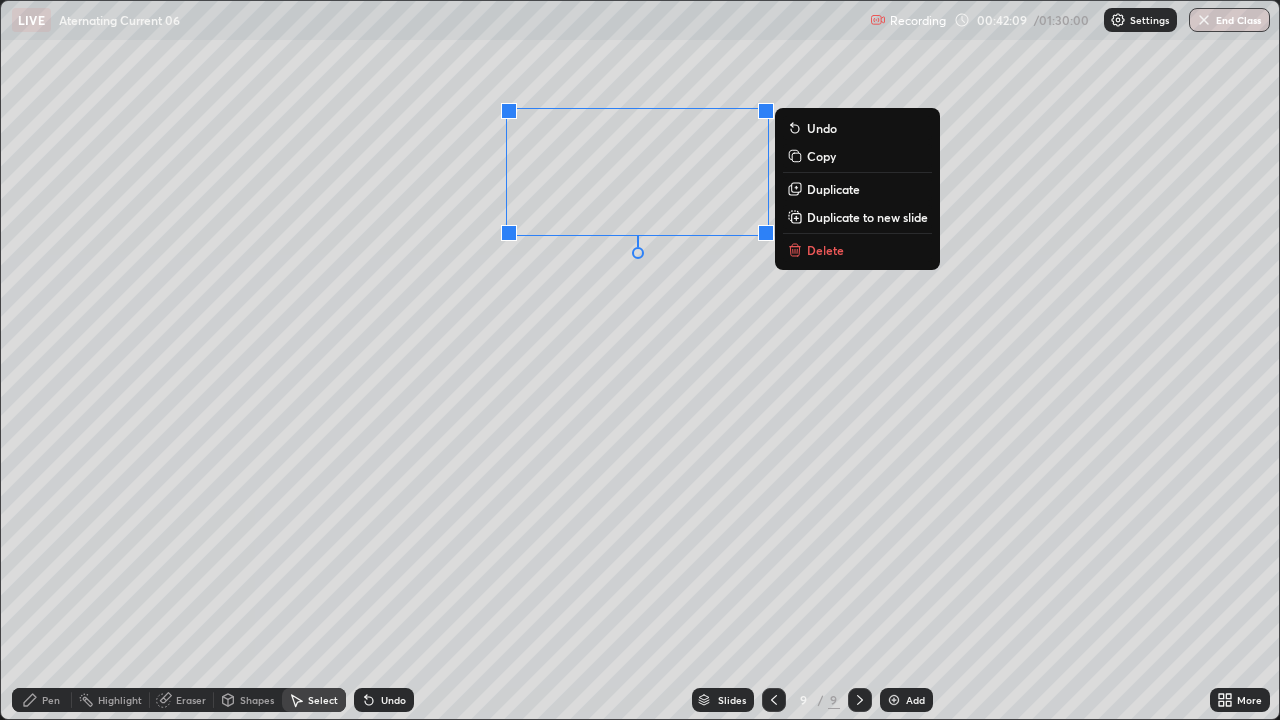 click on "Pen" at bounding box center (51, 700) 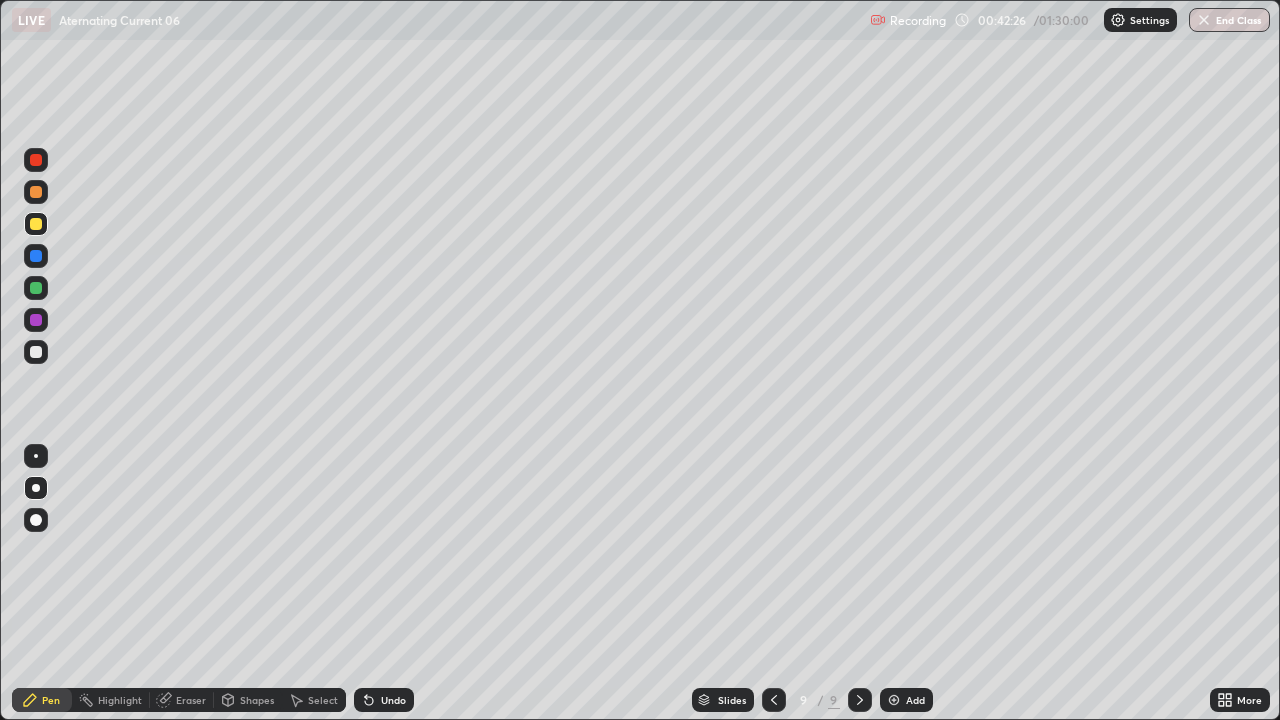 click at bounding box center (36, 352) 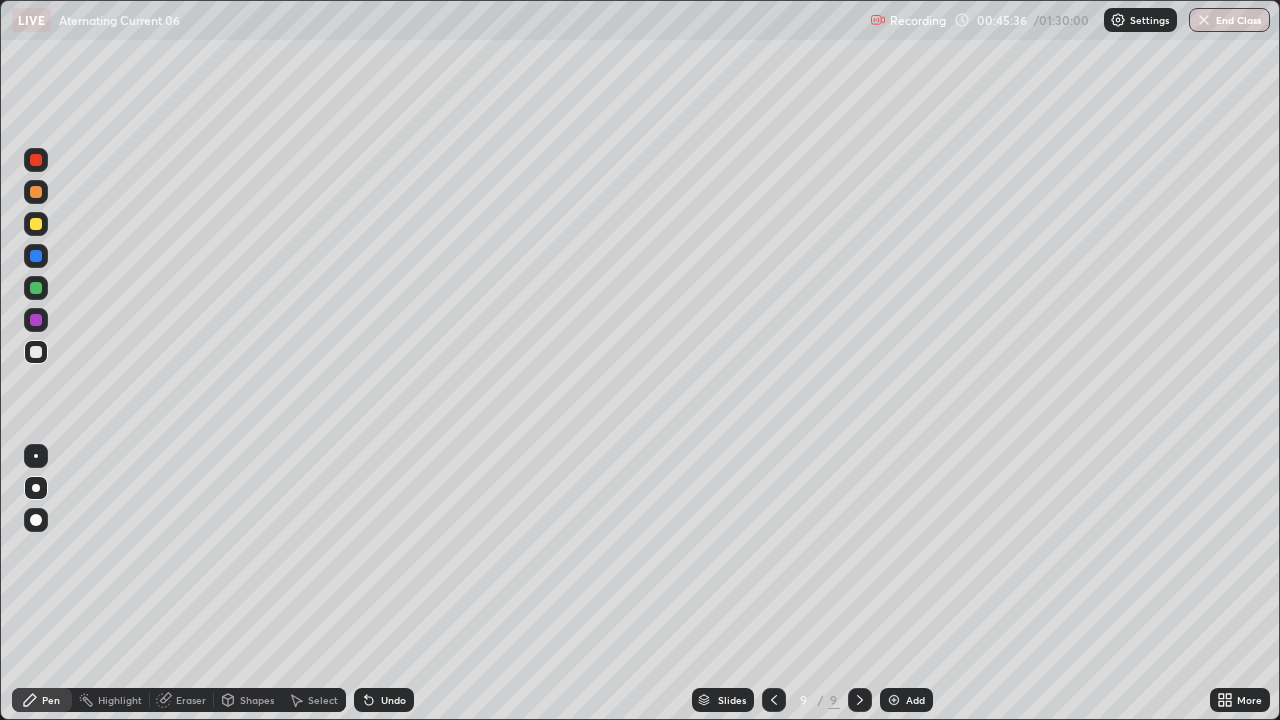 click on "Add" at bounding box center (915, 700) 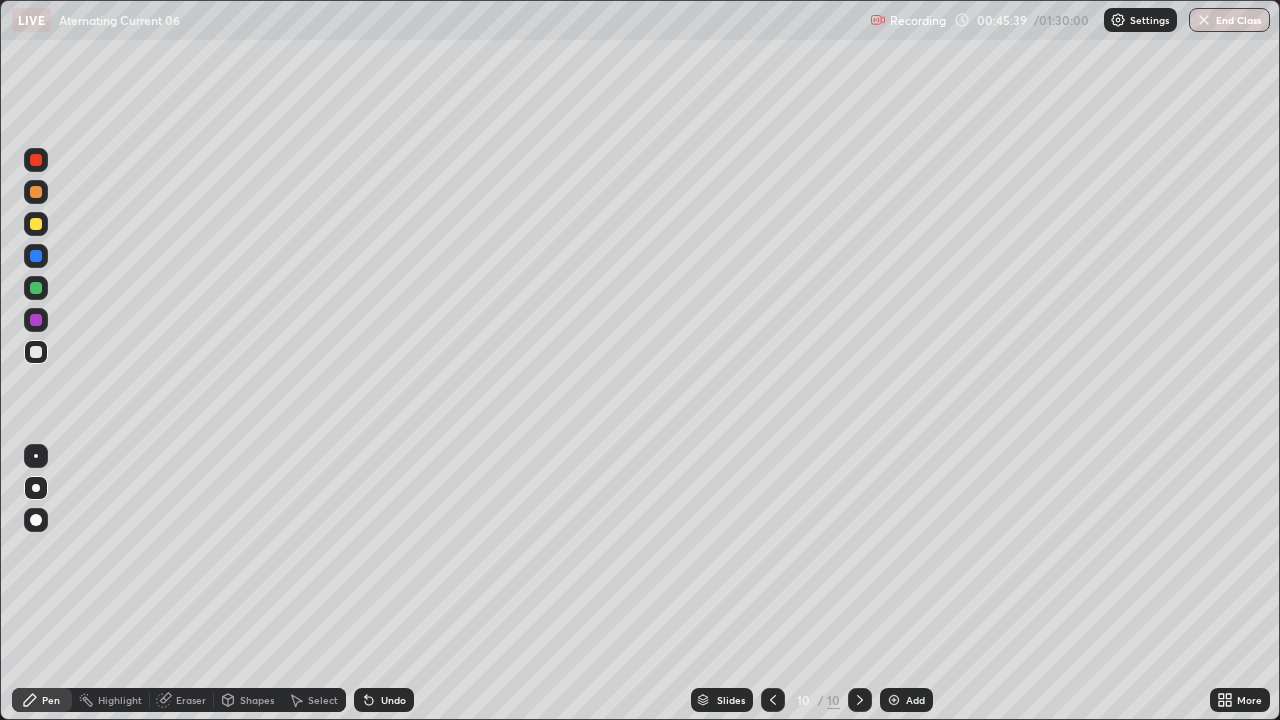click at bounding box center [36, 288] 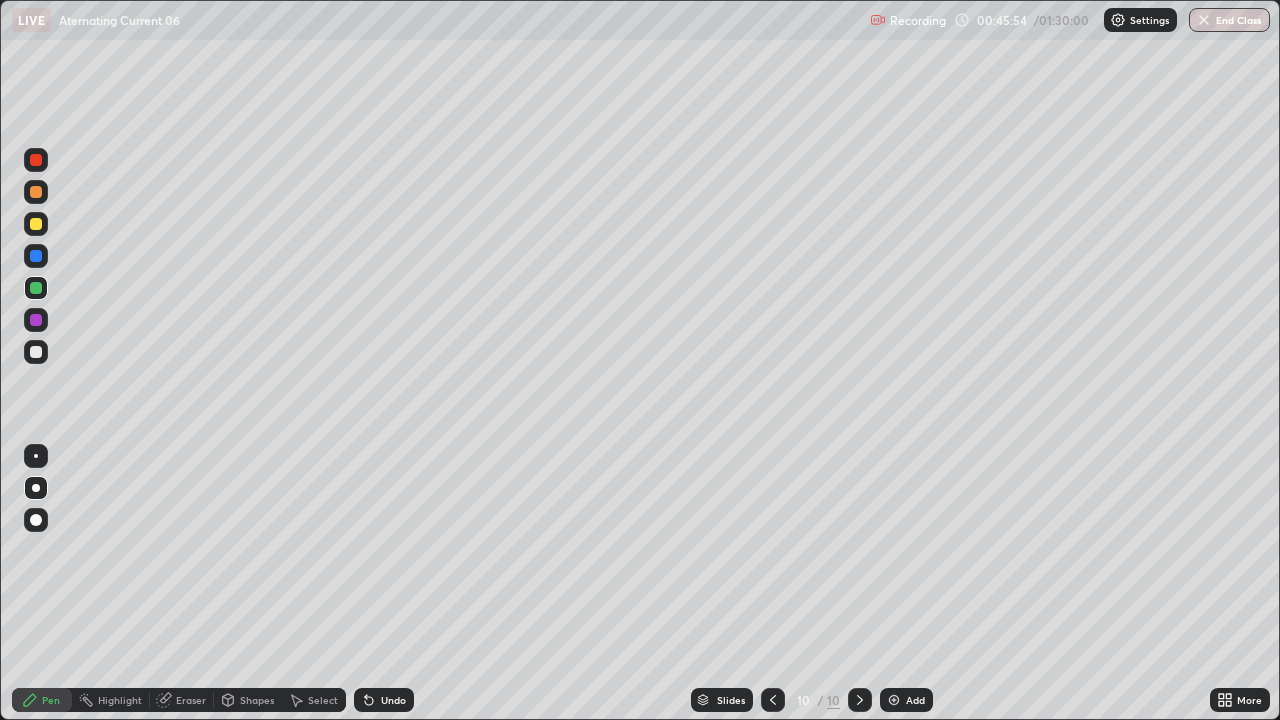 click at bounding box center [36, 352] 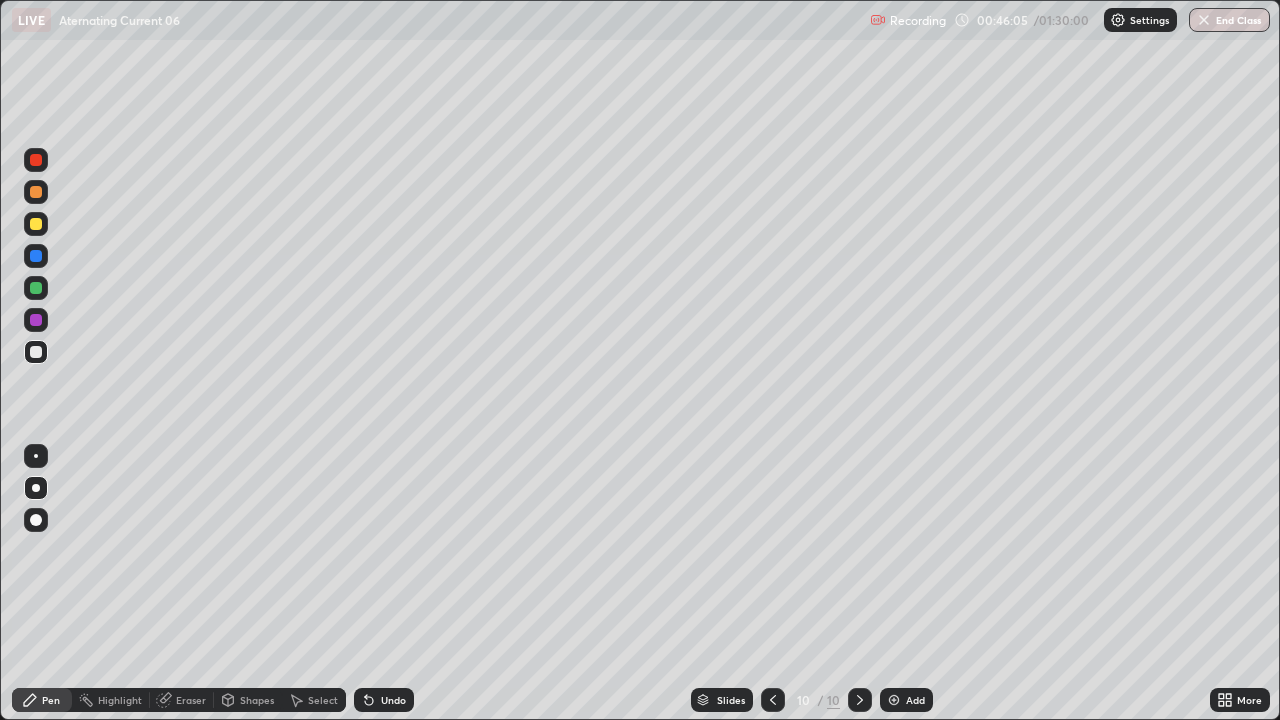 click on "Undo" at bounding box center (384, 700) 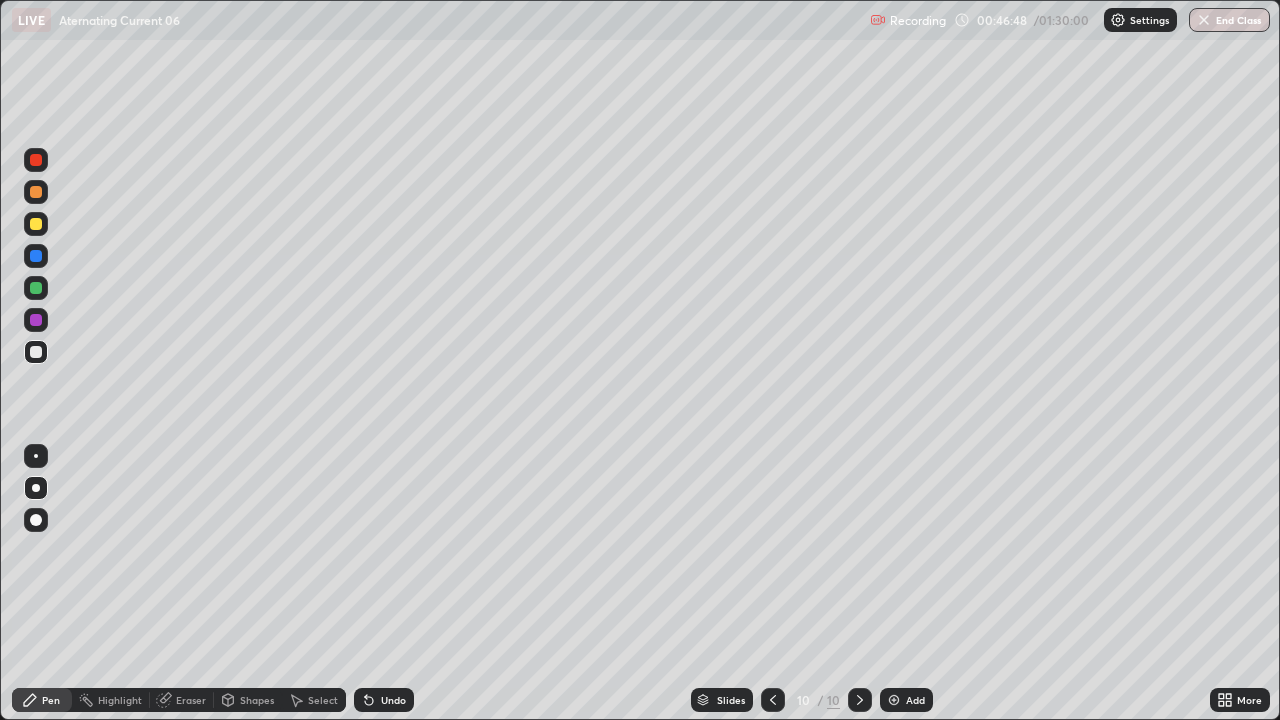 click on "Select" at bounding box center [323, 700] 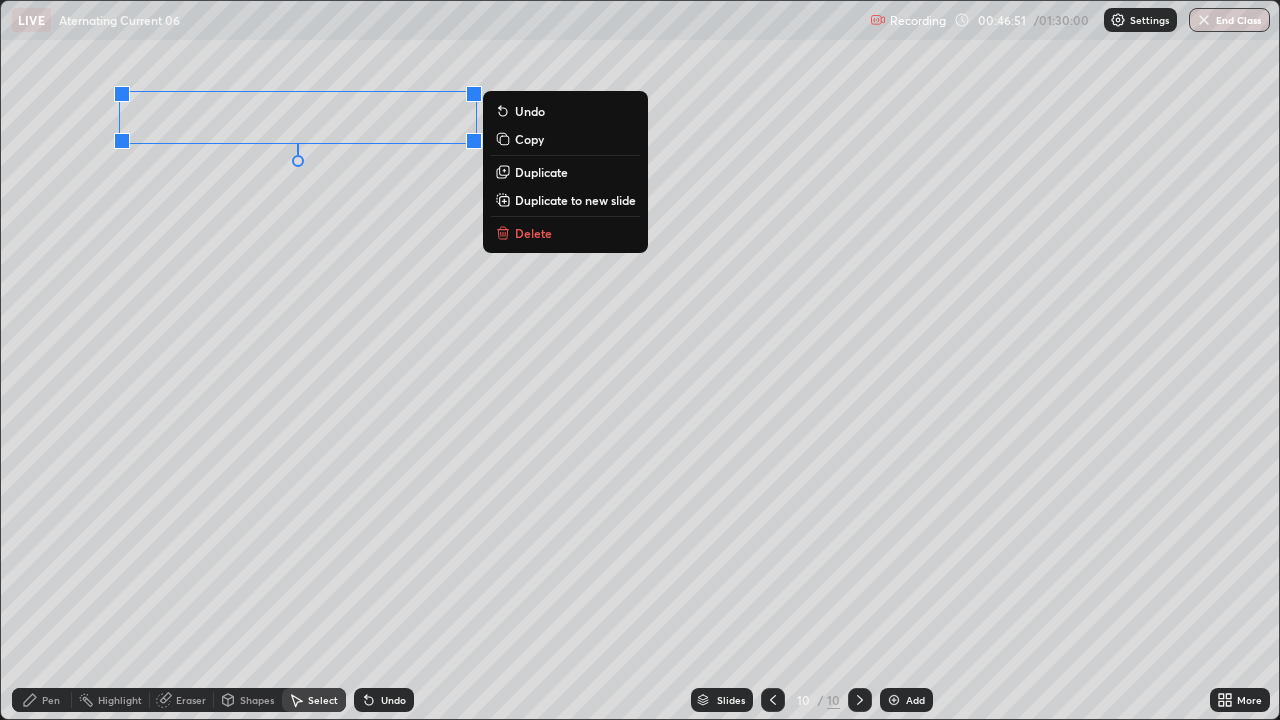 click on "Duplicate" at bounding box center (541, 172) 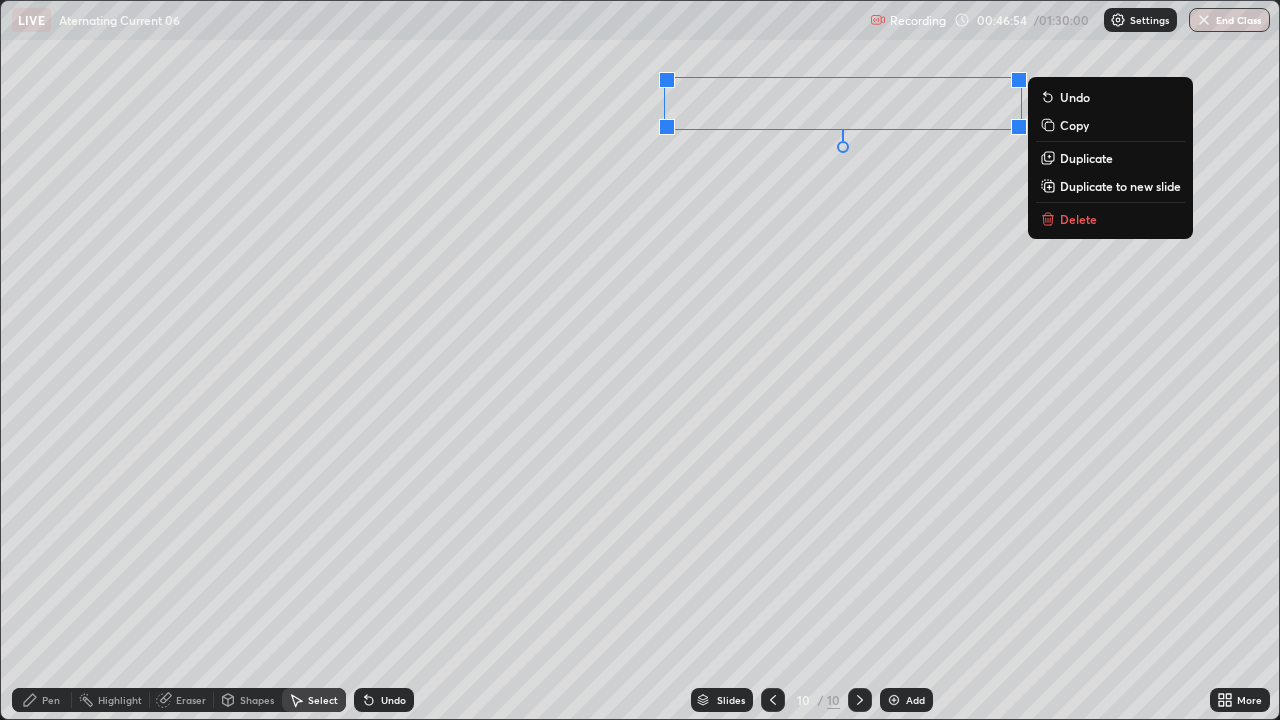 click on "Eraser" at bounding box center [191, 700] 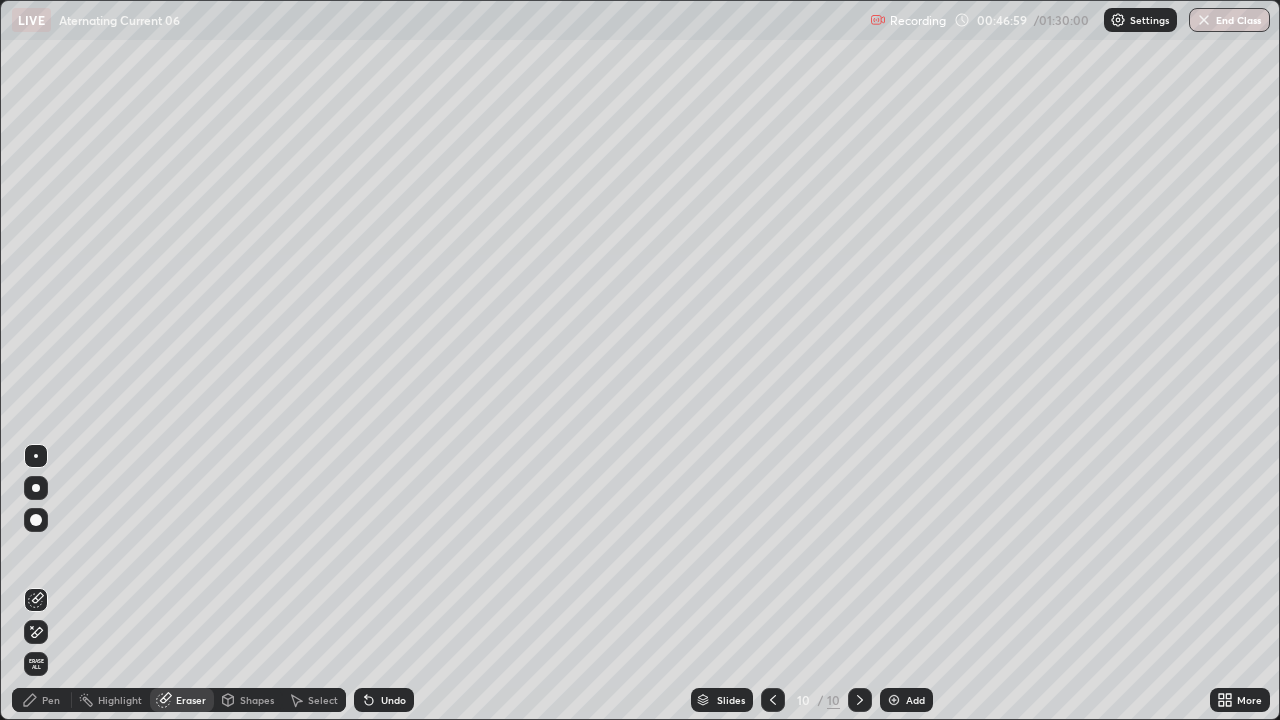 click on "Pen" at bounding box center (51, 700) 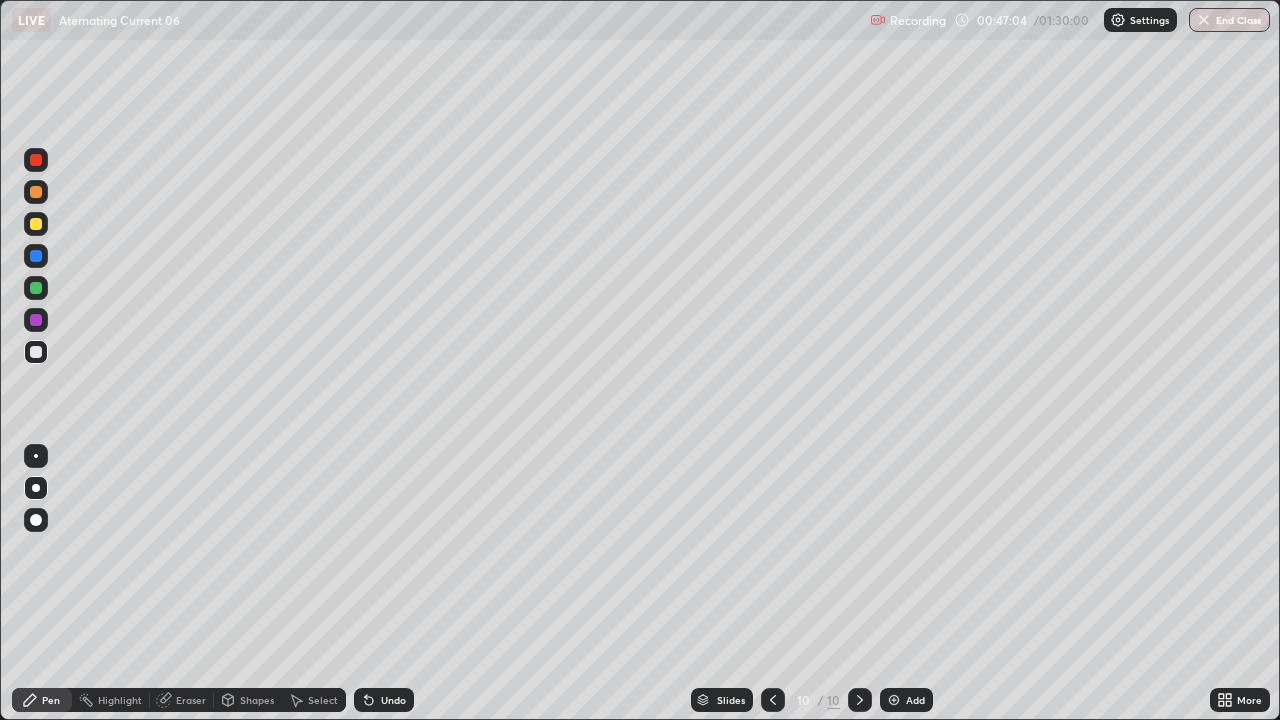 click 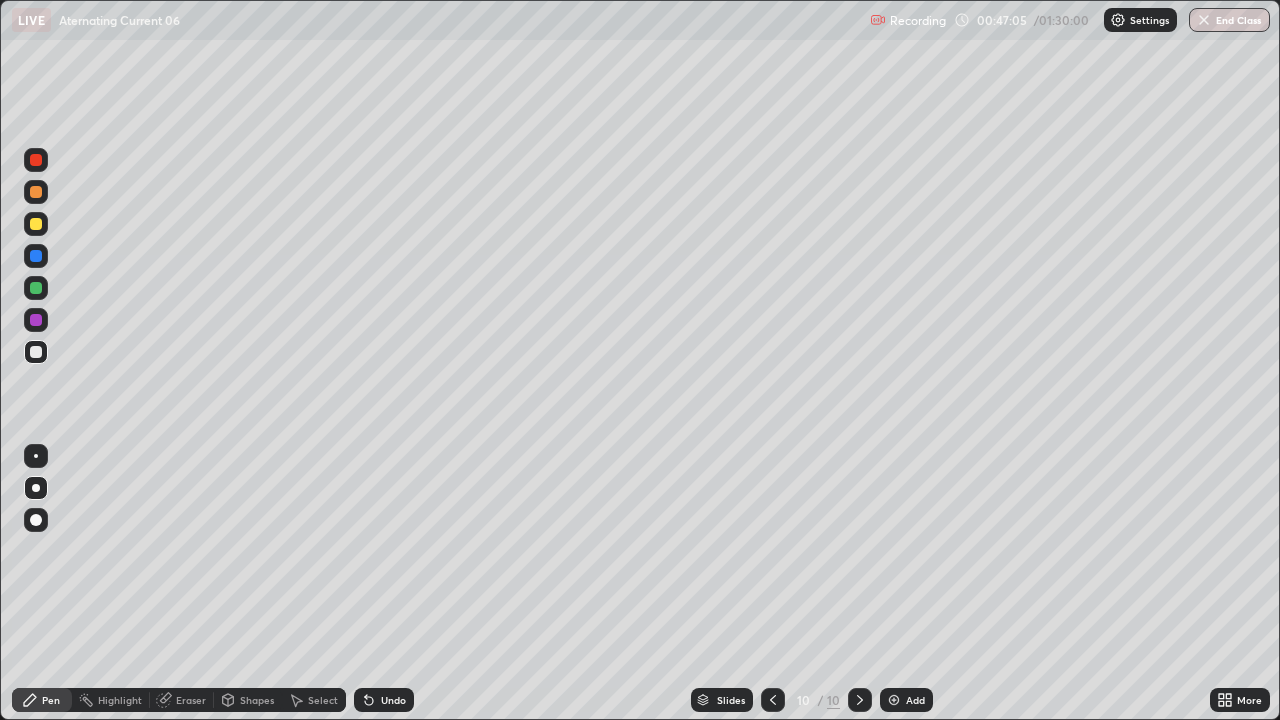 click on "Undo" at bounding box center (393, 700) 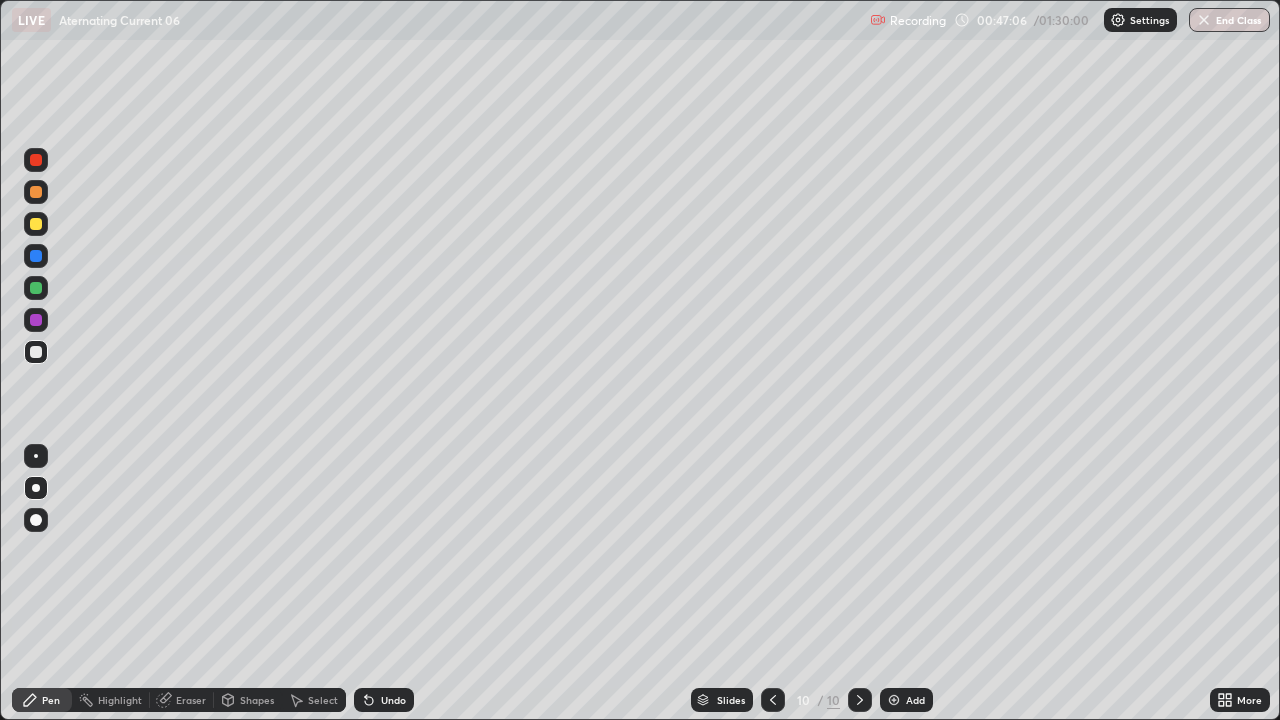 click on "Undo" at bounding box center (393, 700) 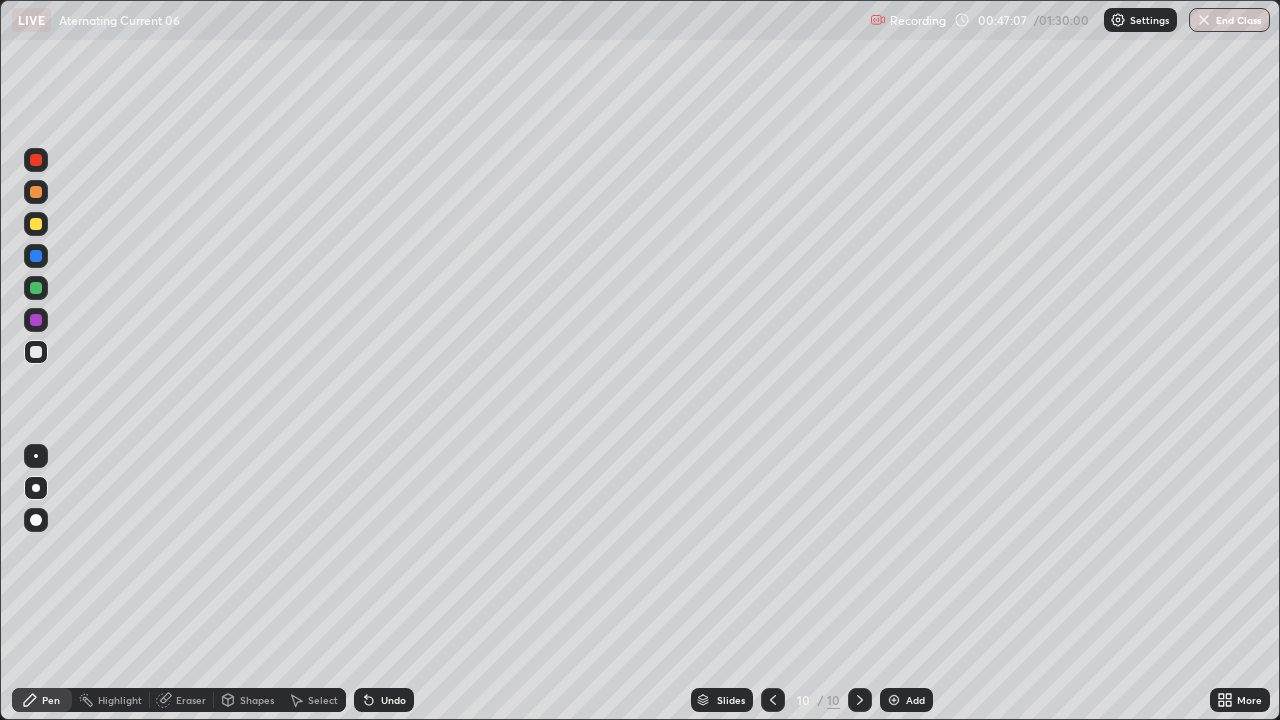 click 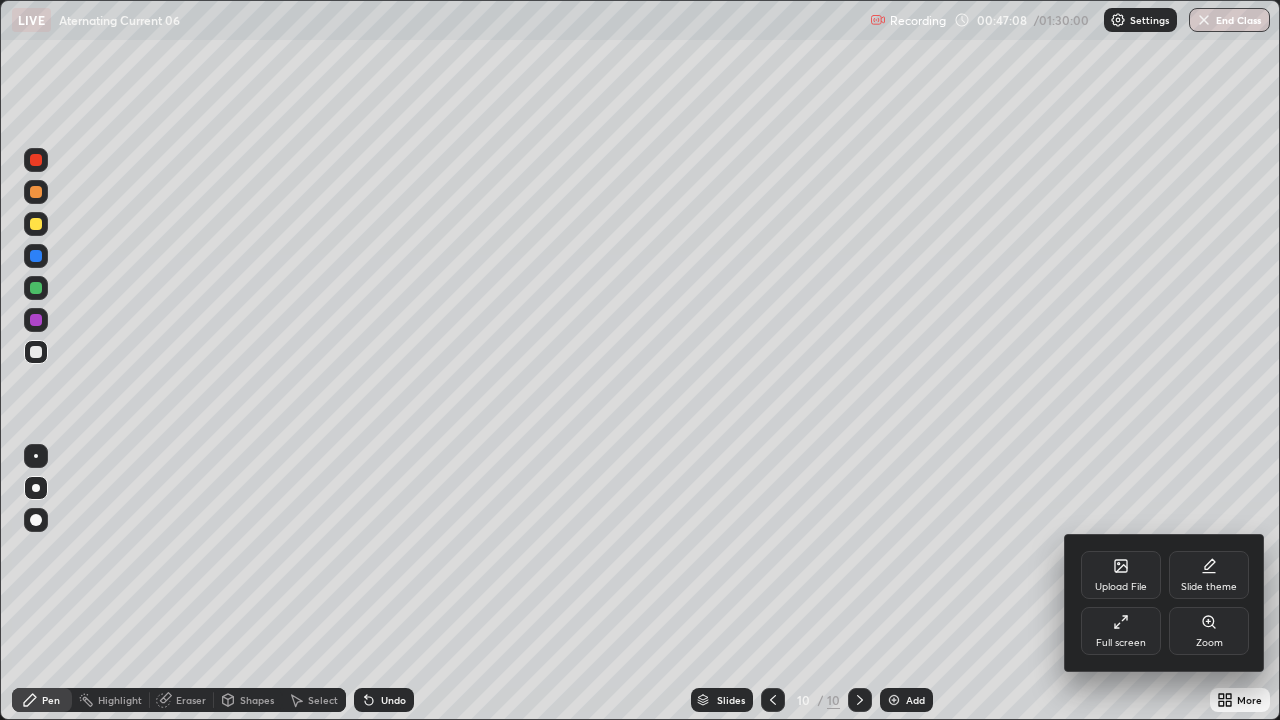 click on "Full screen" at bounding box center [1121, 643] 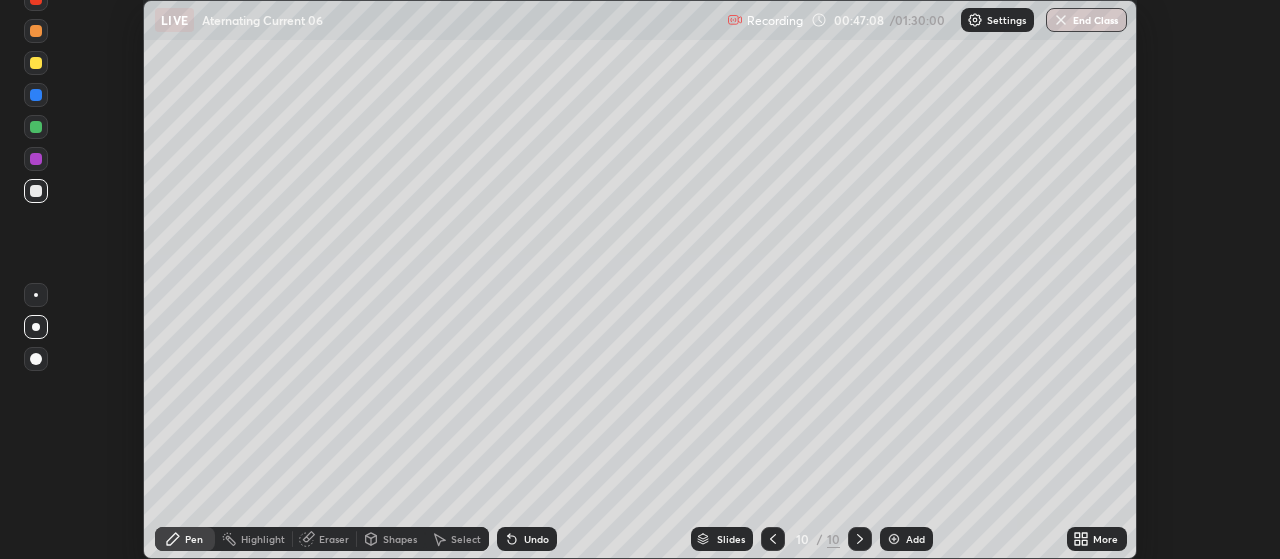 scroll, scrollTop: 559, scrollLeft: 1280, axis: both 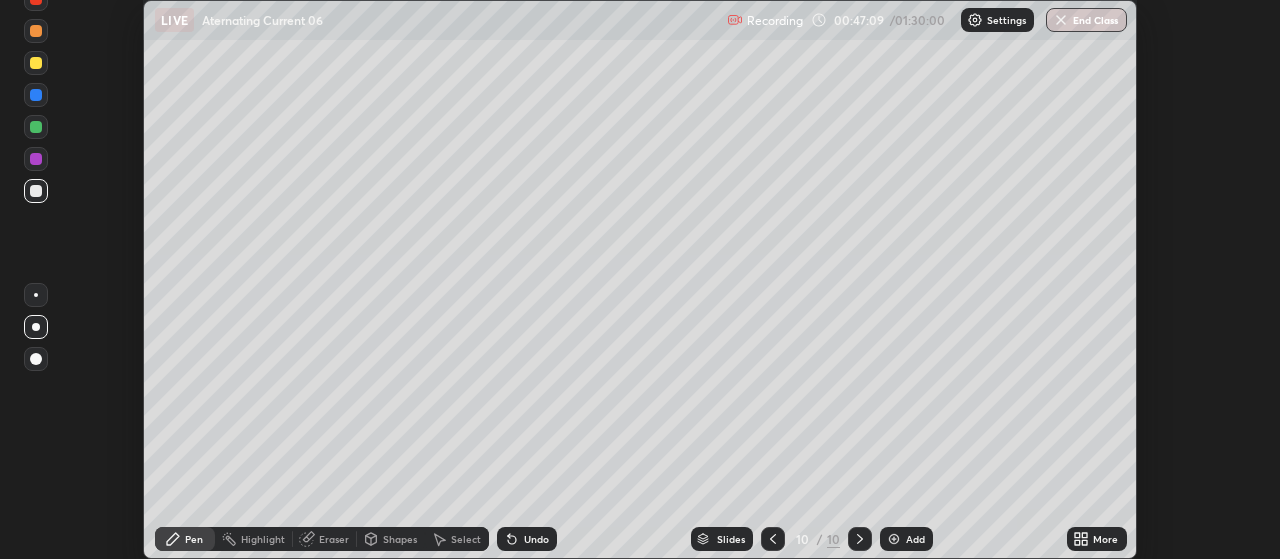 click 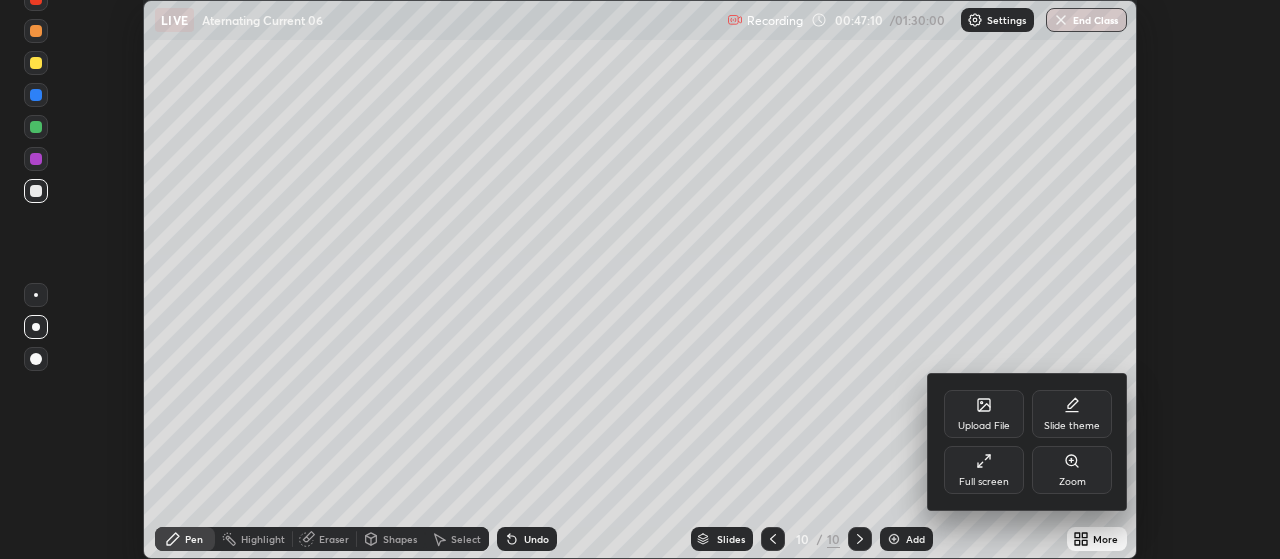 click on "Full screen" at bounding box center [984, 470] 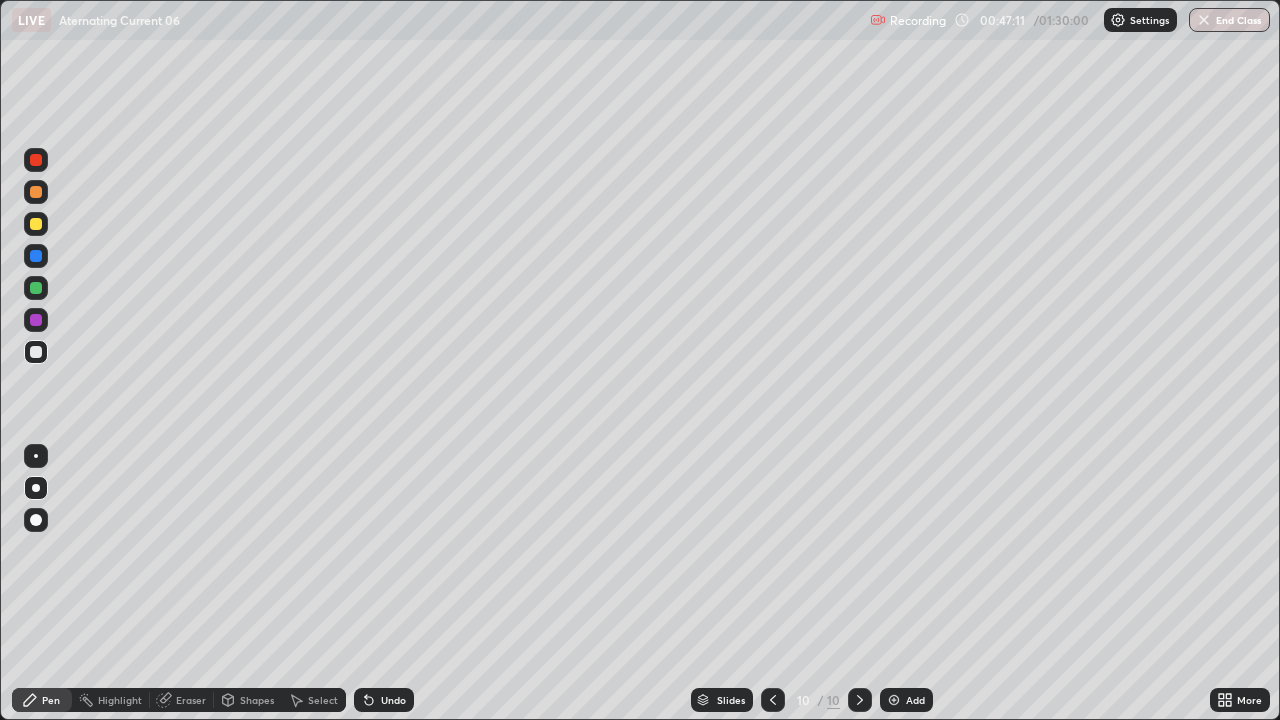 scroll, scrollTop: 99280, scrollLeft: 98720, axis: both 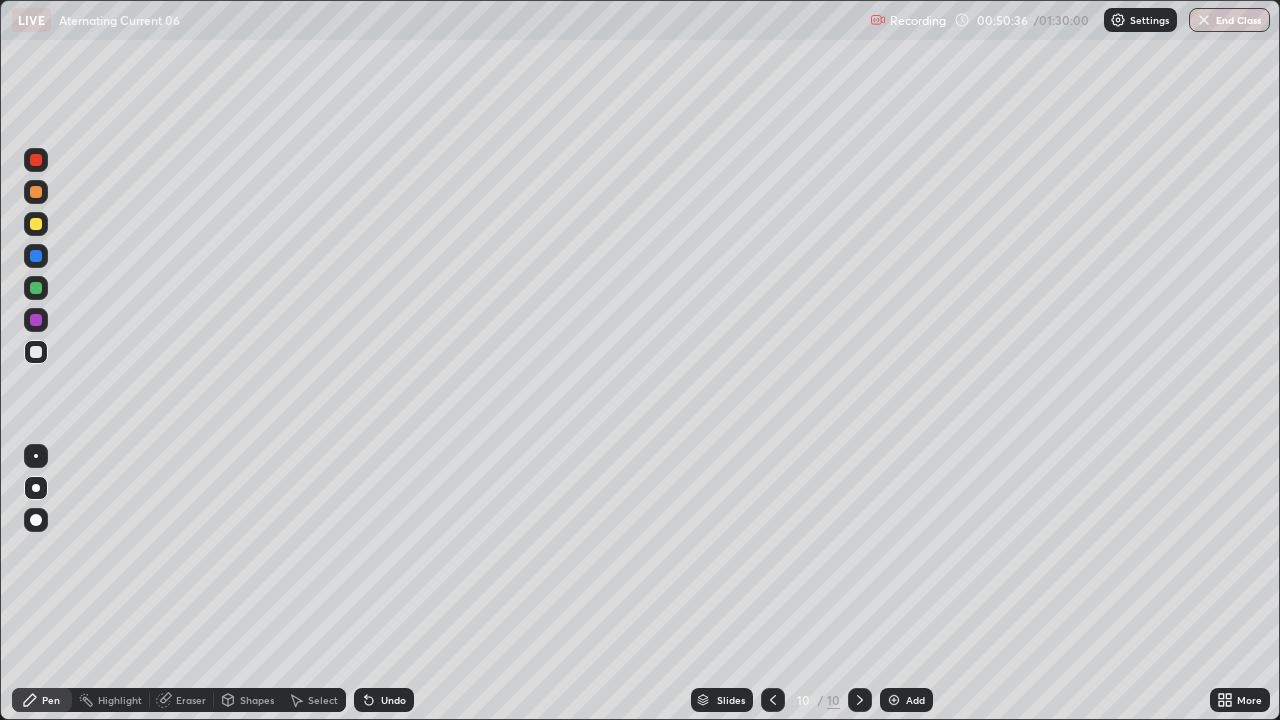 click on "Undo" at bounding box center (384, 700) 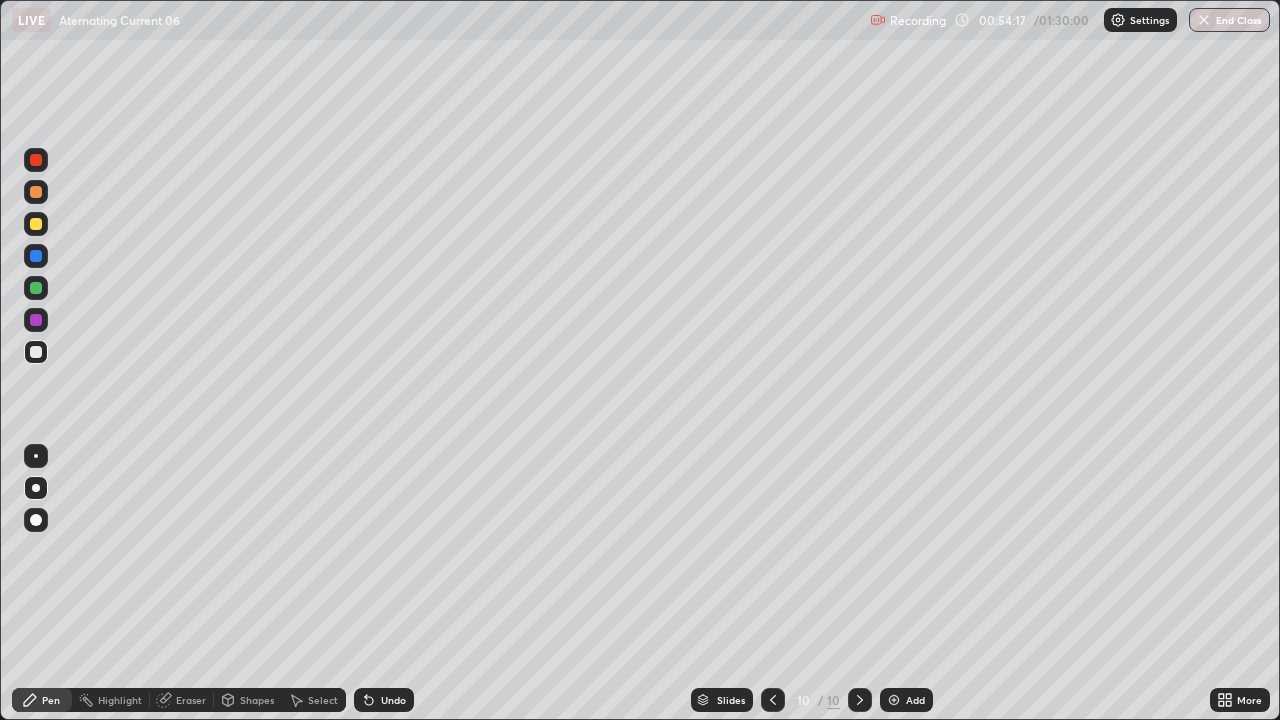 click on "Add" at bounding box center (915, 700) 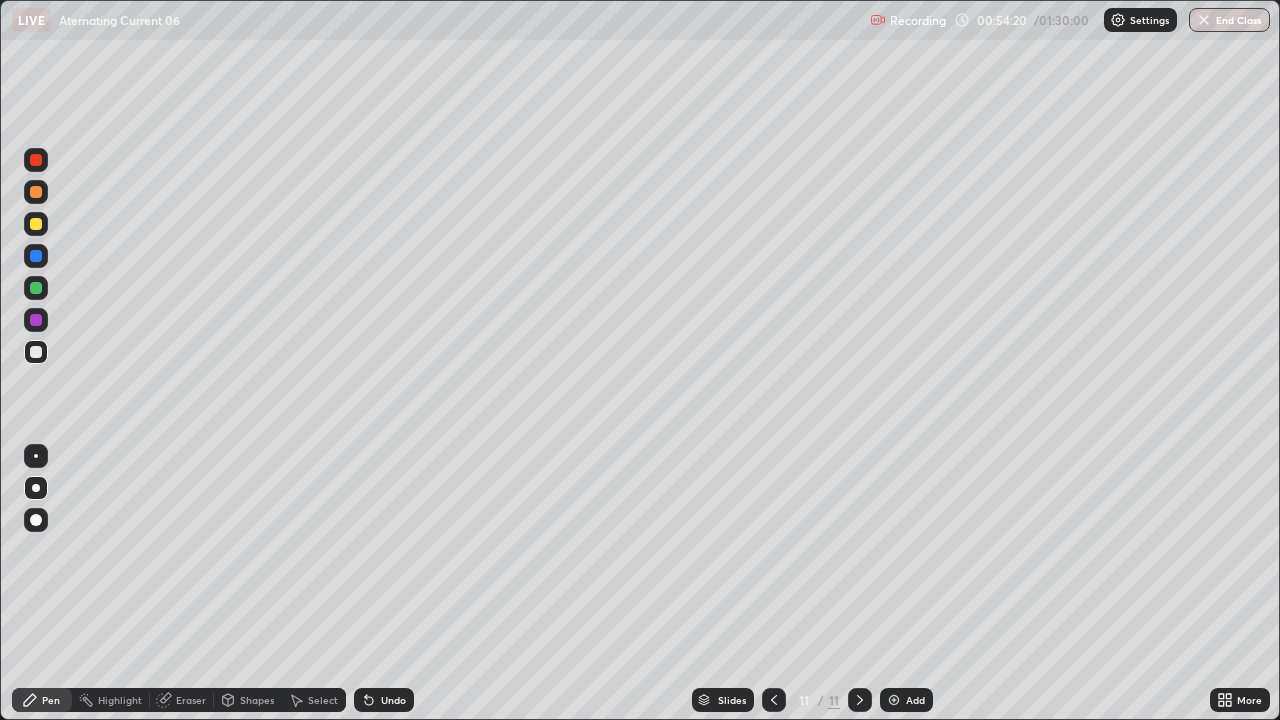 click at bounding box center [36, 288] 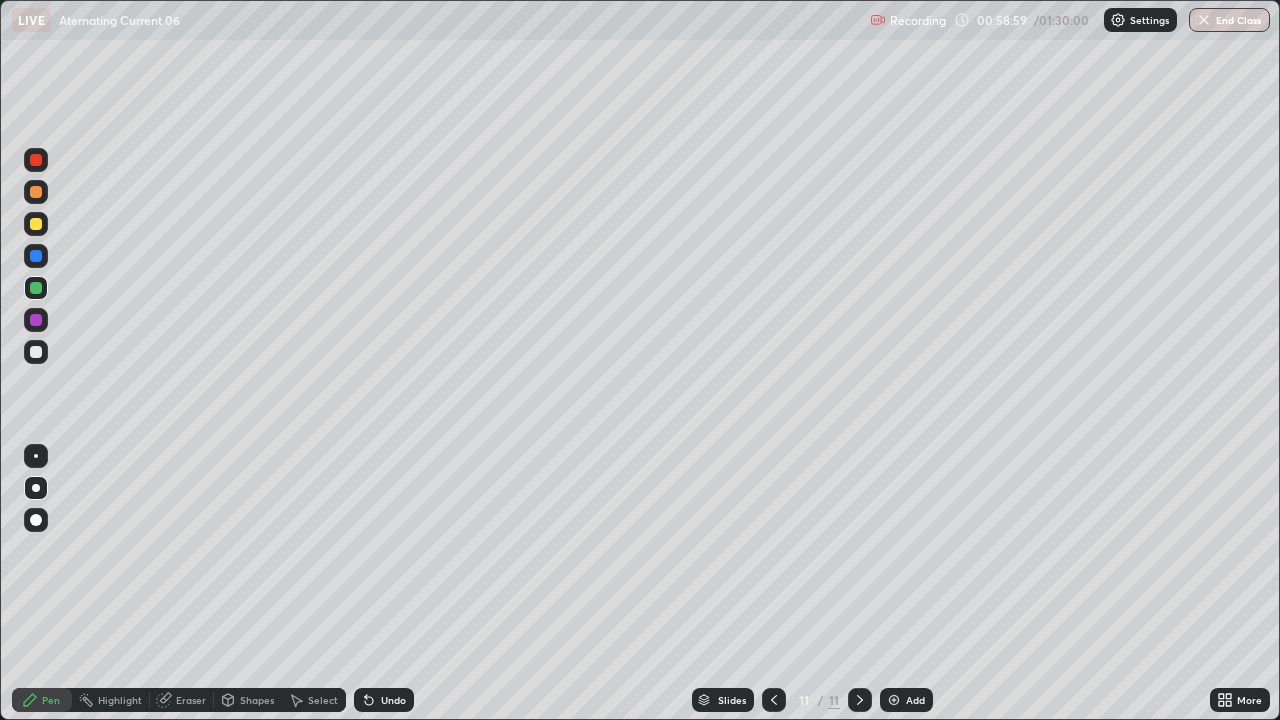 click on "Add" at bounding box center (915, 700) 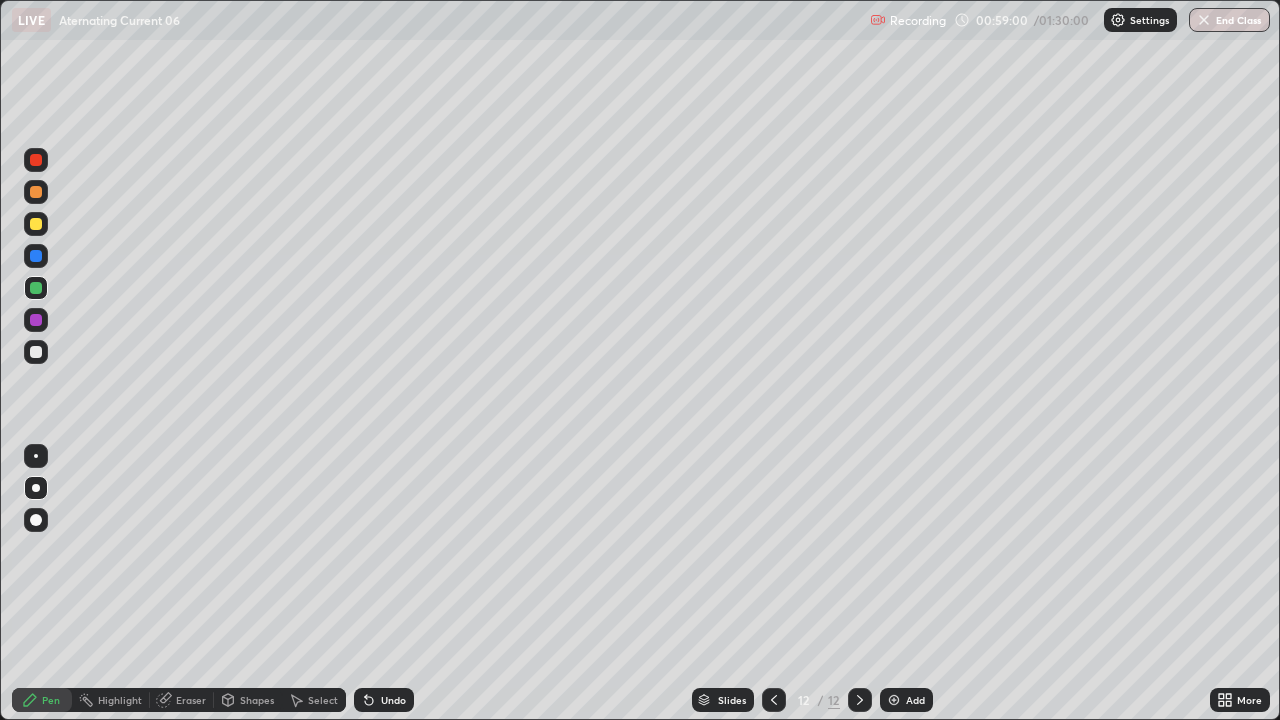 click at bounding box center (36, 224) 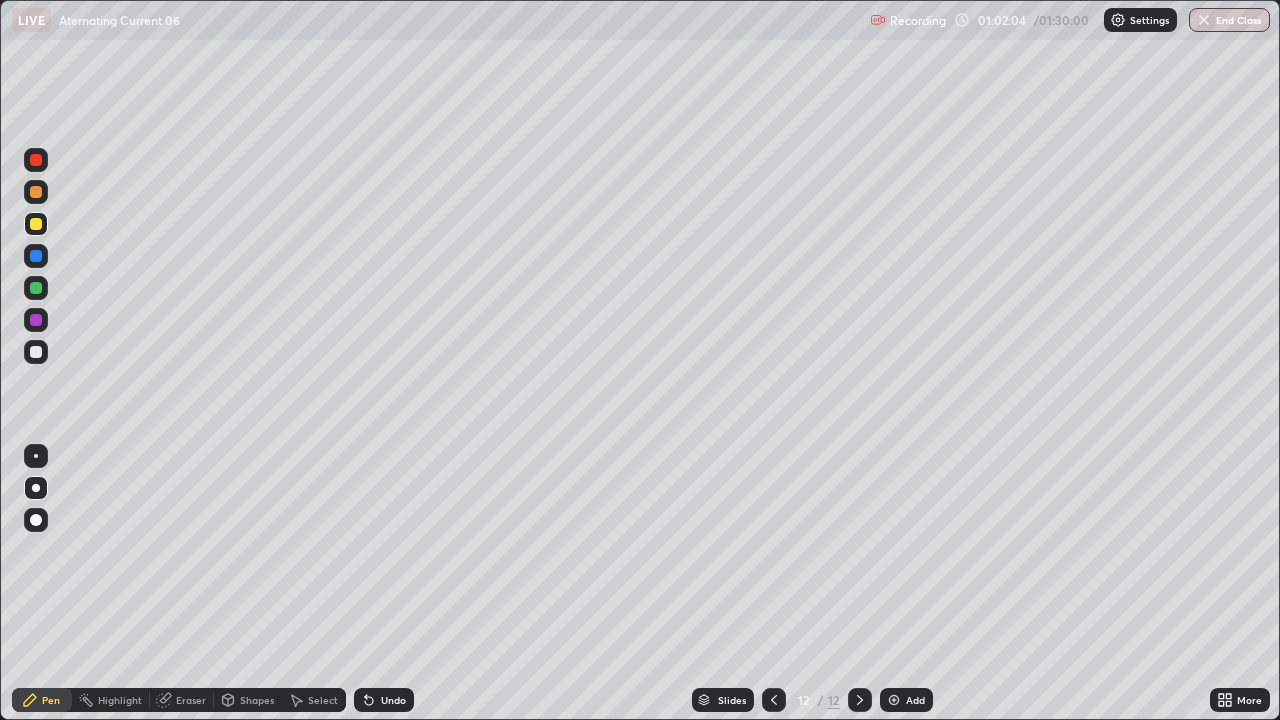 click on "Add" at bounding box center [915, 700] 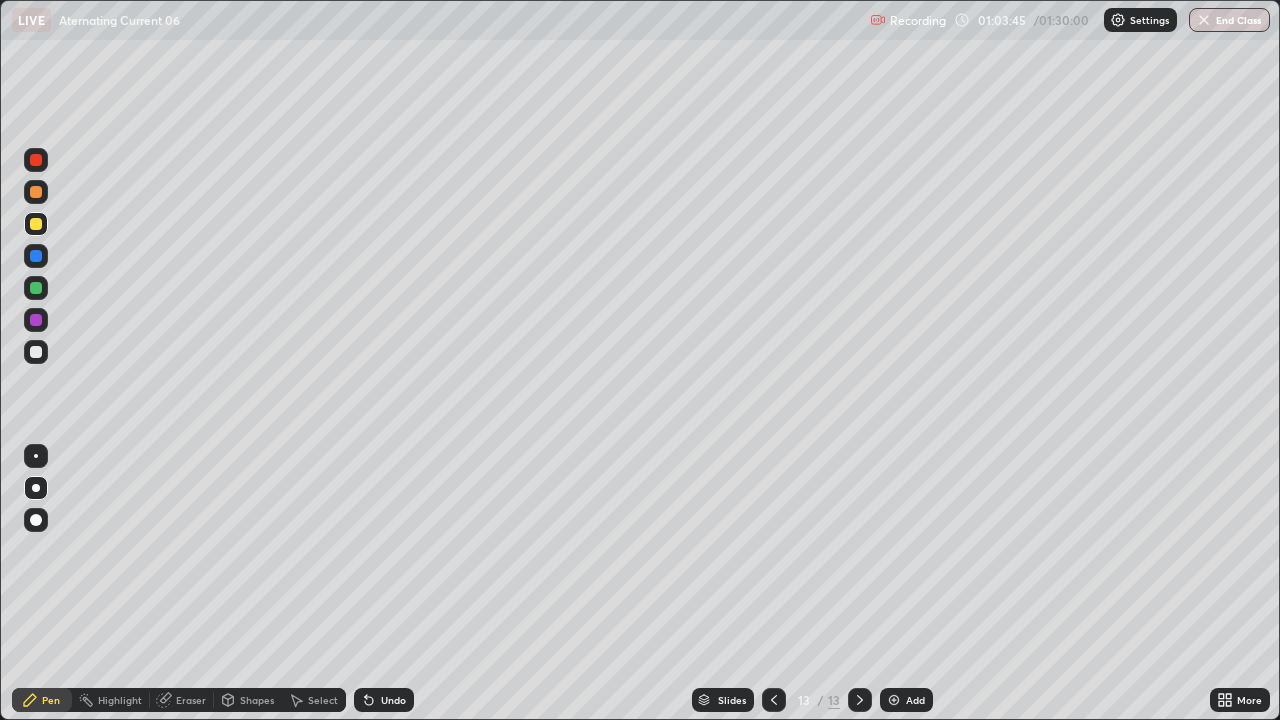 click at bounding box center (36, 288) 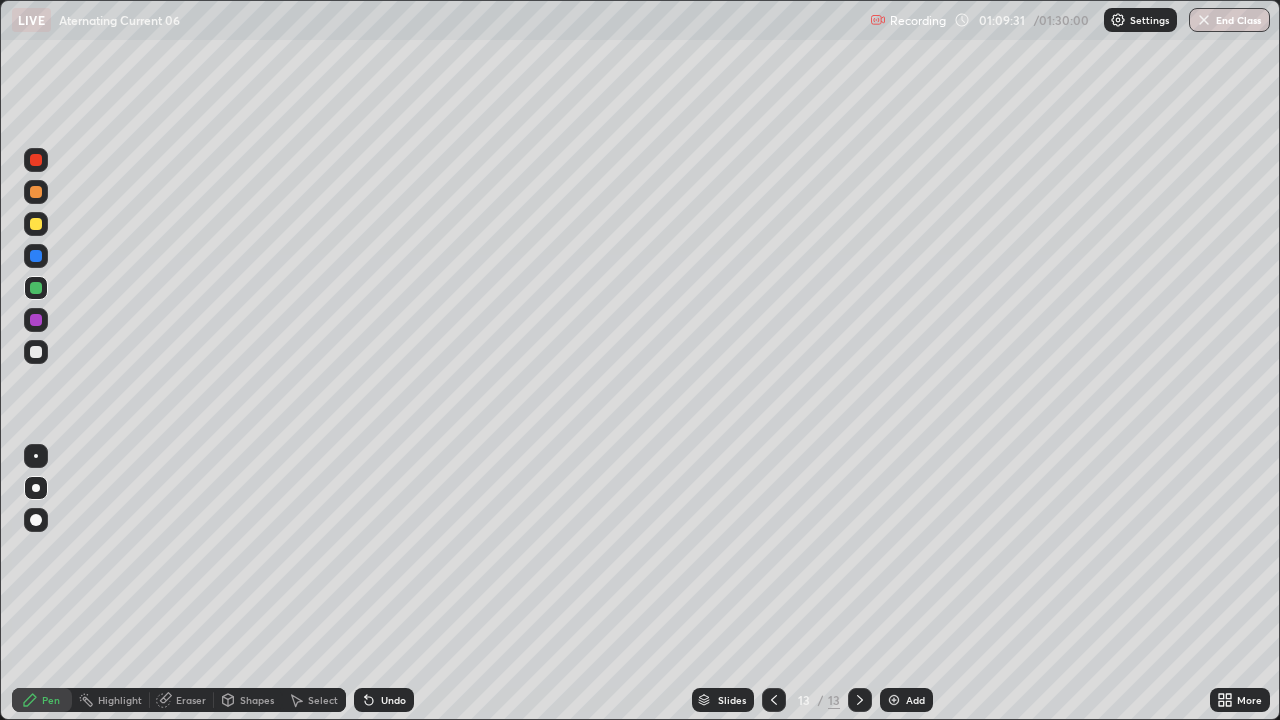 click on "Add" at bounding box center (915, 700) 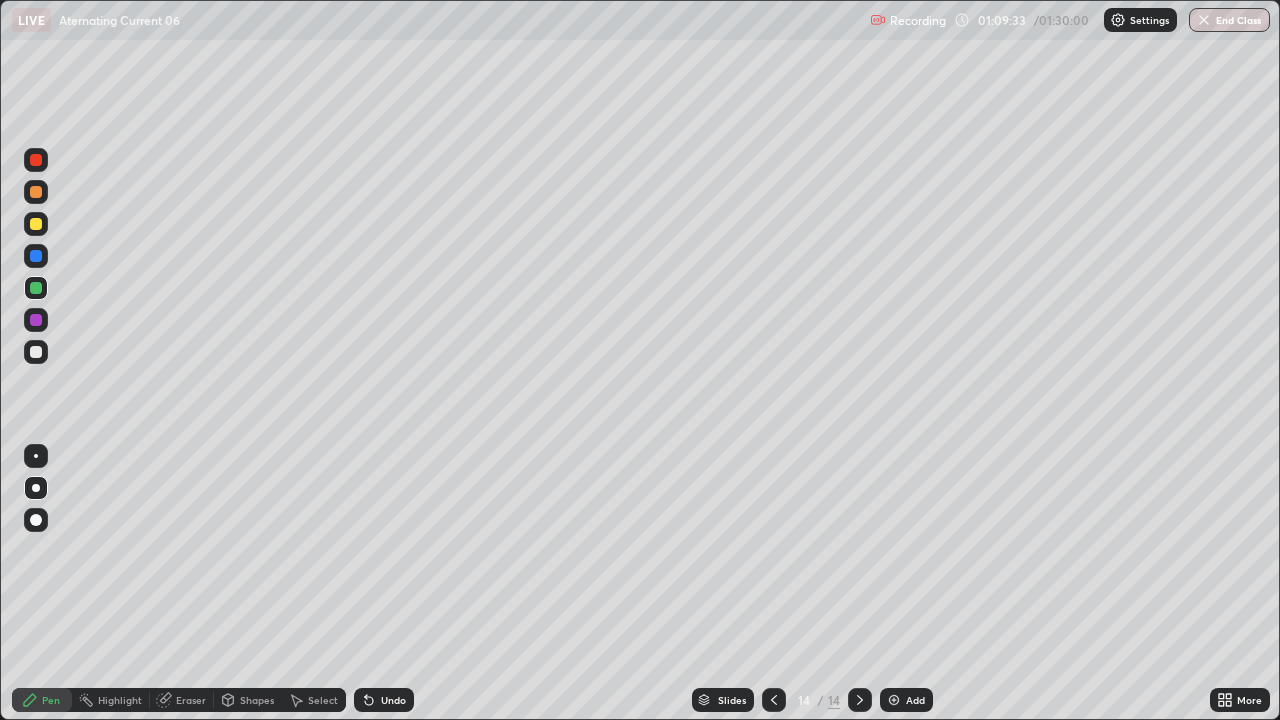 click at bounding box center (36, 352) 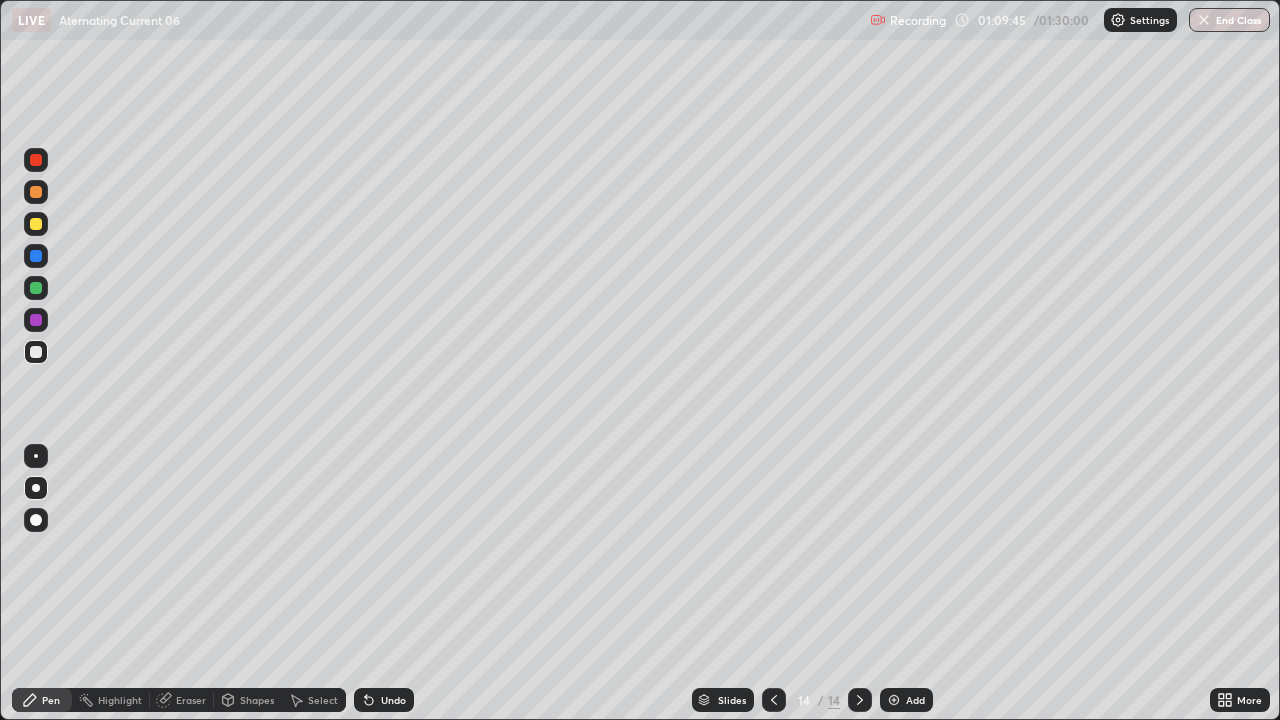 click at bounding box center [36, 288] 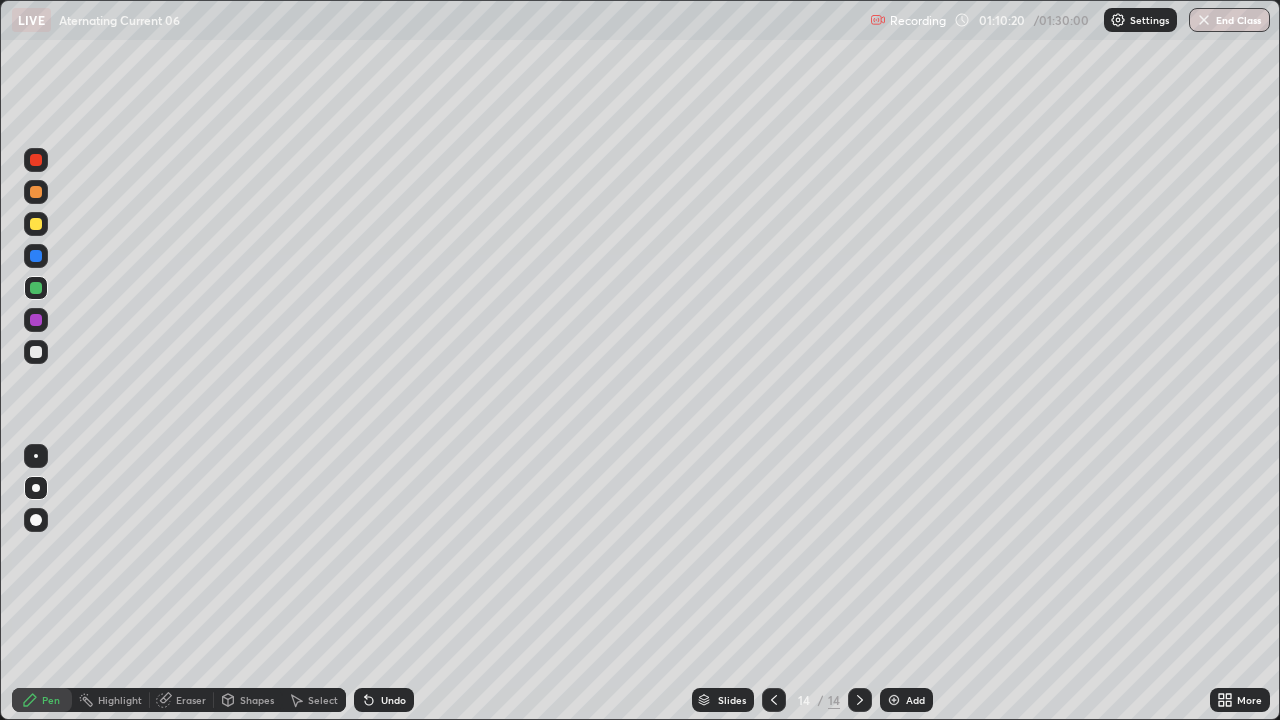 click on "Undo" at bounding box center (393, 700) 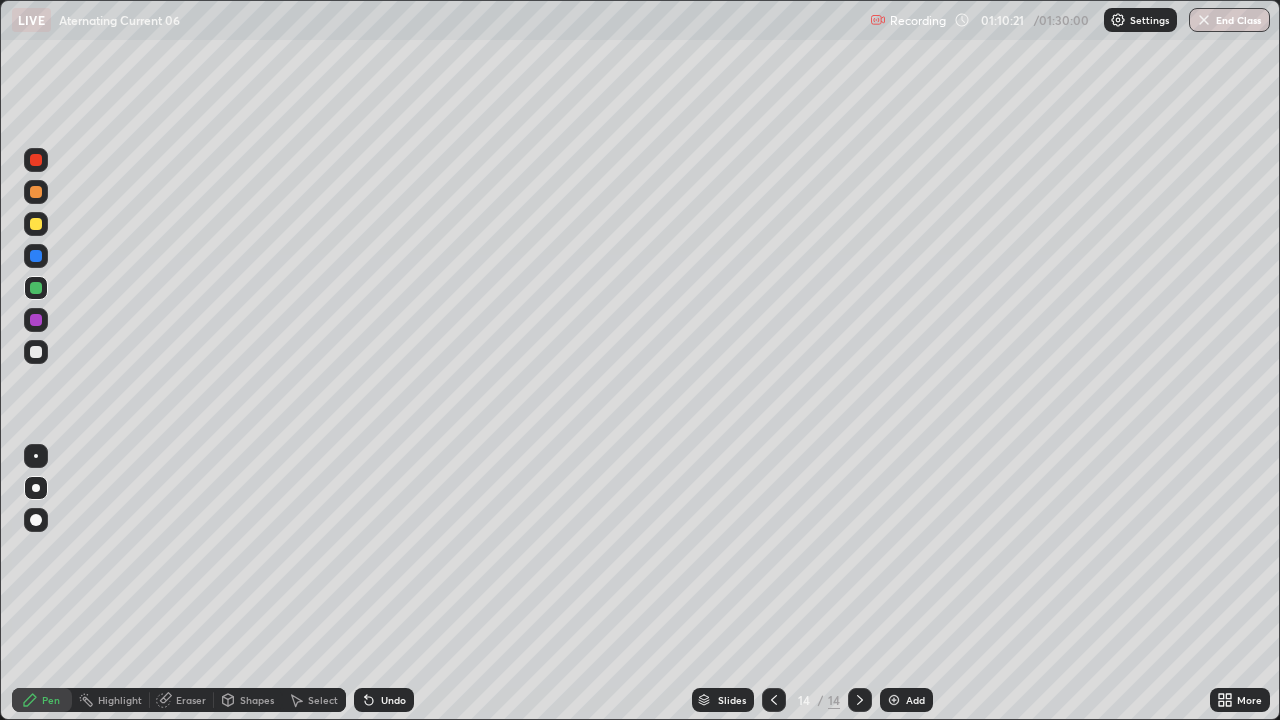 click on "Undo" at bounding box center (393, 700) 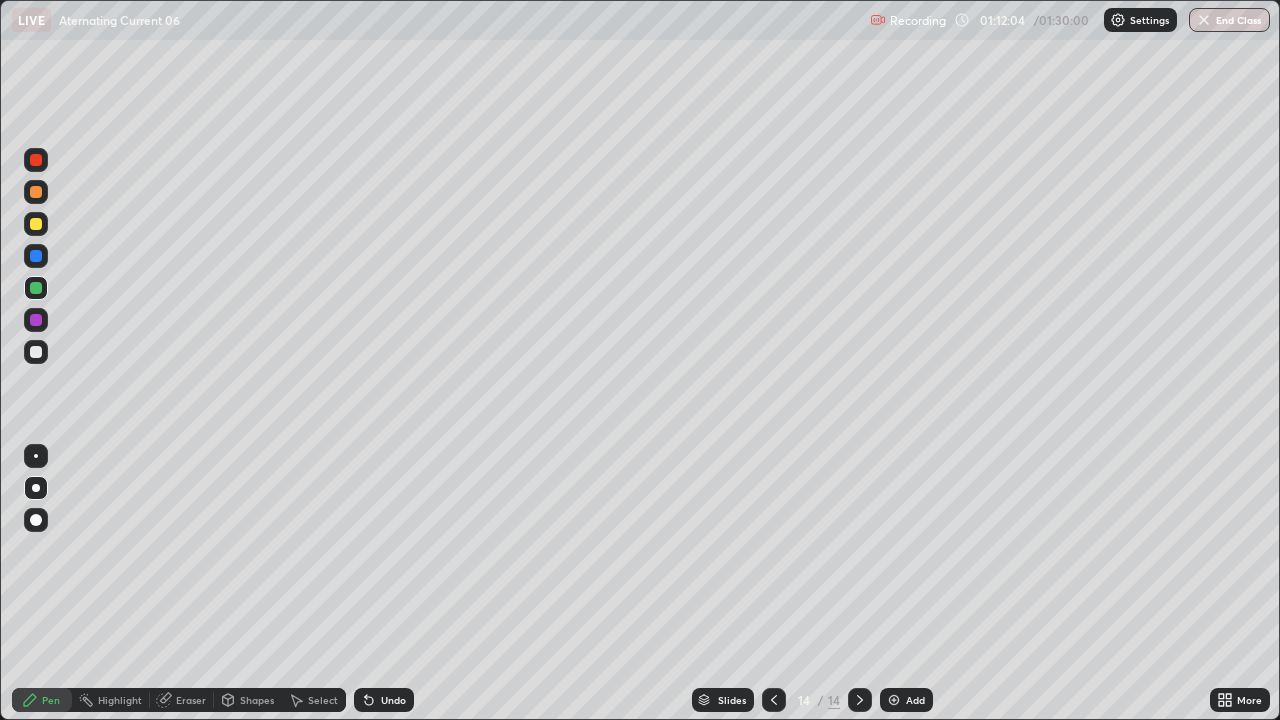 click on "Select" at bounding box center [323, 700] 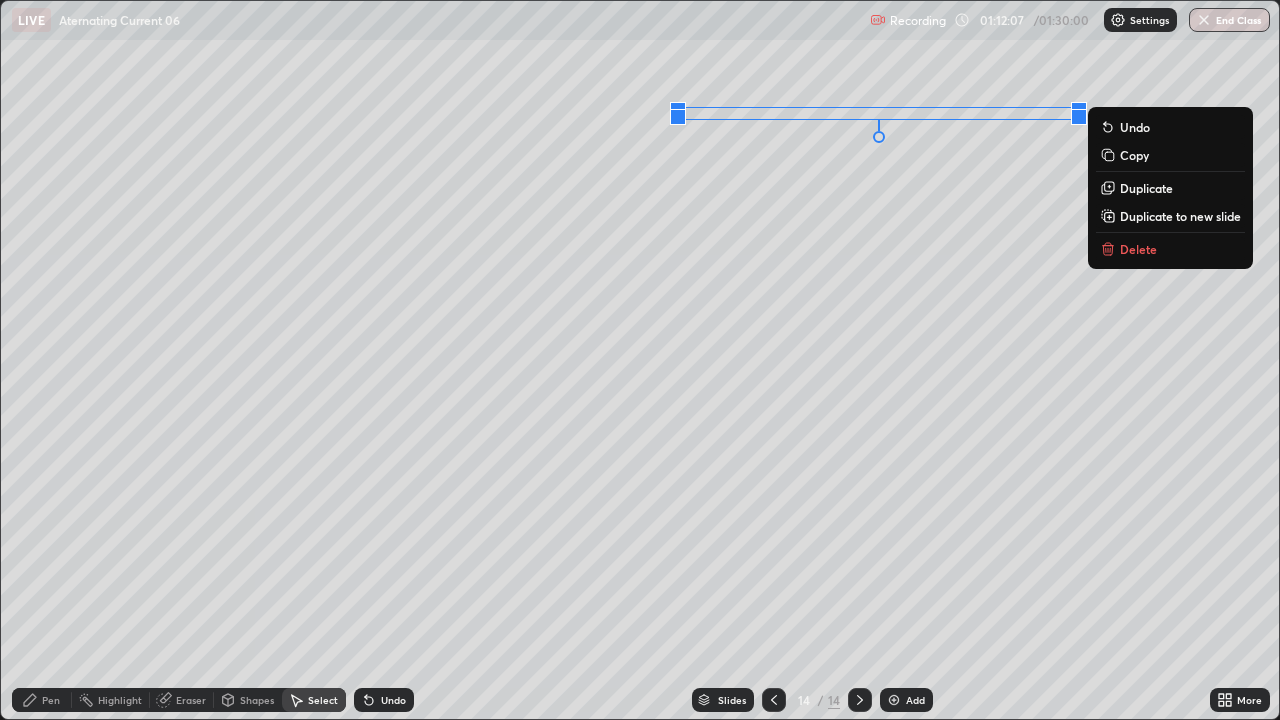 click on "Add" at bounding box center [915, 700] 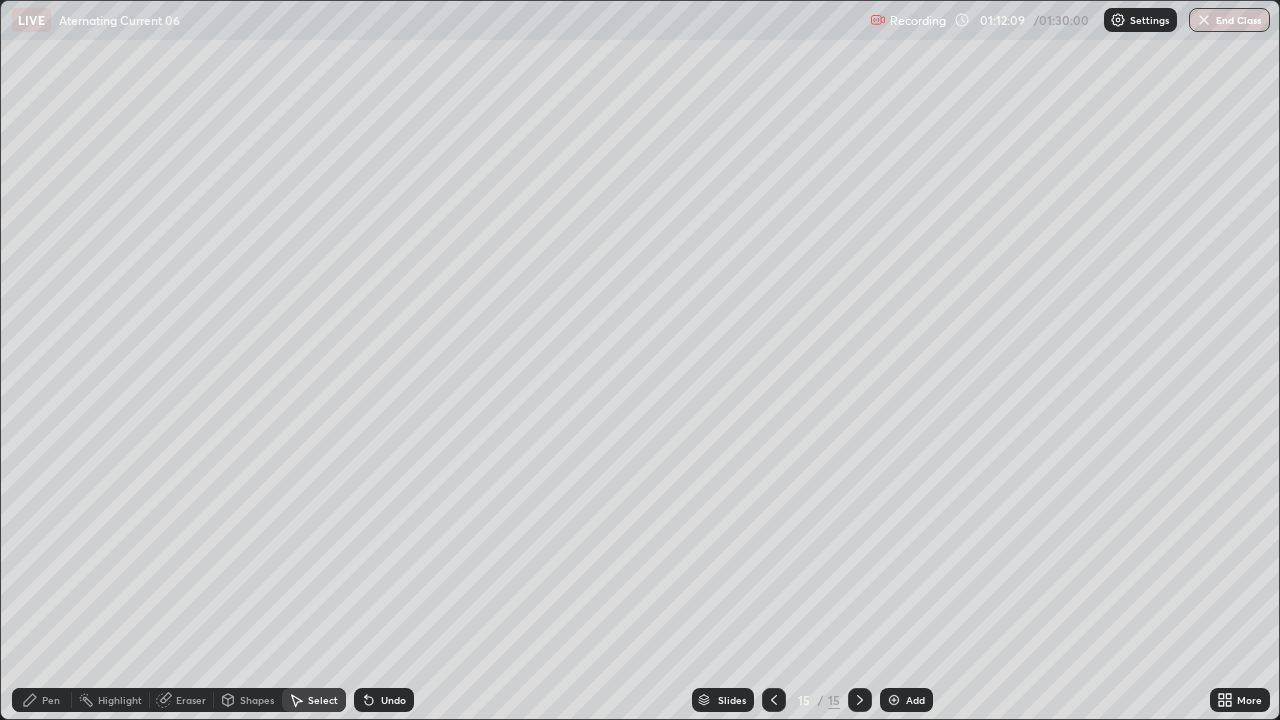 click on "Pen" at bounding box center (42, 700) 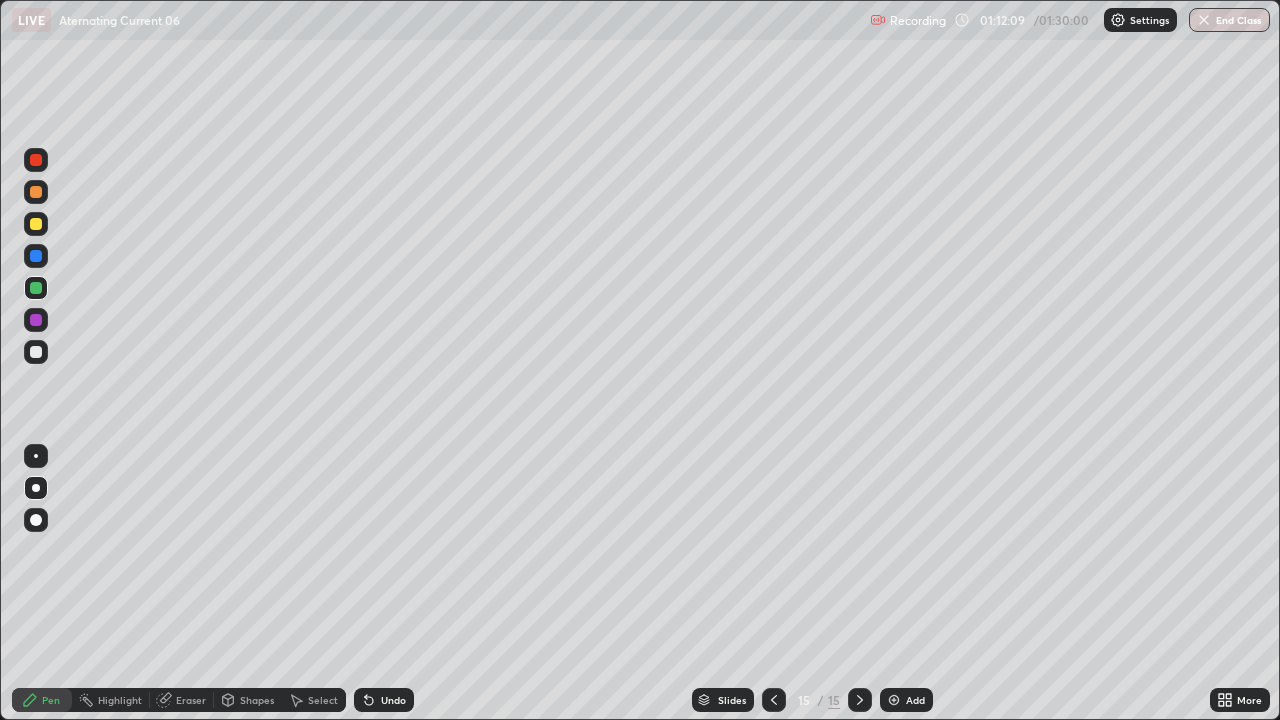 click at bounding box center (36, 352) 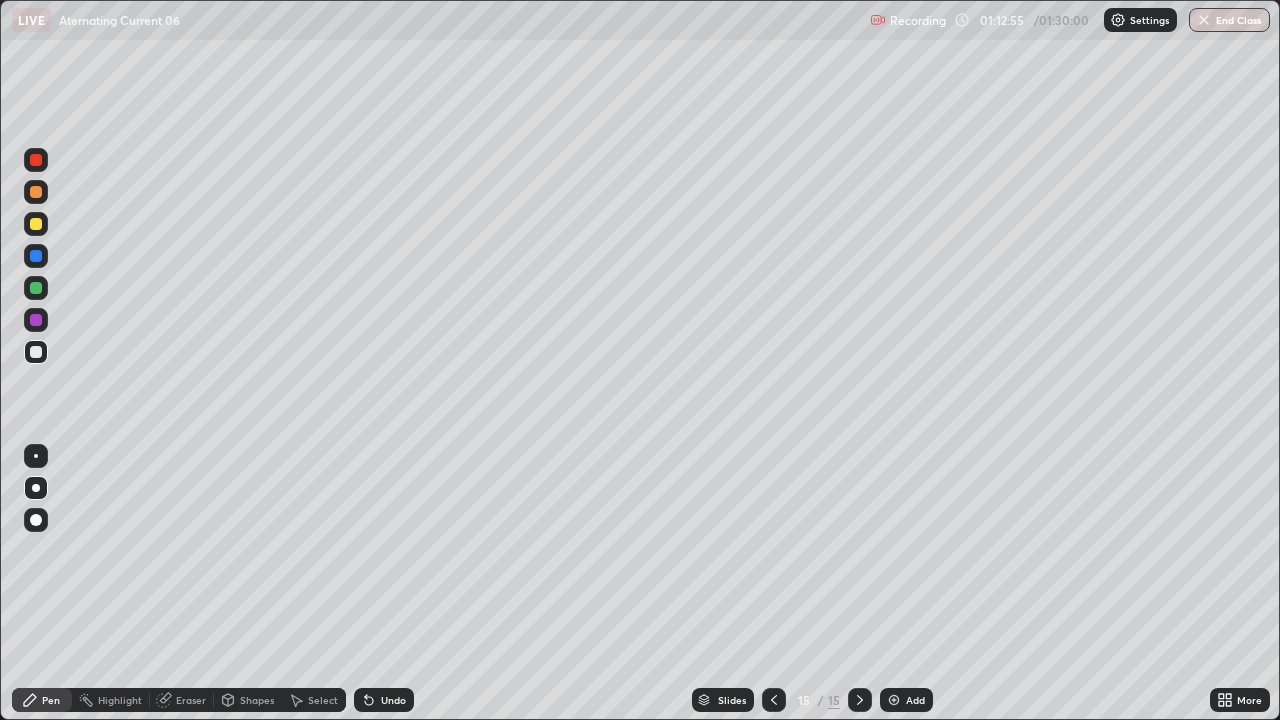click at bounding box center [36, 224] 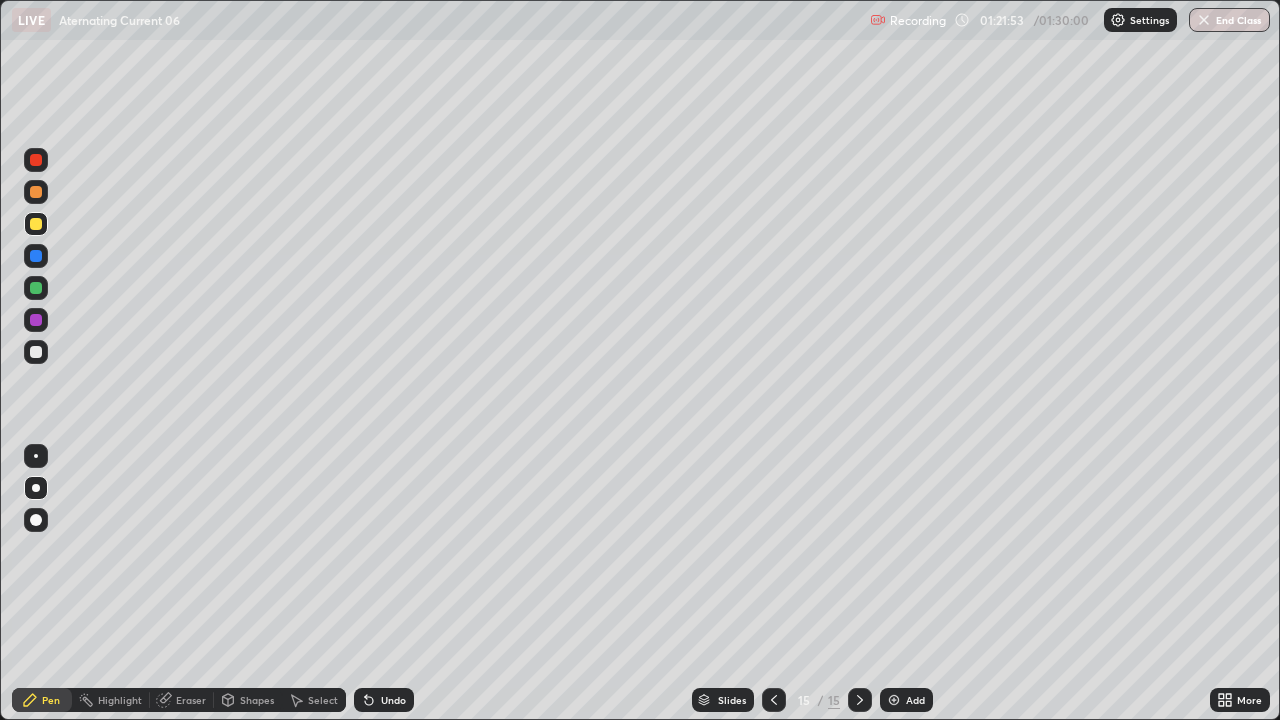 click on "End Class" at bounding box center (1229, 20) 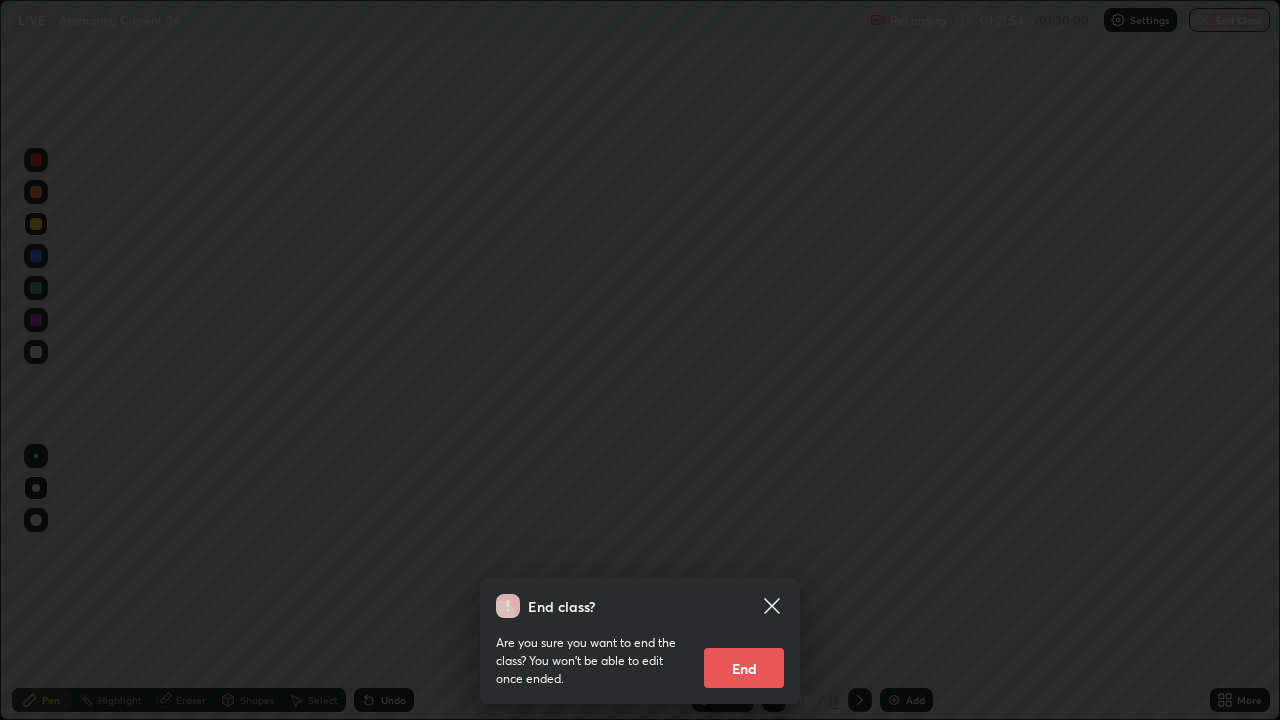 click on "End" at bounding box center (744, 668) 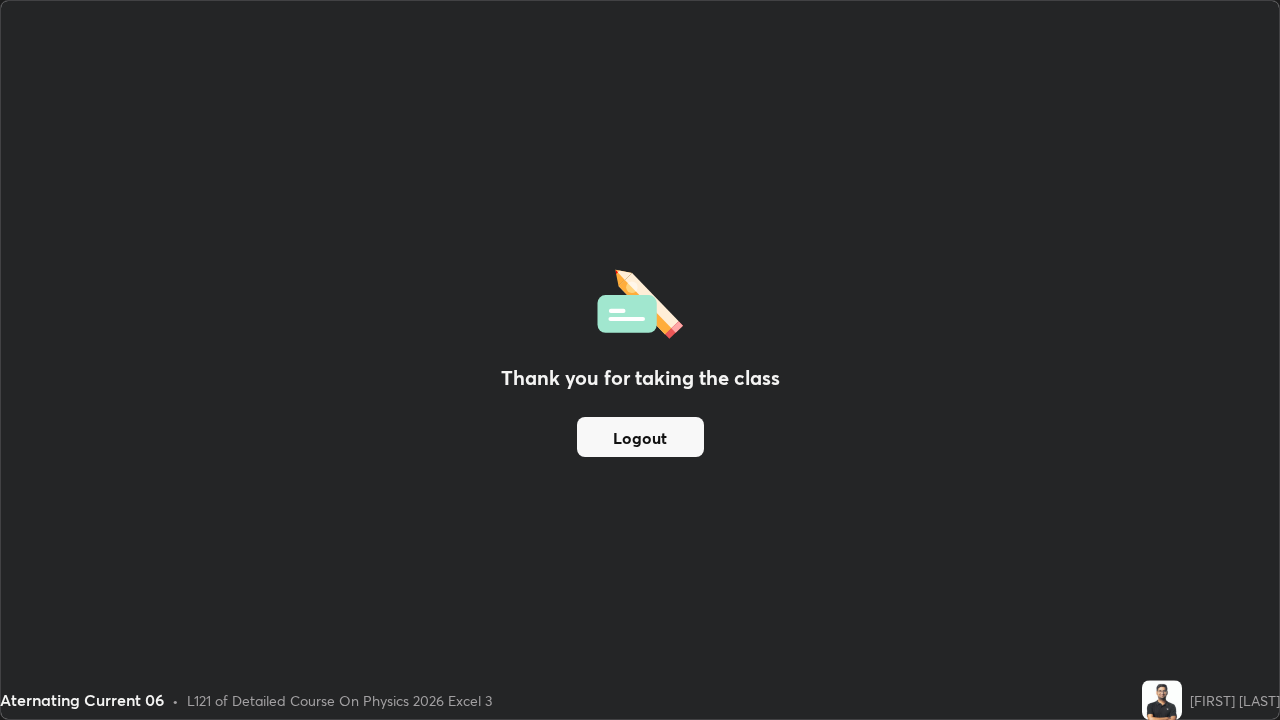 click on "Logout" at bounding box center (640, 437) 